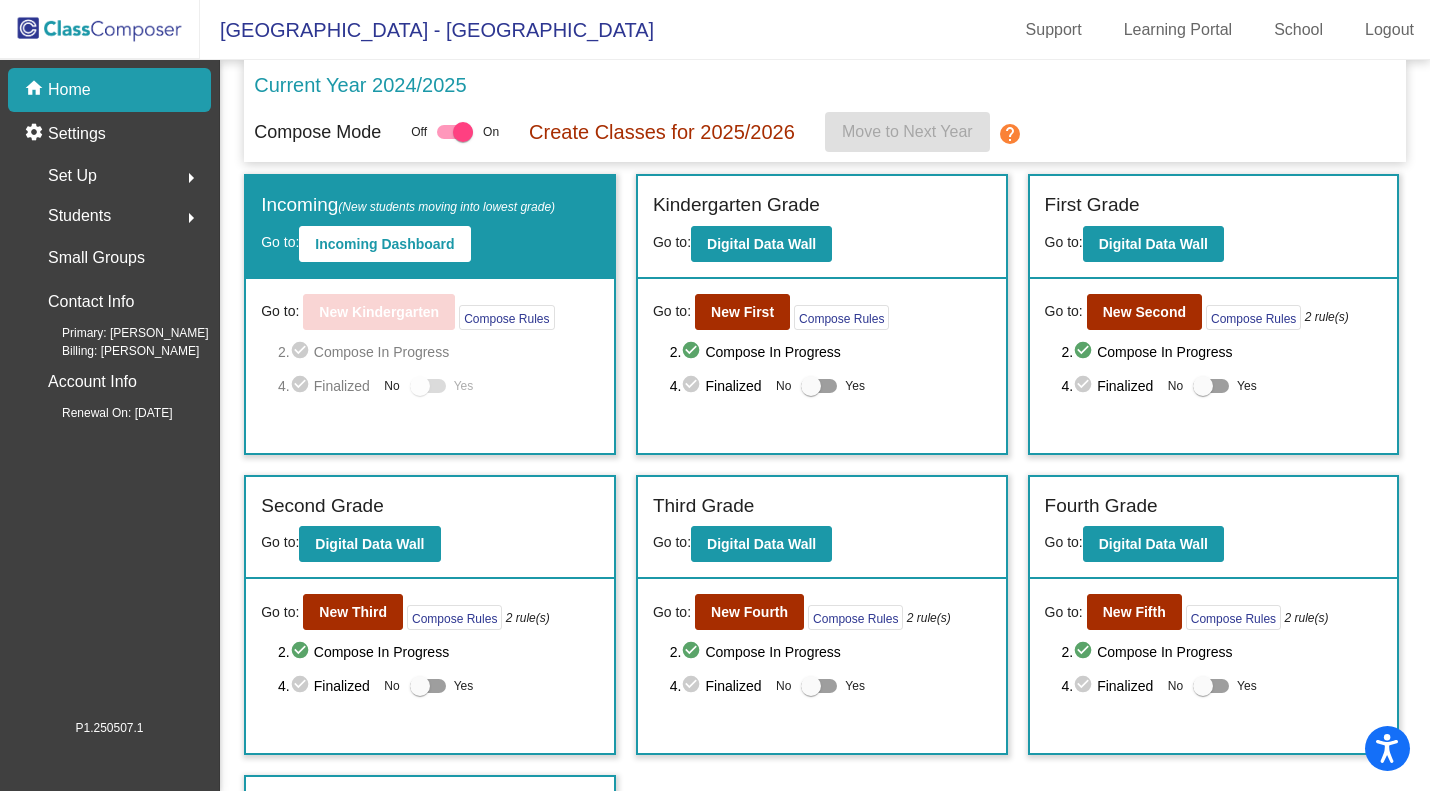 scroll, scrollTop: 0, scrollLeft: 0, axis: both 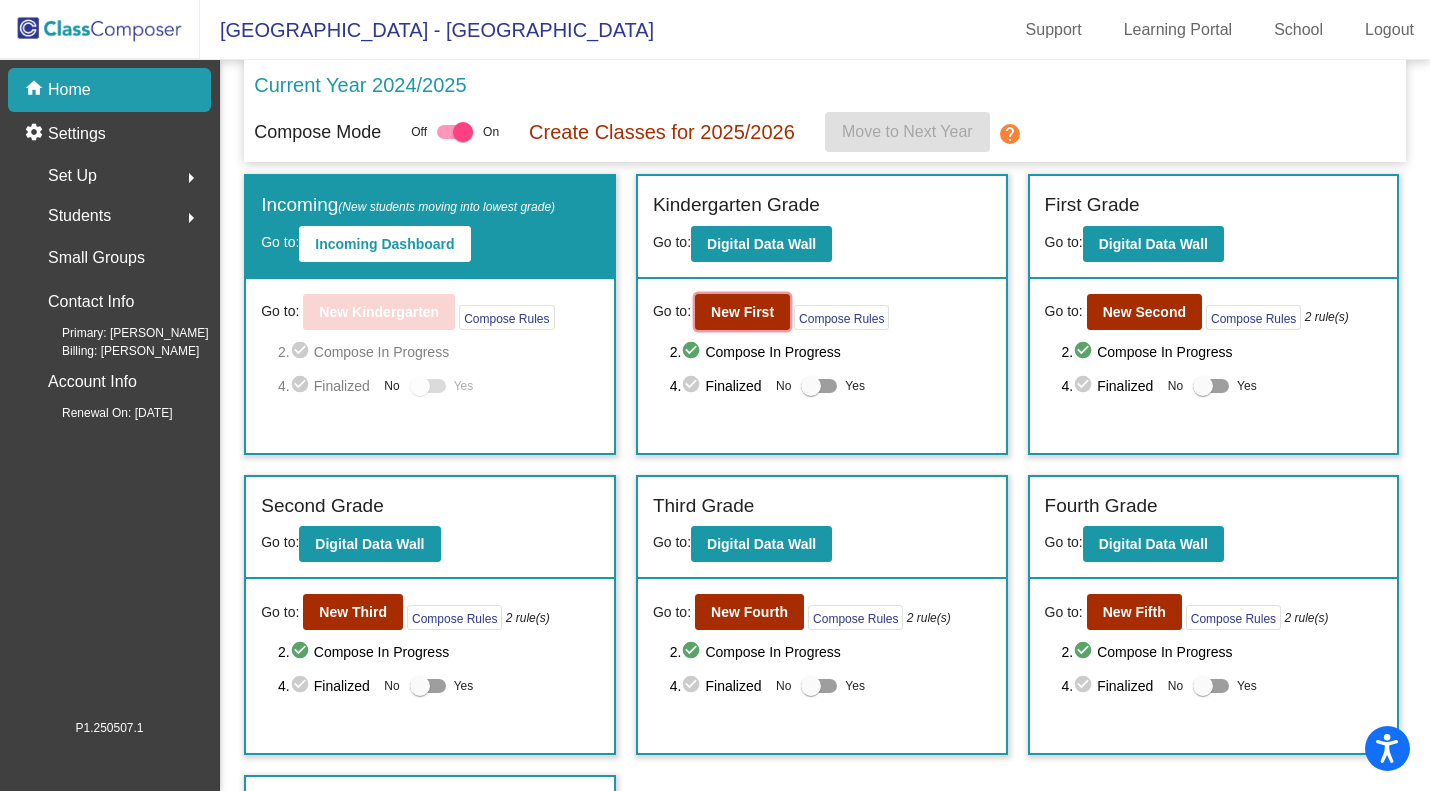 click on "New First" 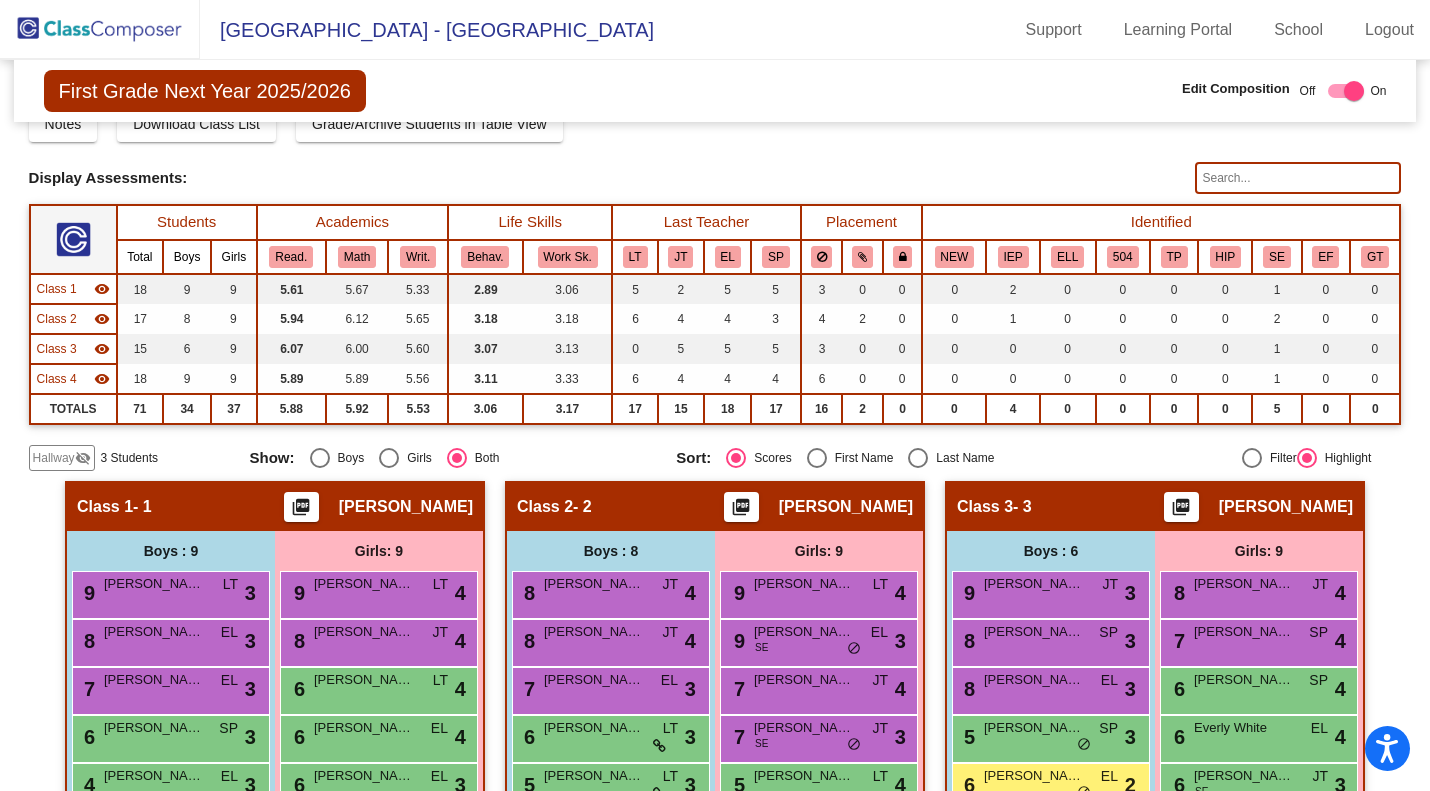 scroll, scrollTop: 100, scrollLeft: 0, axis: vertical 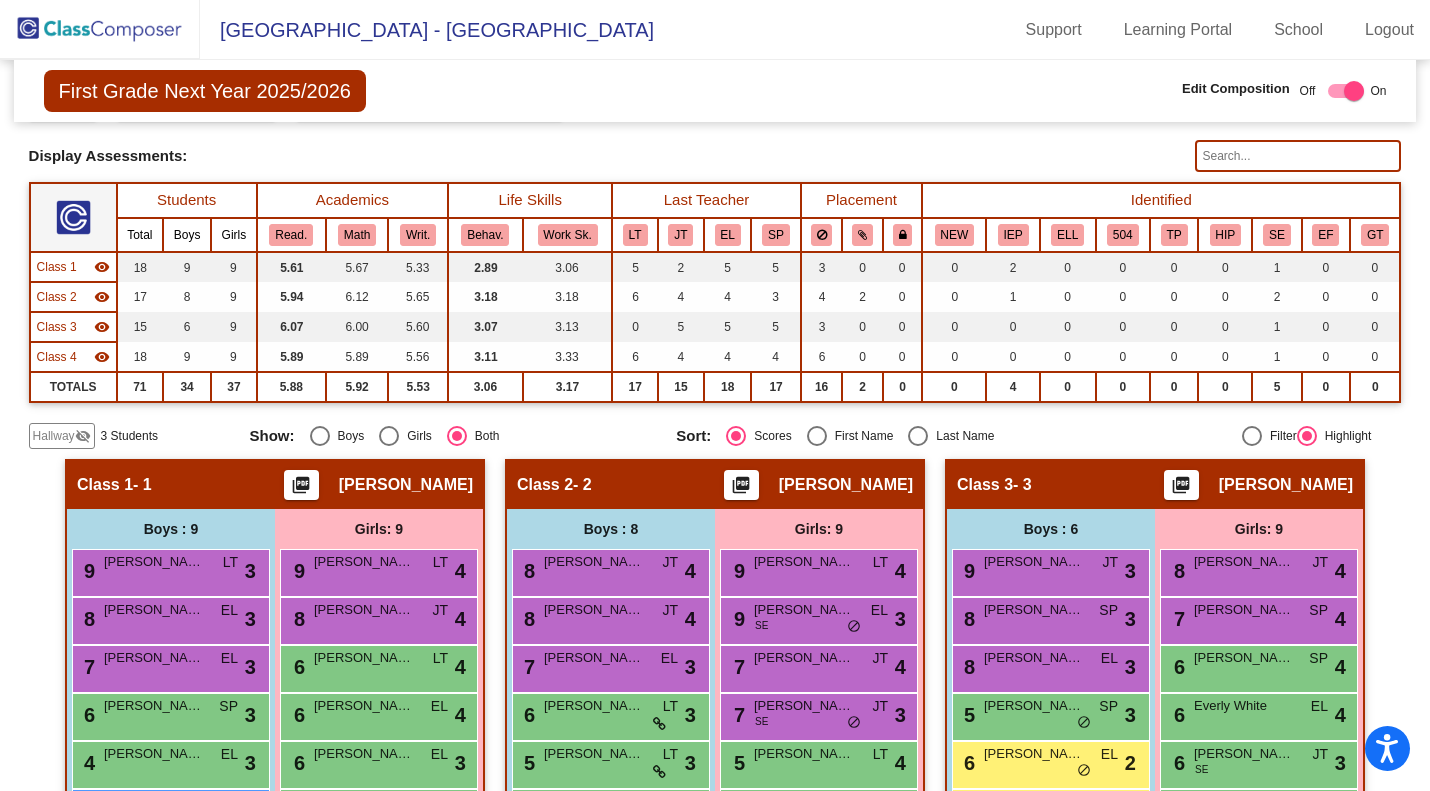 click on "visibility_off" 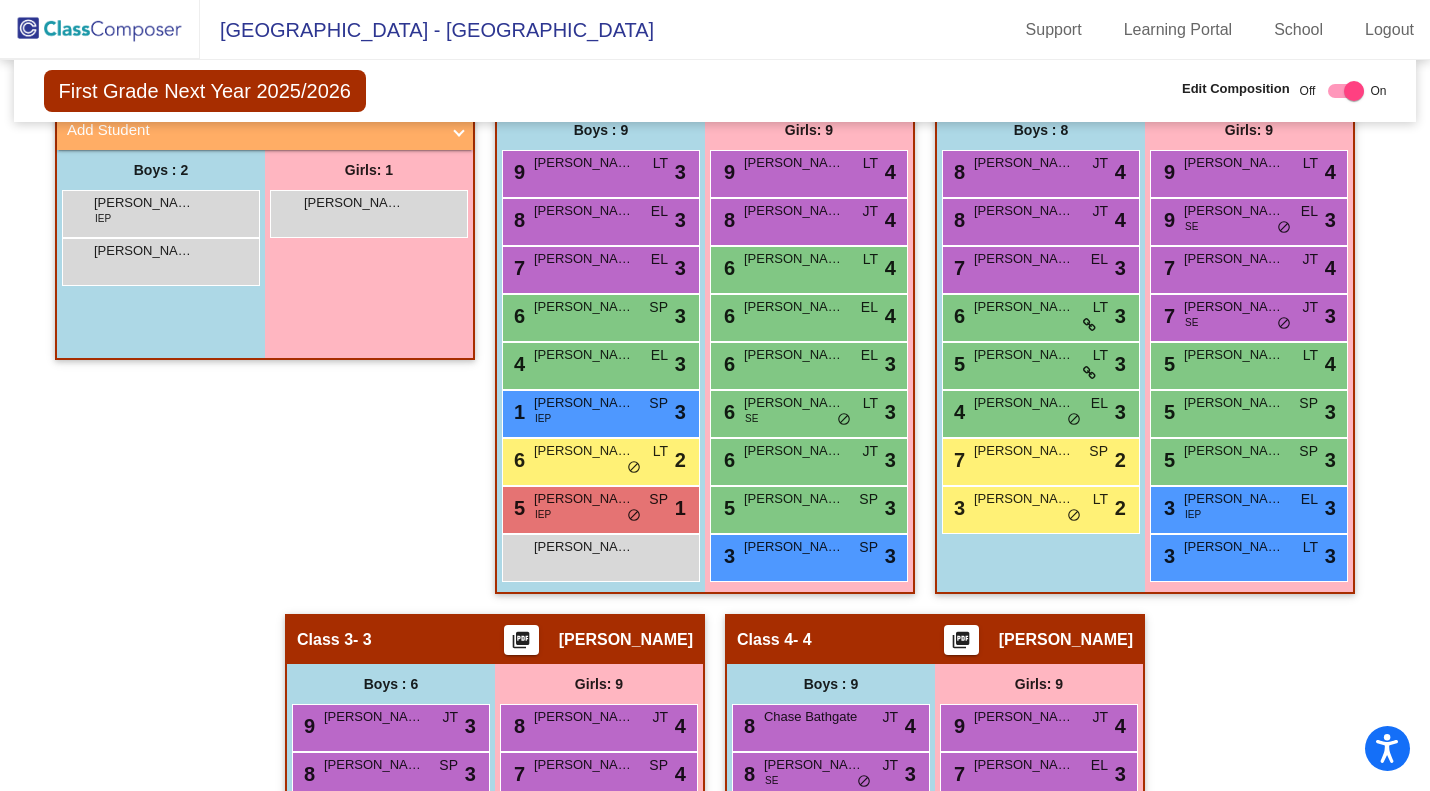 scroll, scrollTop: 475, scrollLeft: 0, axis: vertical 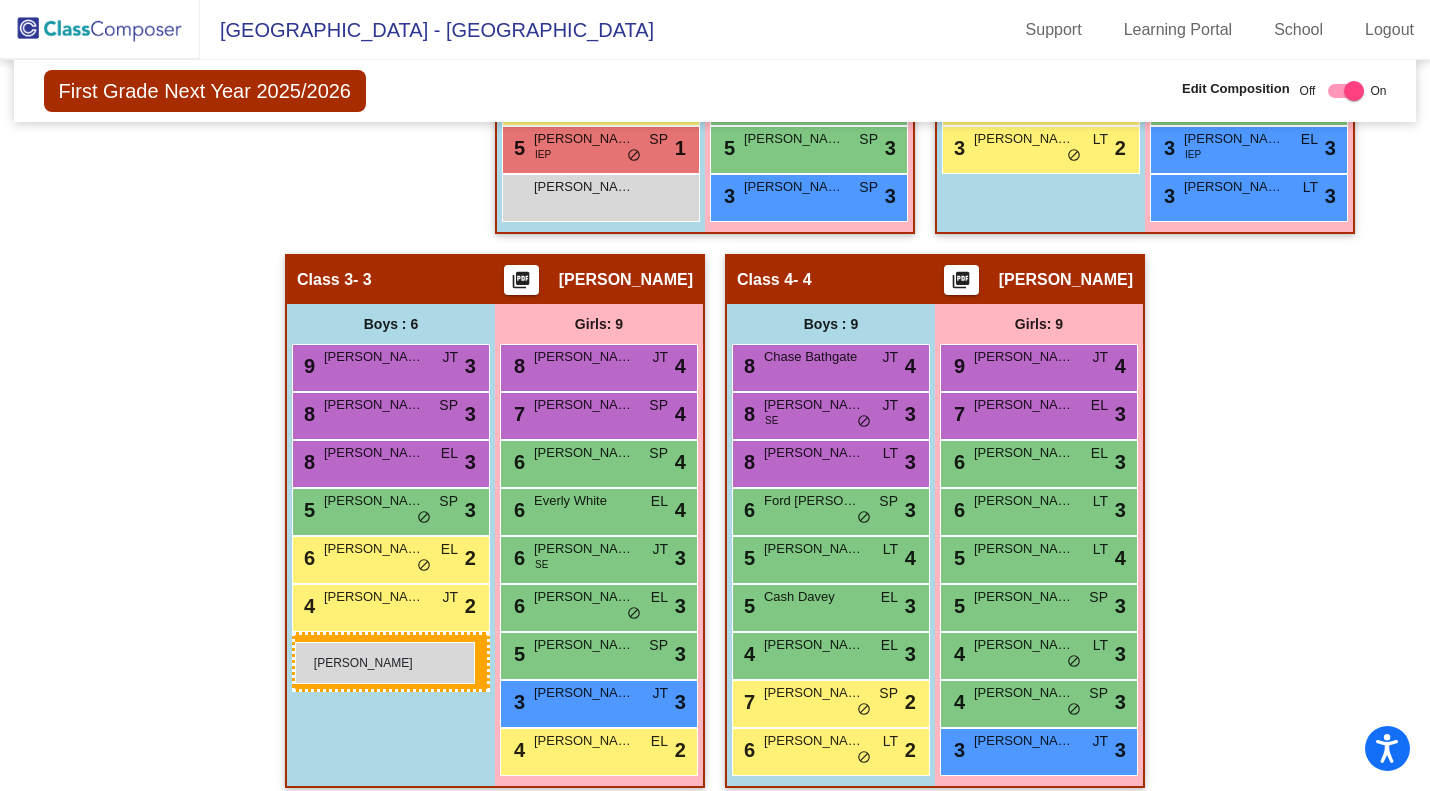 drag, startPoint x: 155, startPoint y: 230, endPoint x: 295, endPoint y: 642, distance: 435.13675 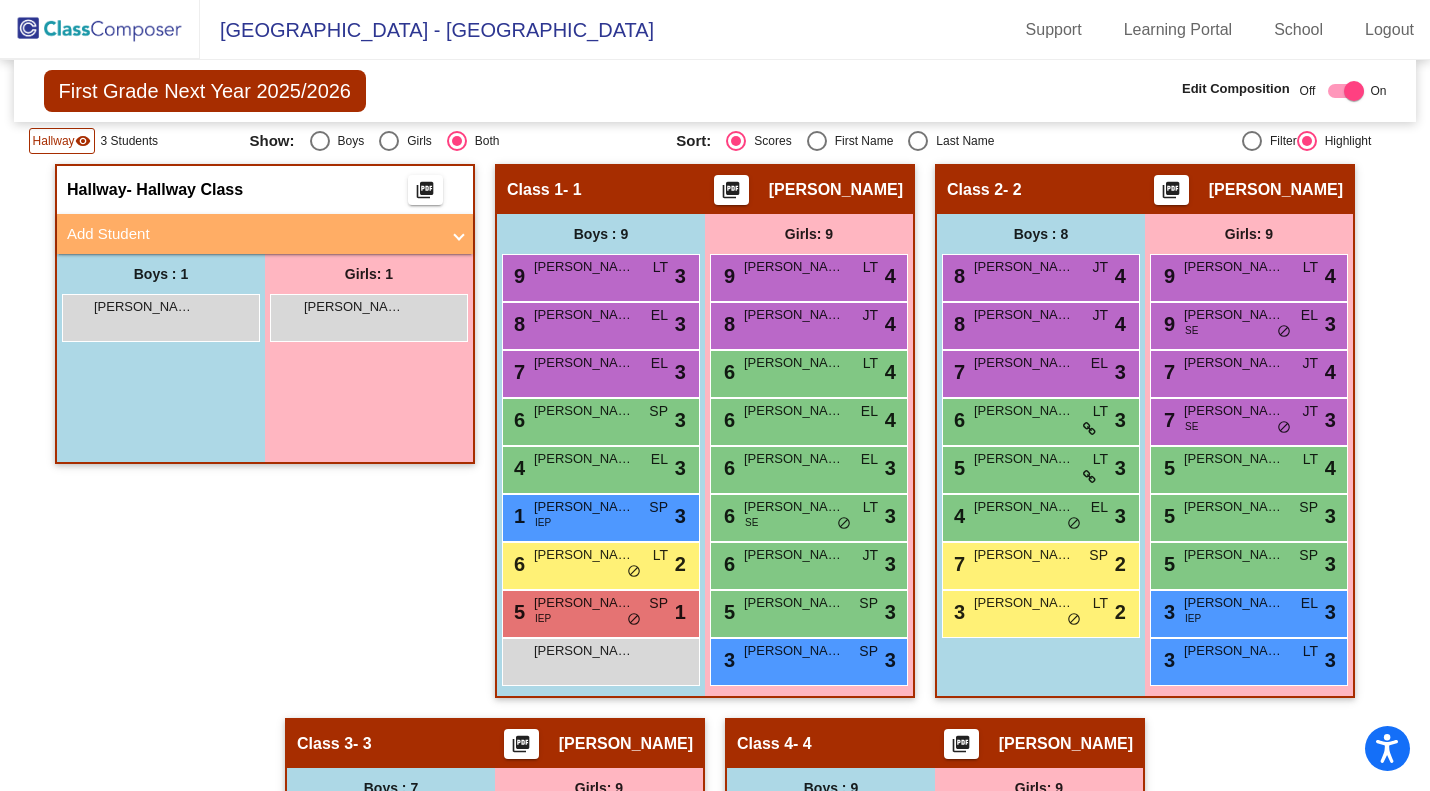 scroll, scrollTop: 375, scrollLeft: 0, axis: vertical 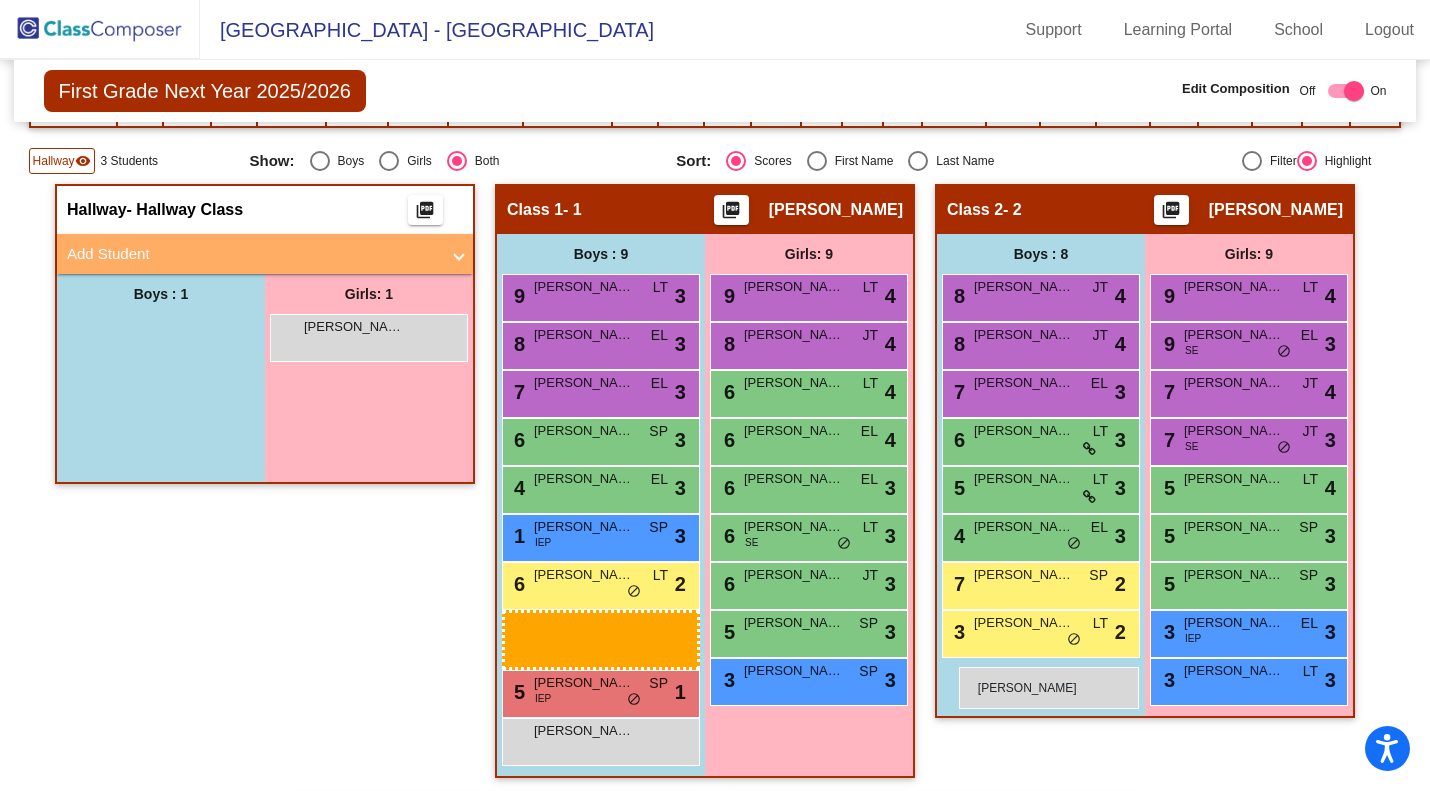 drag, startPoint x: 138, startPoint y: 336, endPoint x: 959, endPoint y: 666, distance: 884.83954 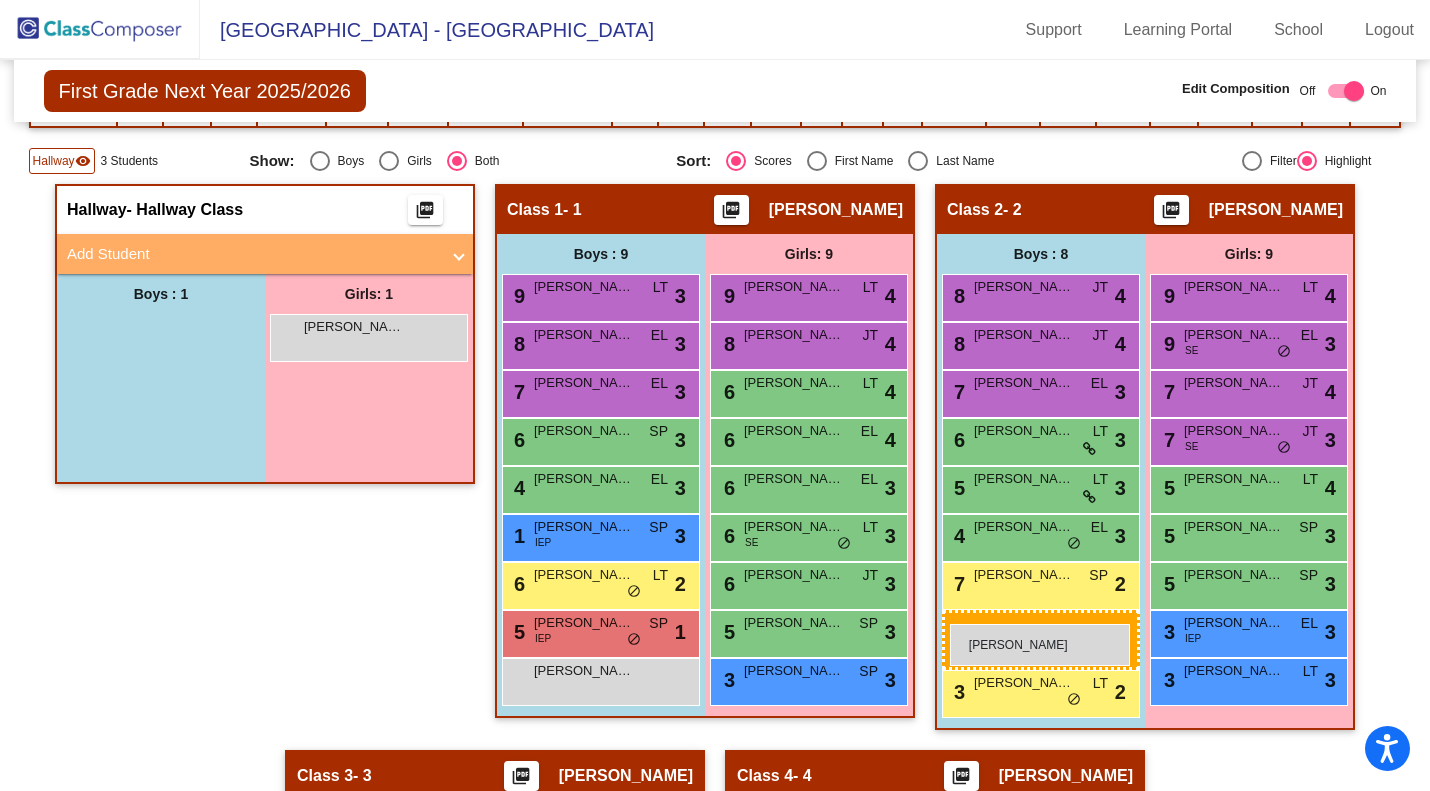 drag, startPoint x: 113, startPoint y: 331, endPoint x: 950, endPoint y: 623, distance: 886.4722 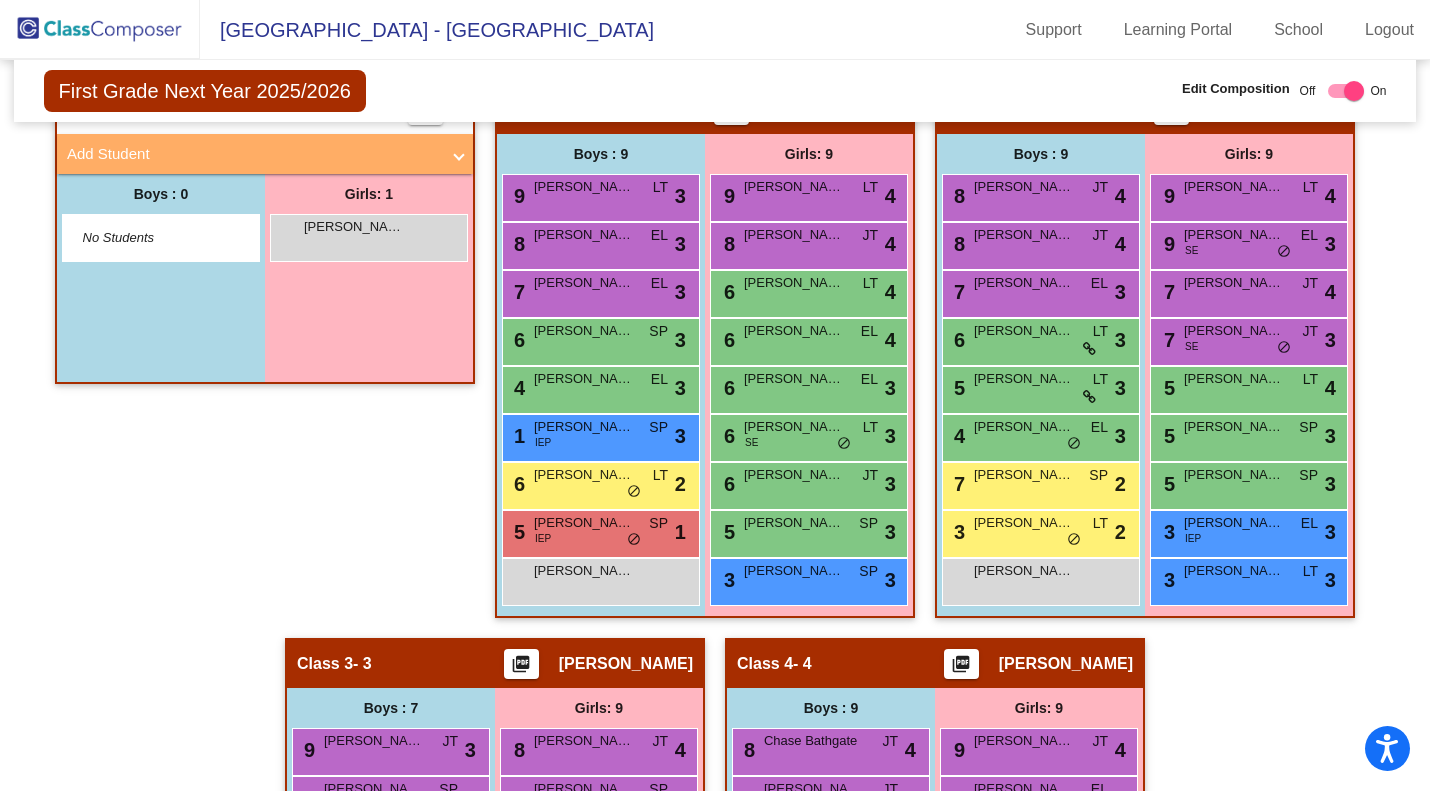scroll, scrollTop: 375, scrollLeft: 0, axis: vertical 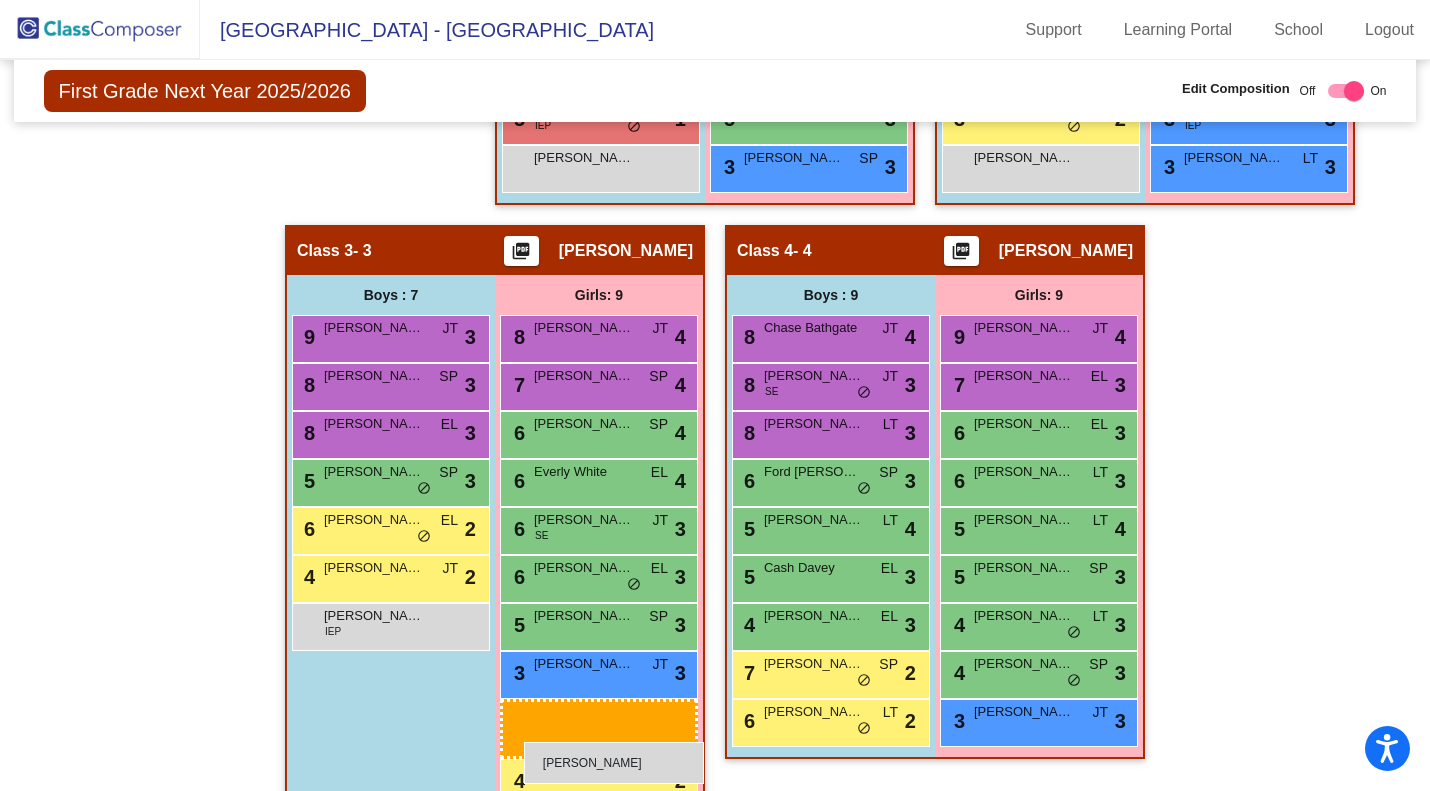drag, startPoint x: 355, startPoint y: 341, endPoint x: 512, endPoint y: 723, distance: 413.00485 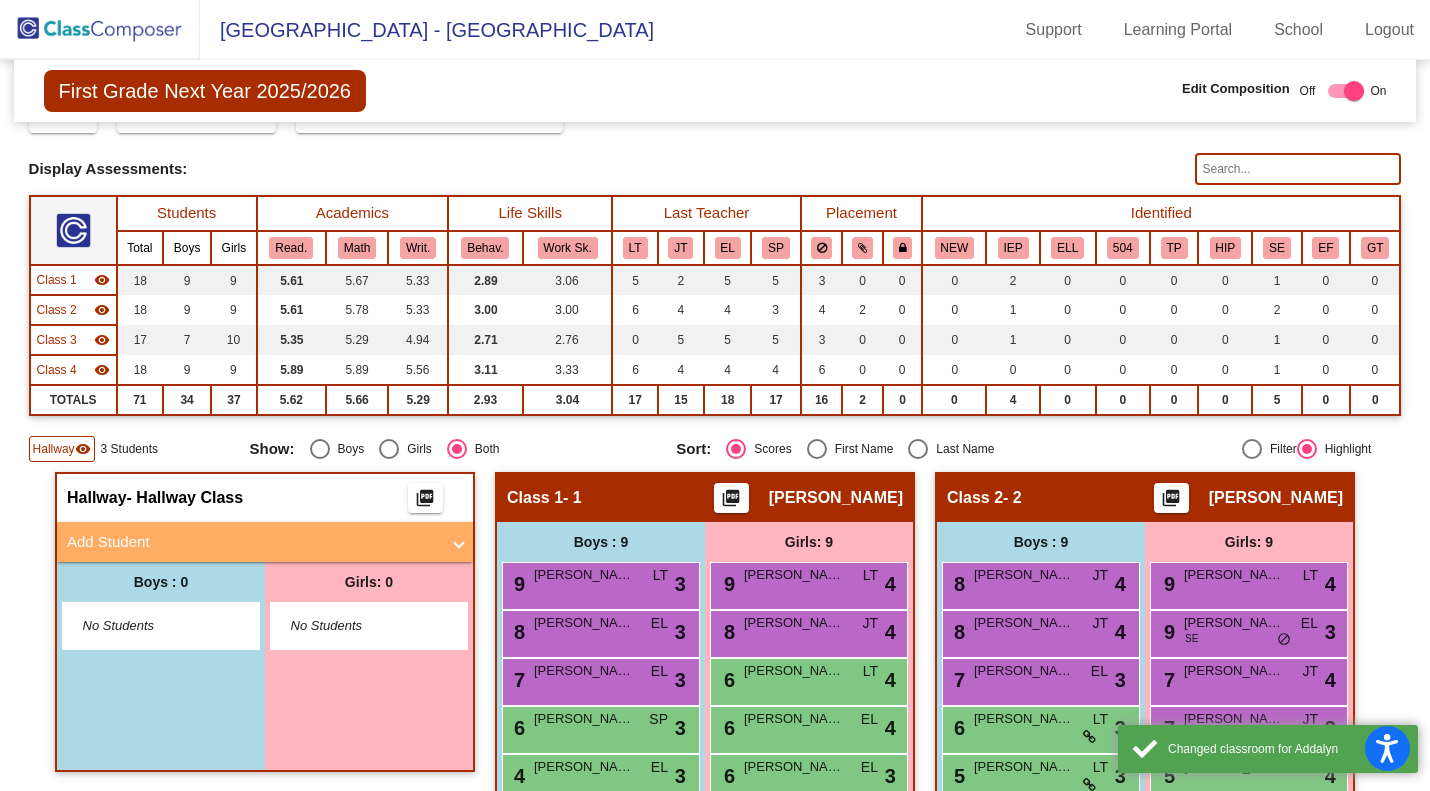 scroll, scrollTop: 0, scrollLeft: 0, axis: both 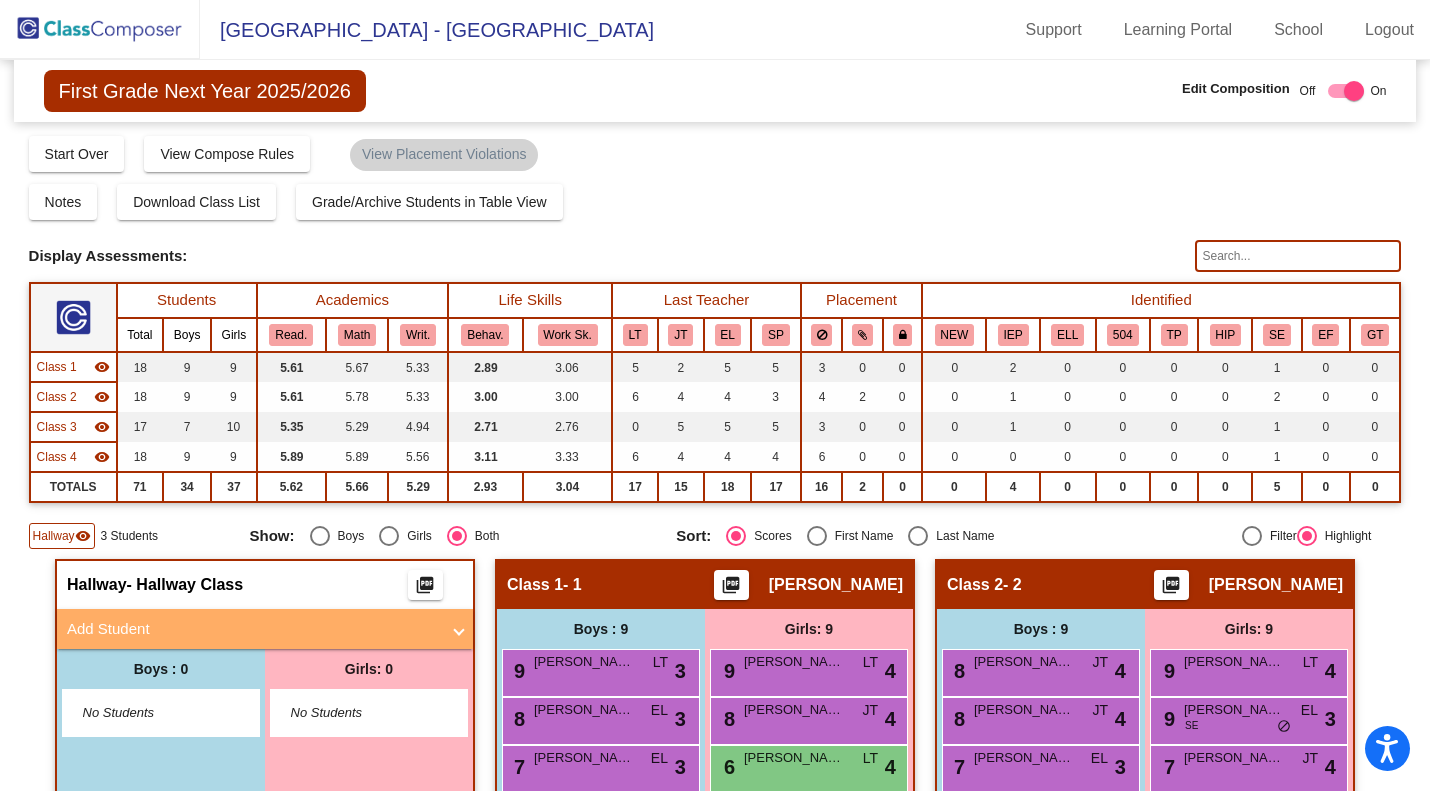 click 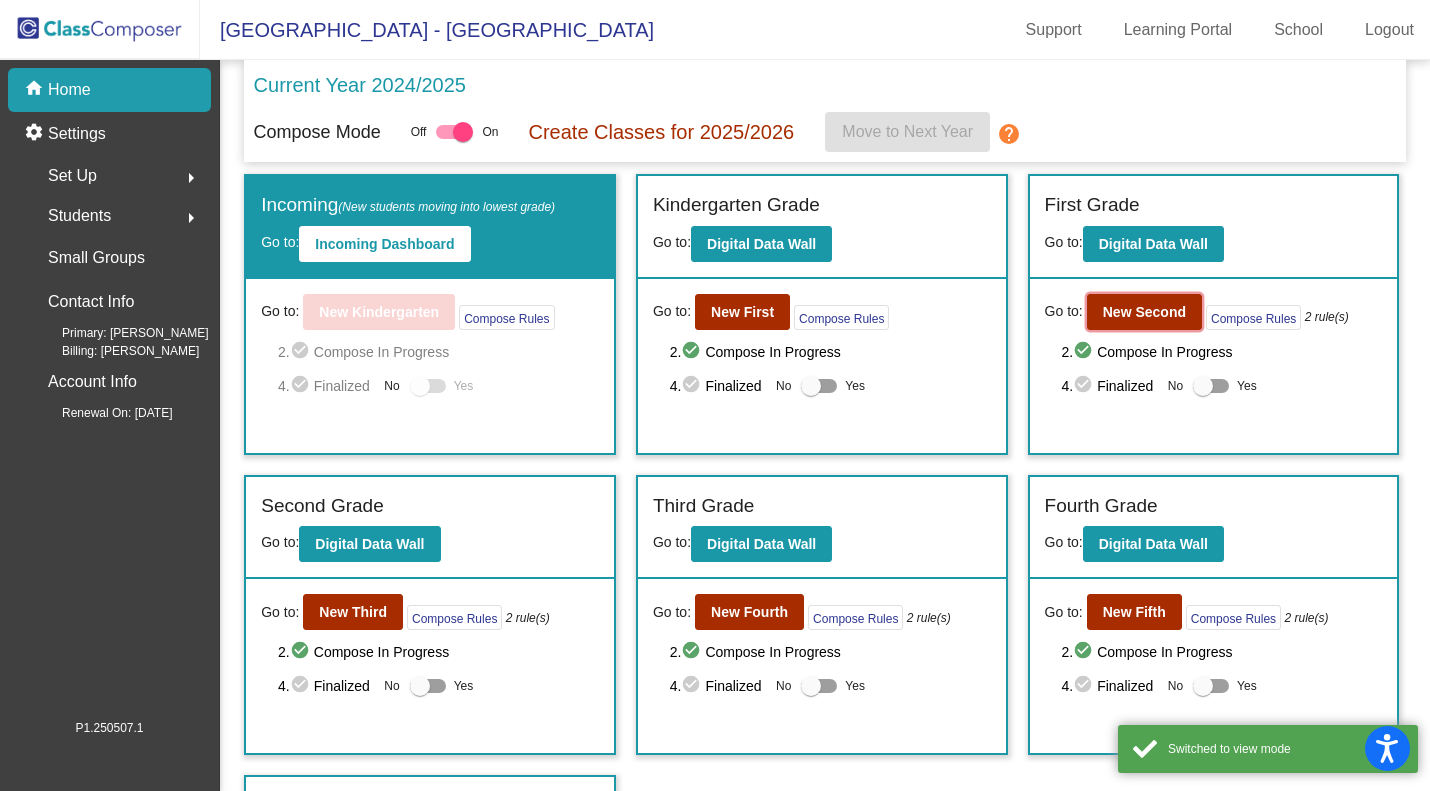 click on "New Second" 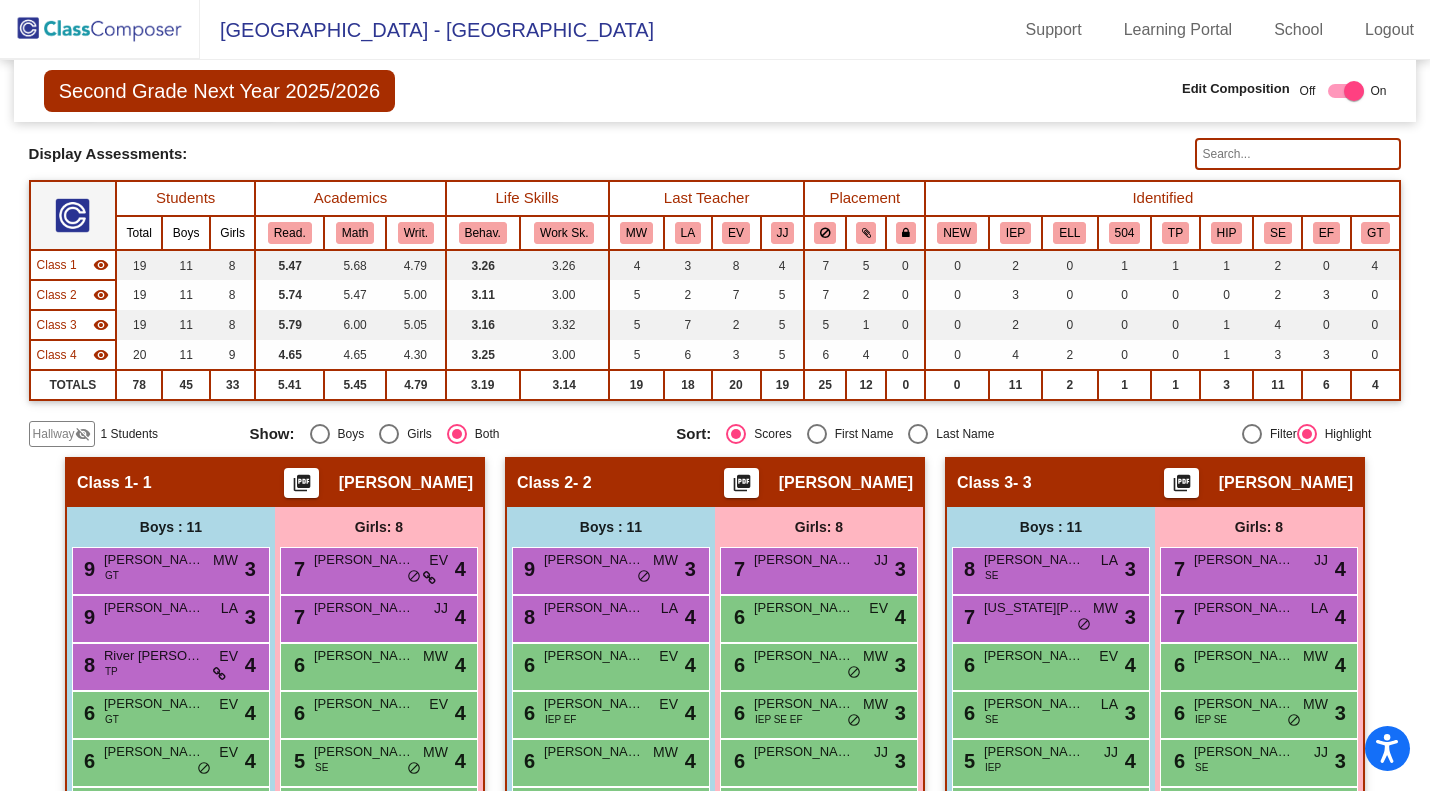scroll, scrollTop: 300, scrollLeft: 0, axis: vertical 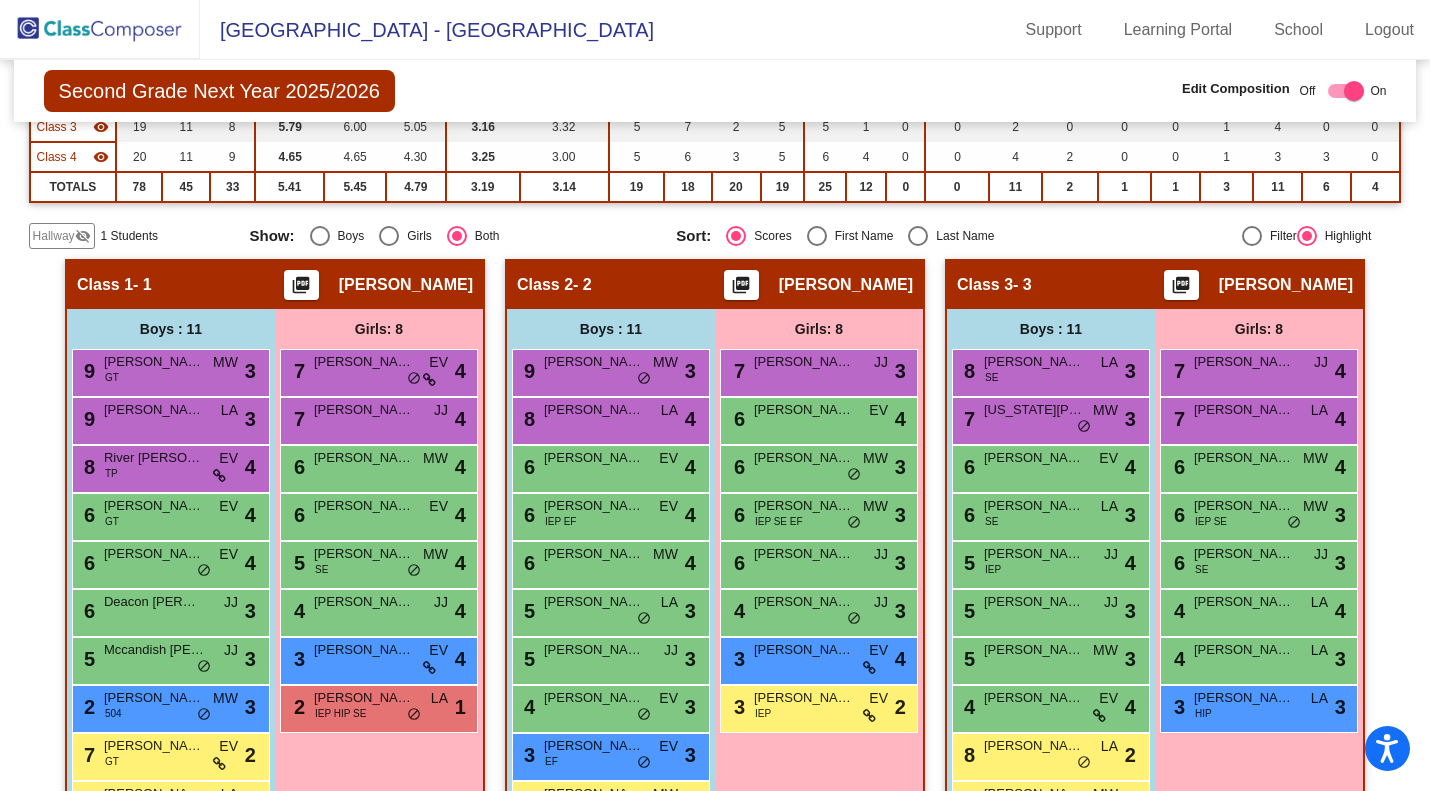 click on "Hallway   visibility_off  1 Students" 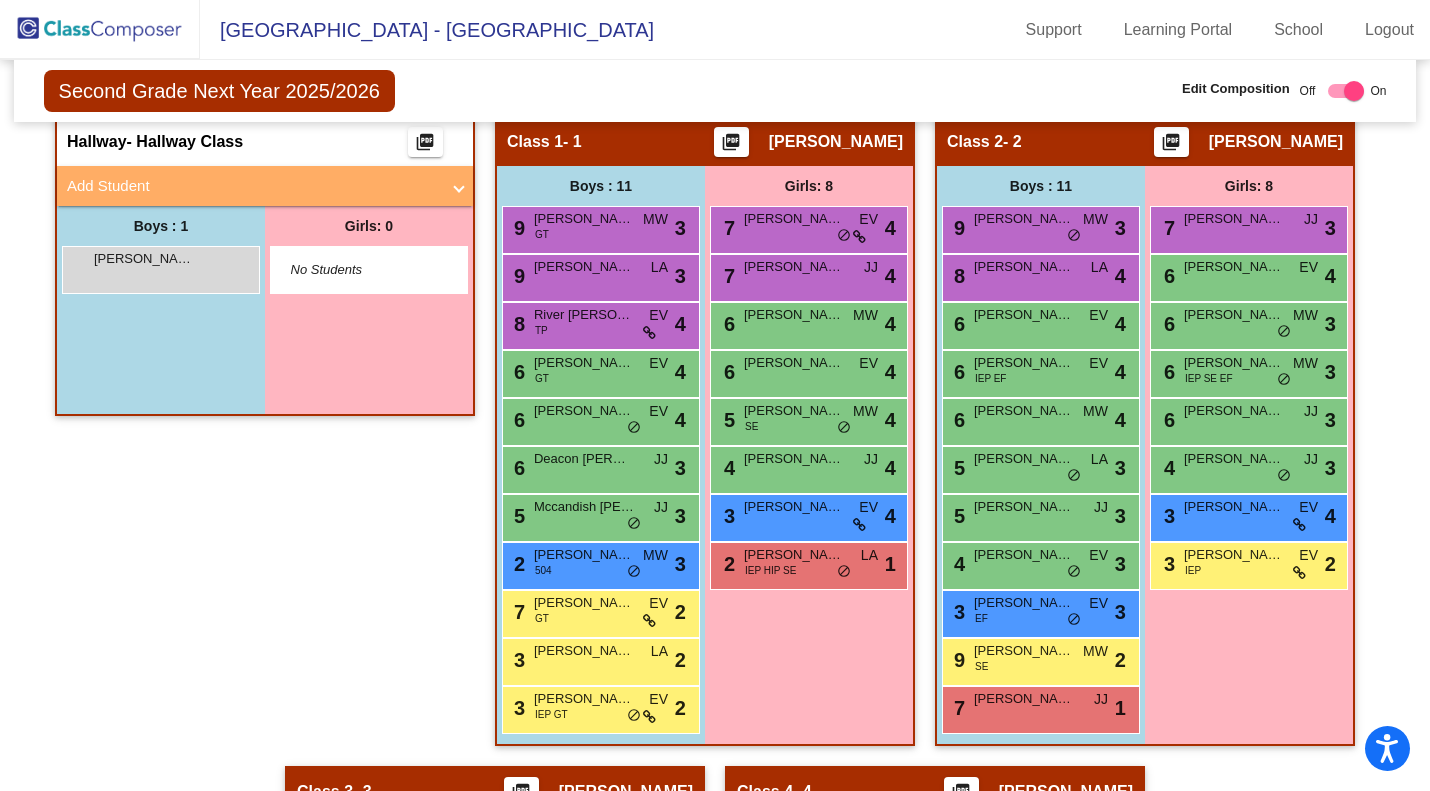scroll, scrollTop: 467, scrollLeft: 0, axis: vertical 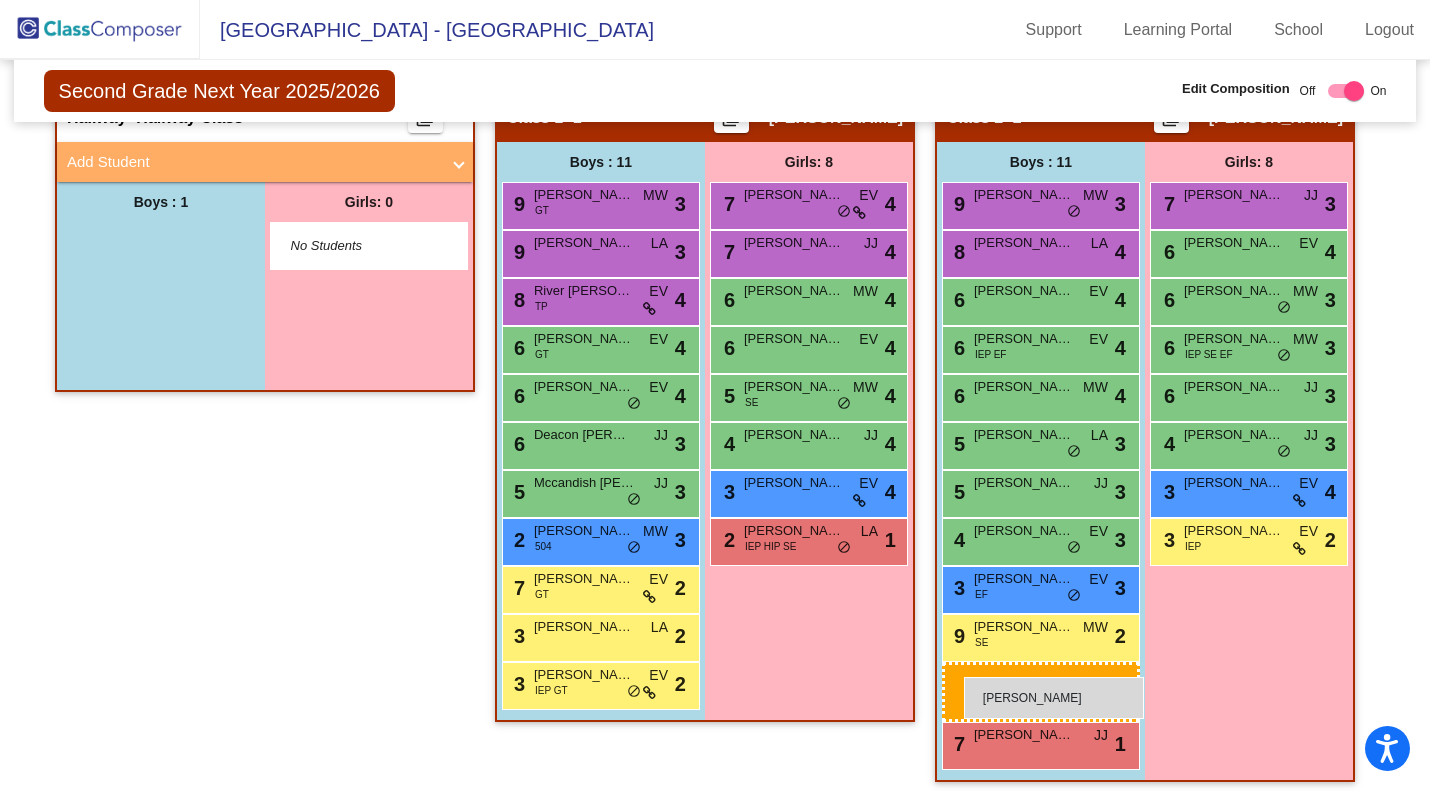drag, startPoint x: 102, startPoint y: 244, endPoint x: 965, endPoint y: 678, distance: 965.98395 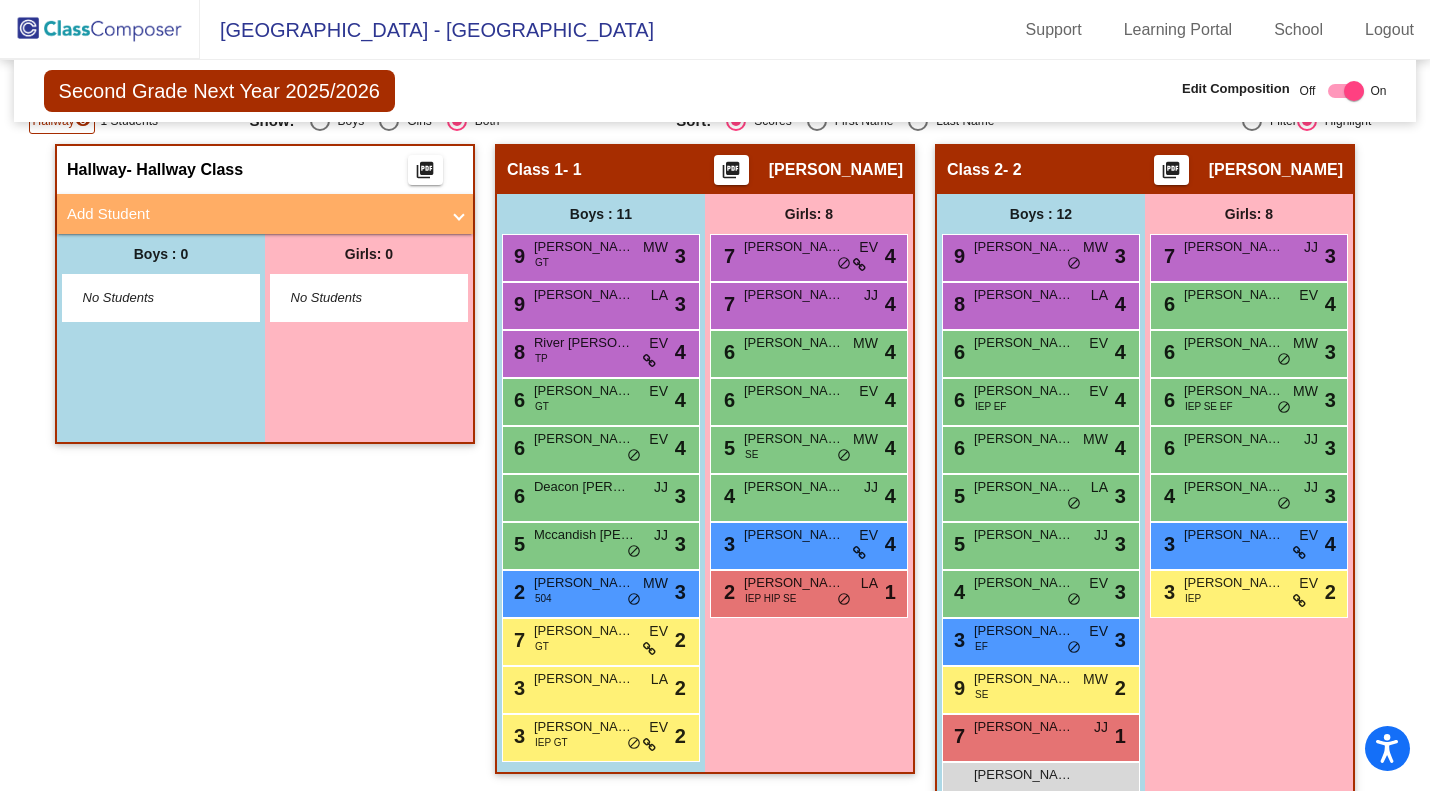 scroll, scrollTop: 515, scrollLeft: 0, axis: vertical 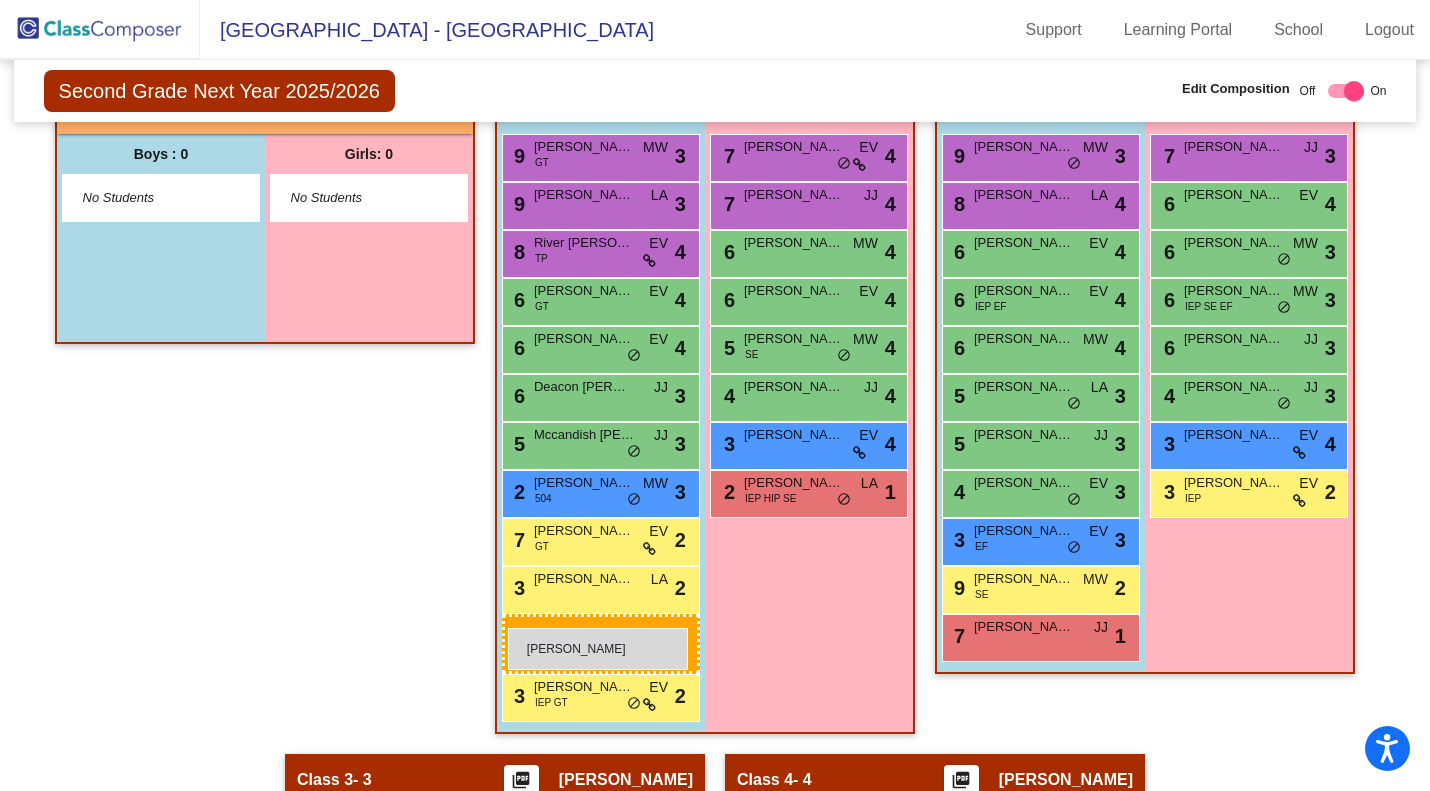 drag, startPoint x: 1048, startPoint y: 681, endPoint x: 507, endPoint y: 628, distance: 543.5899 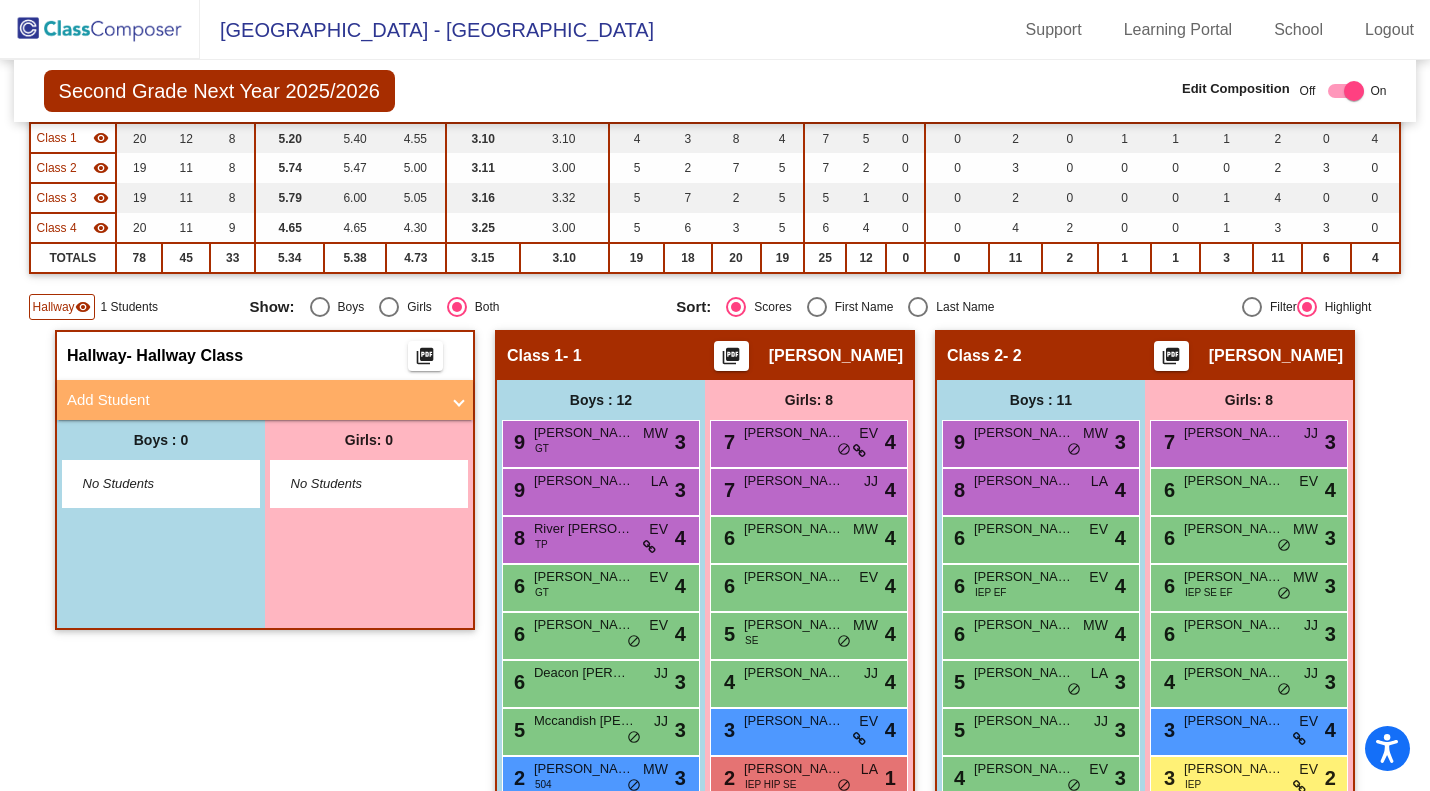 scroll, scrollTop: 115, scrollLeft: 0, axis: vertical 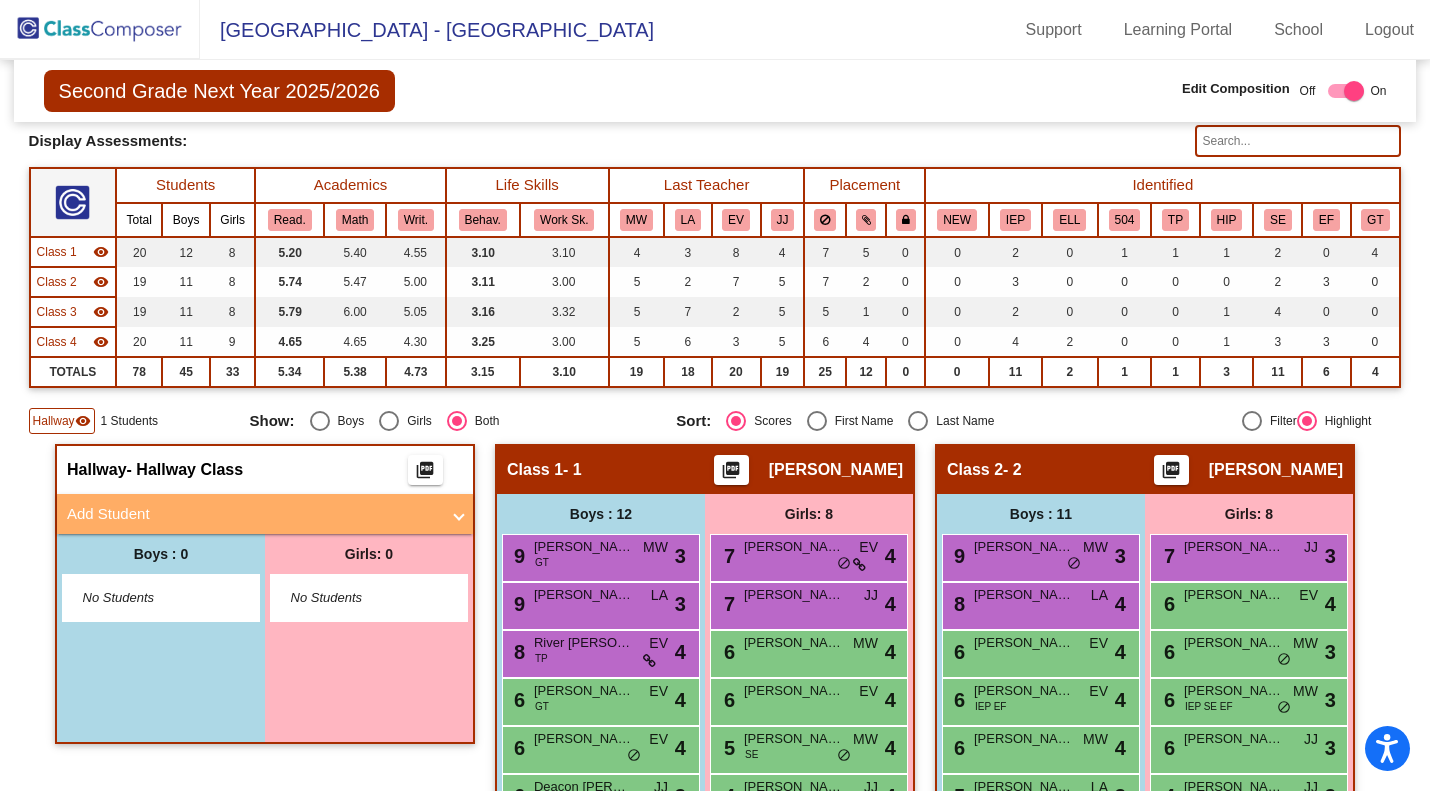 click 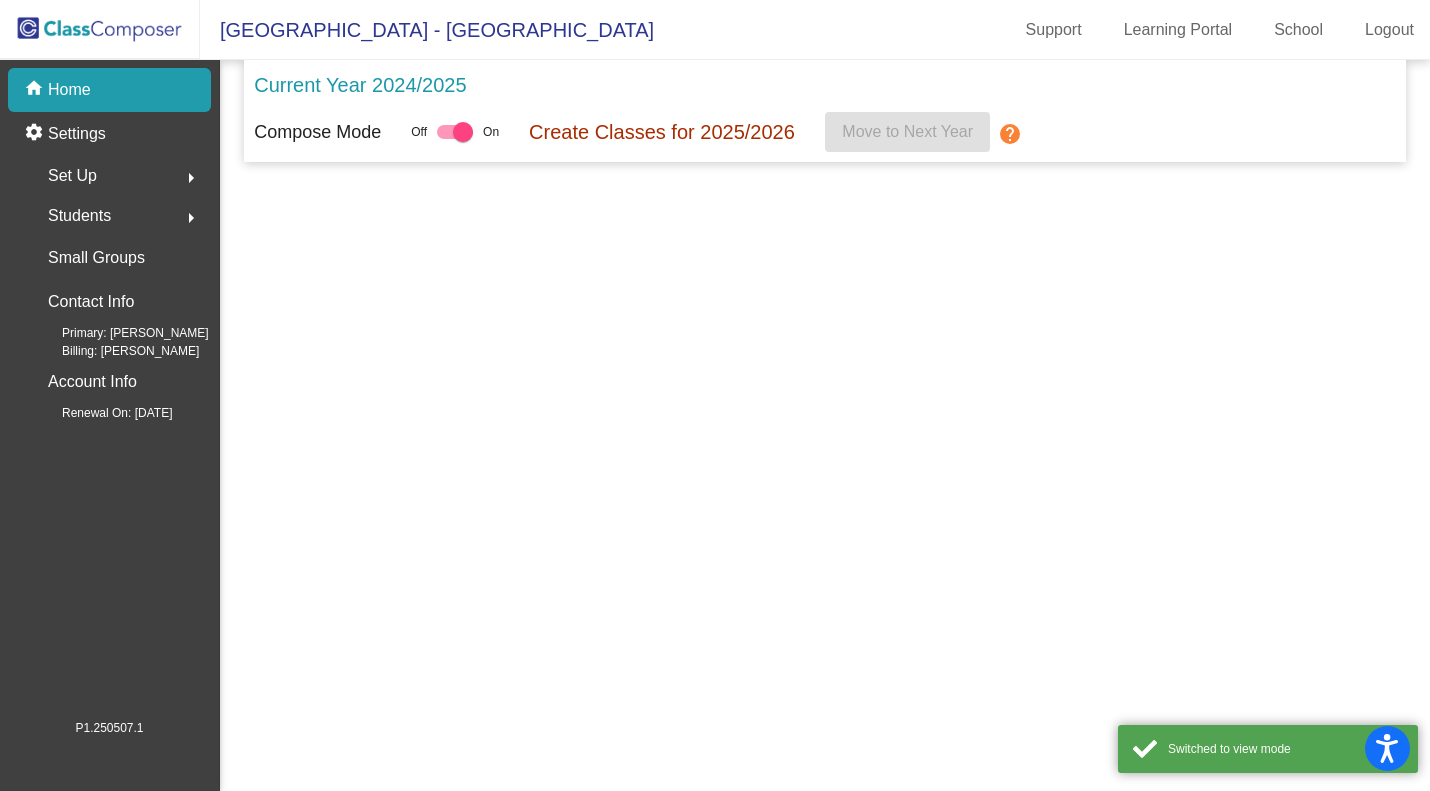 scroll, scrollTop: 0, scrollLeft: 0, axis: both 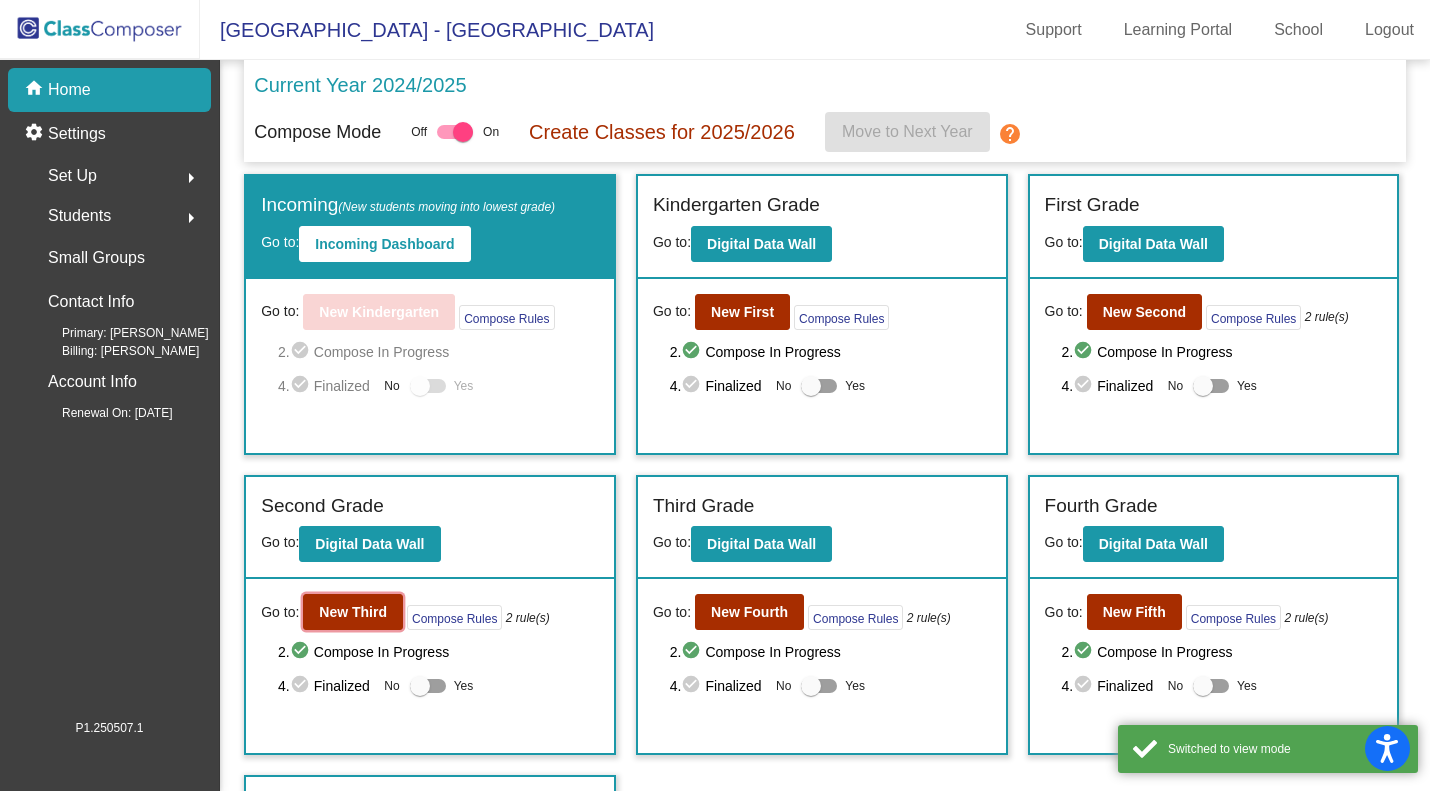 click on "New Third" 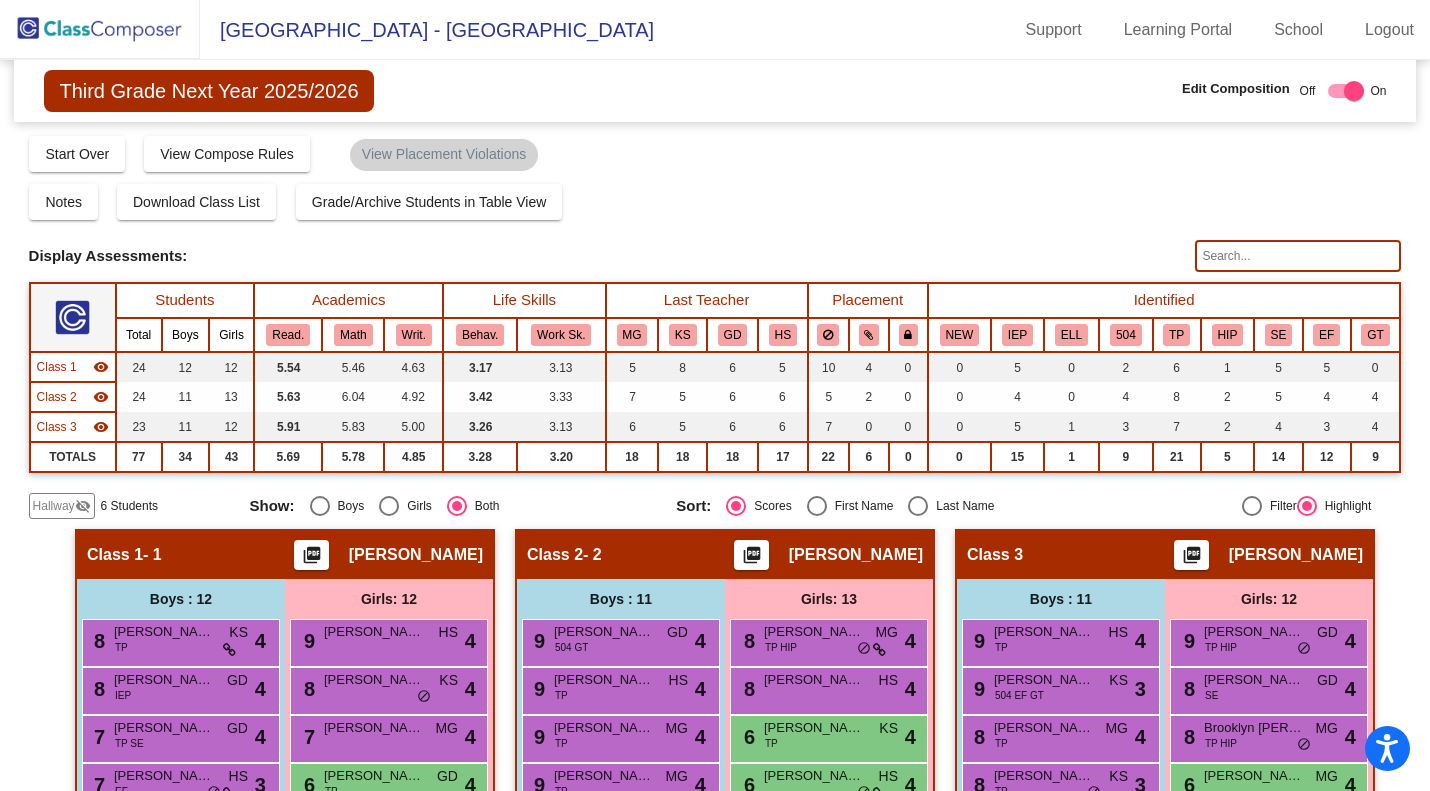 click on "Hallway" 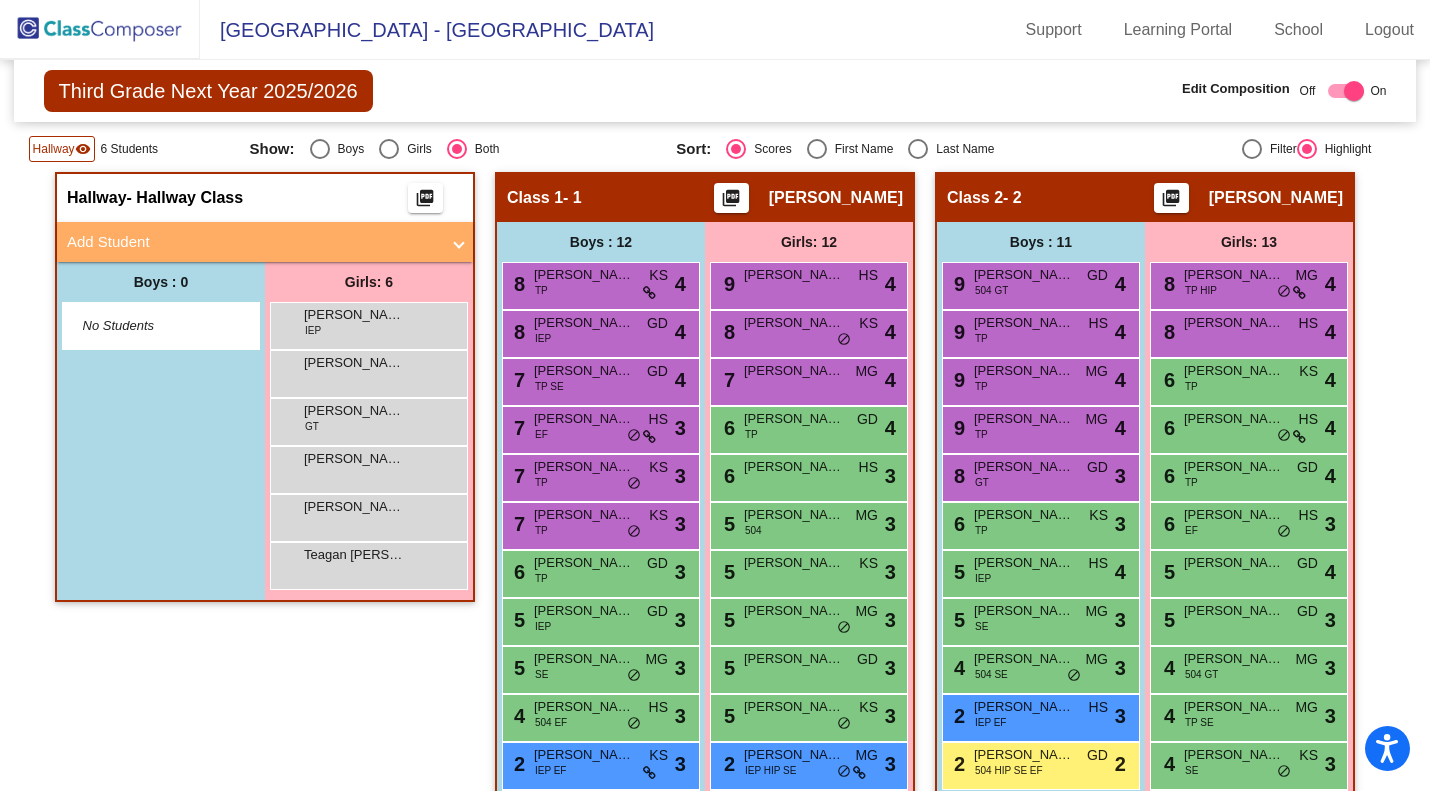 scroll, scrollTop: 381, scrollLeft: 0, axis: vertical 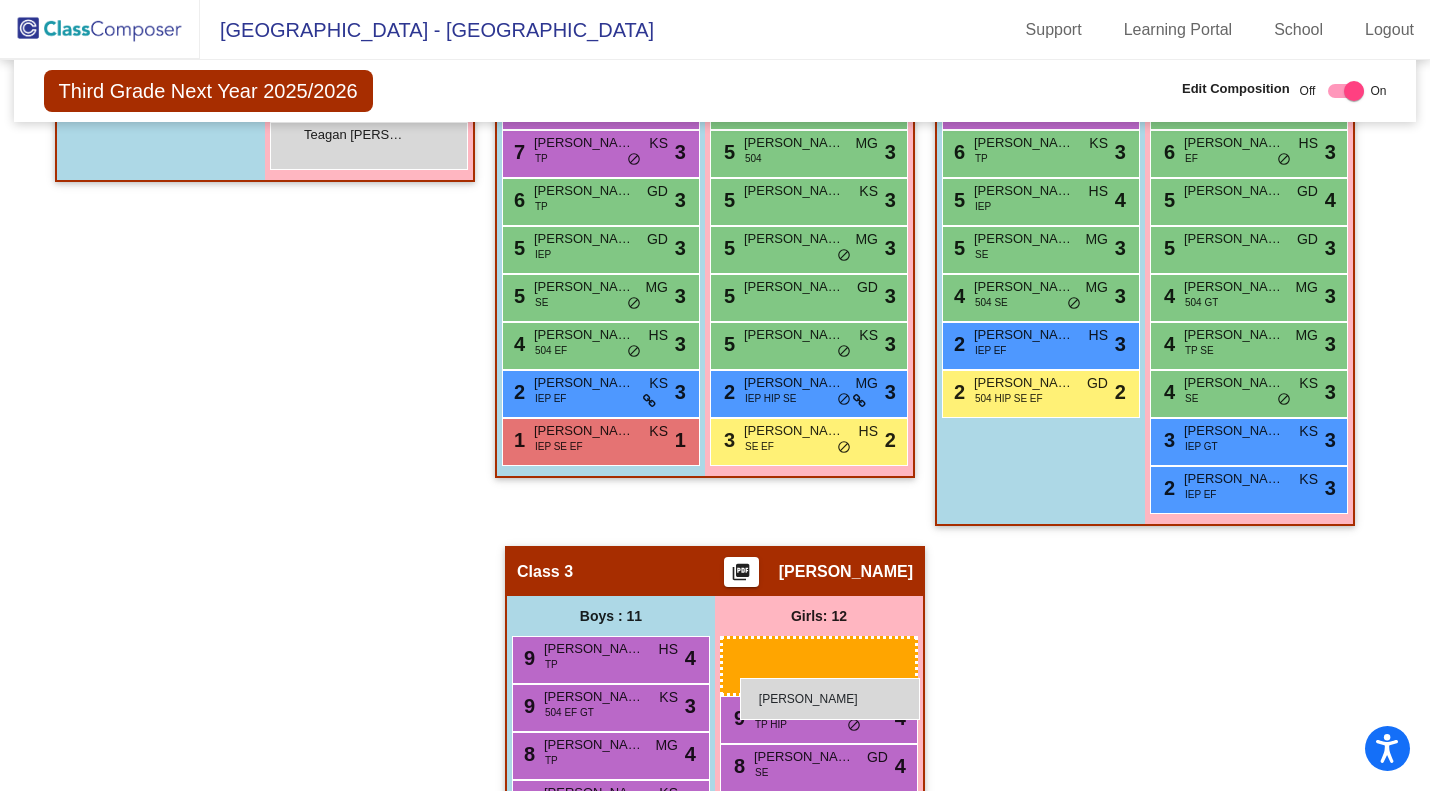 drag, startPoint x: 343, startPoint y: 399, endPoint x: 740, endPoint y: 678, distance: 485.2319 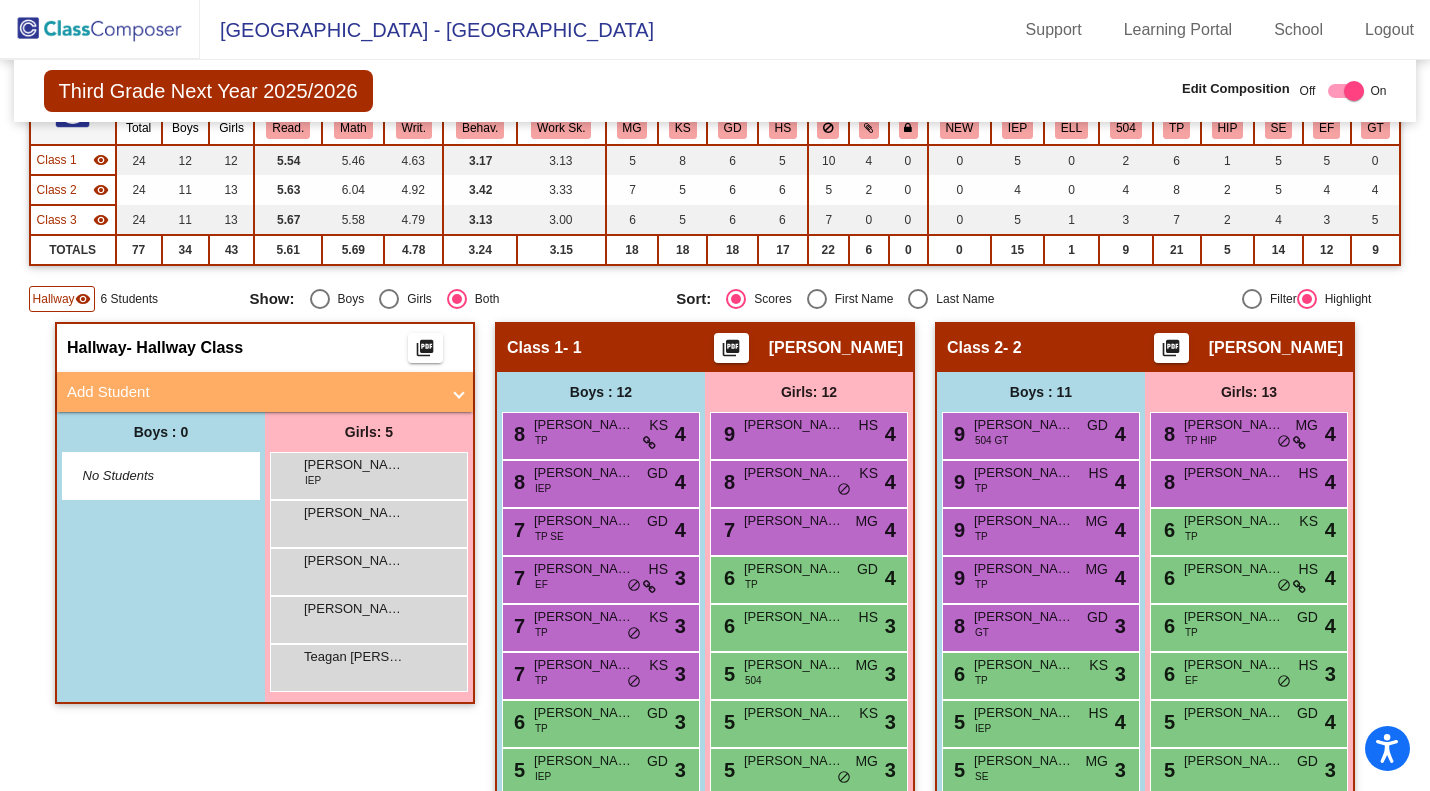scroll, scrollTop: 129, scrollLeft: 0, axis: vertical 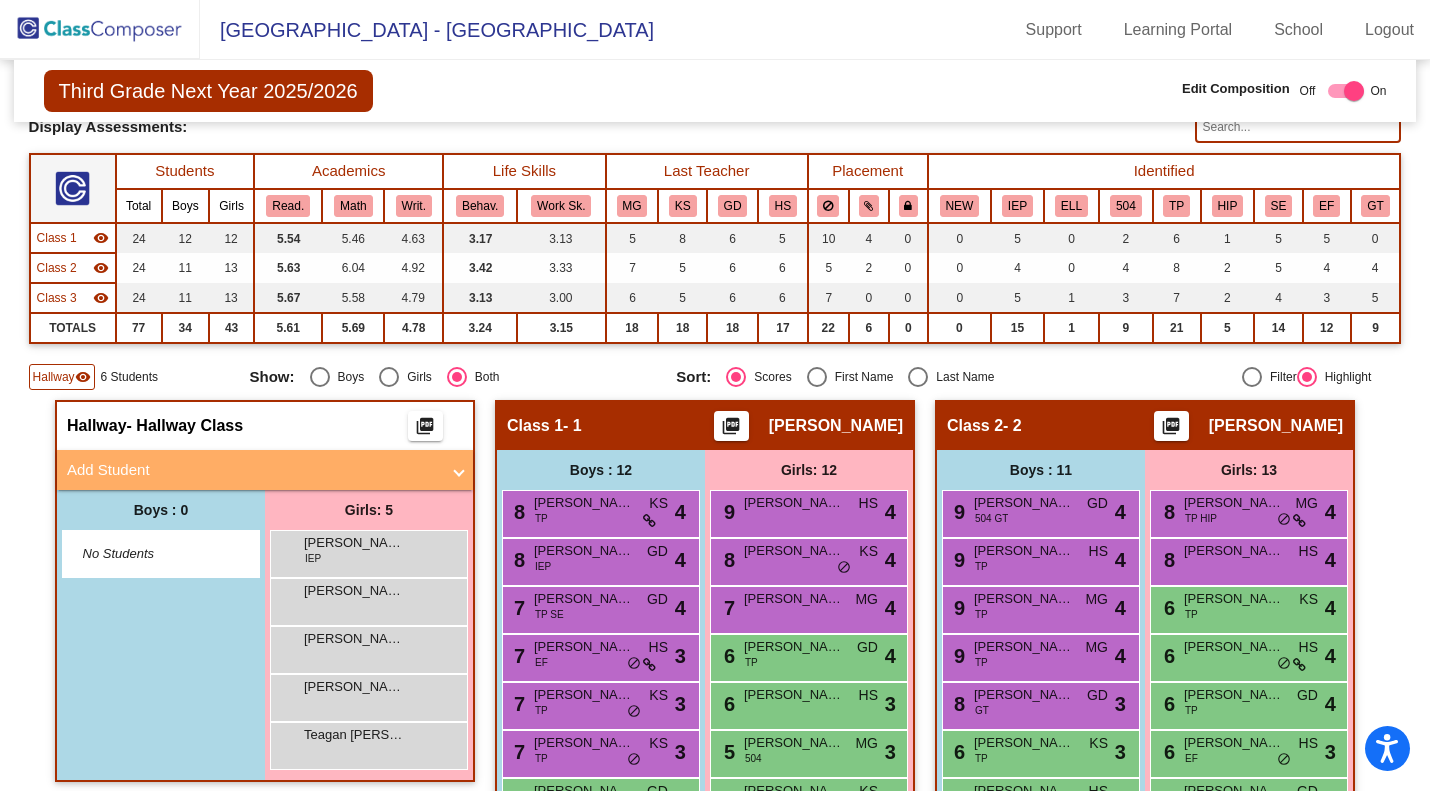 click on "IEP" 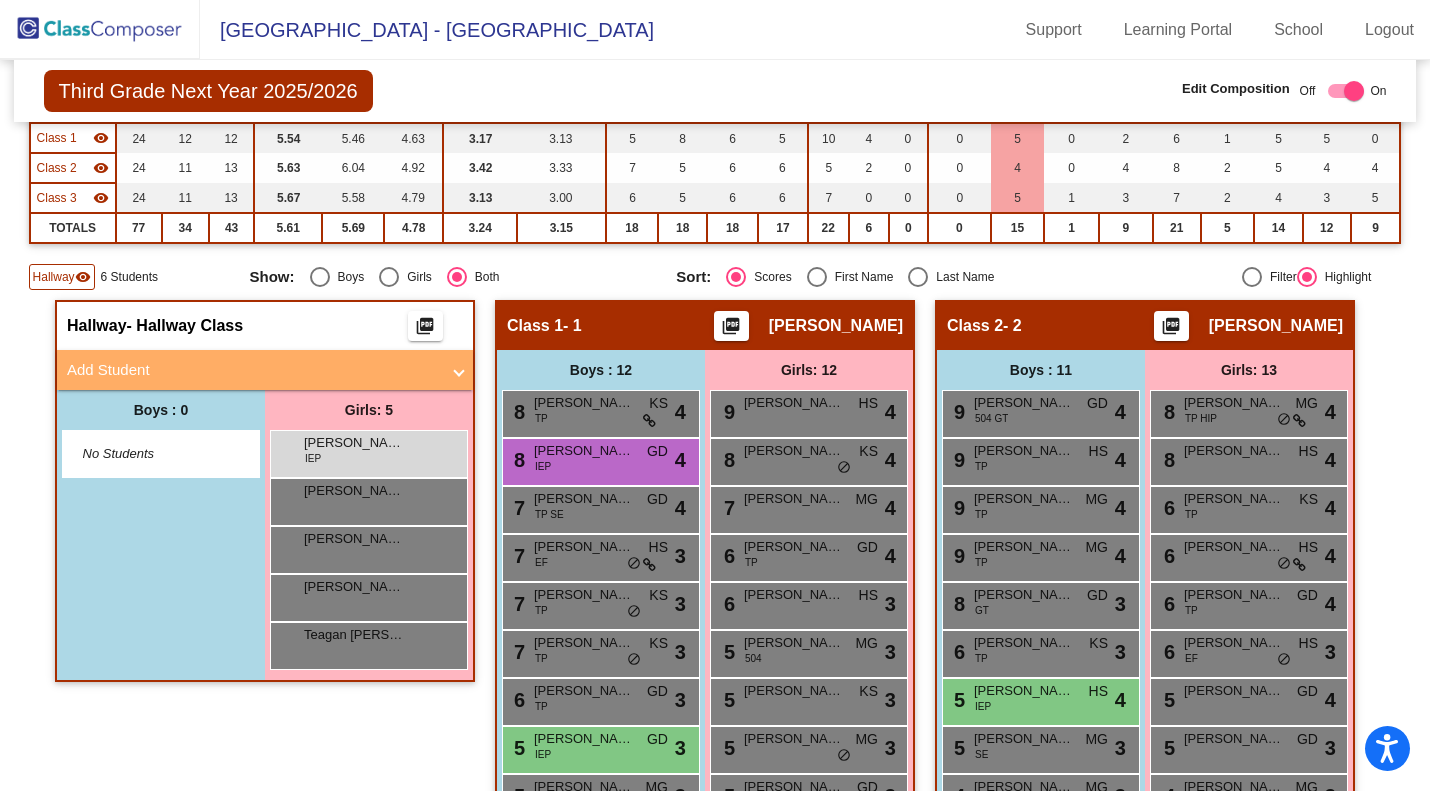 scroll, scrollTop: 429, scrollLeft: 0, axis: vertical 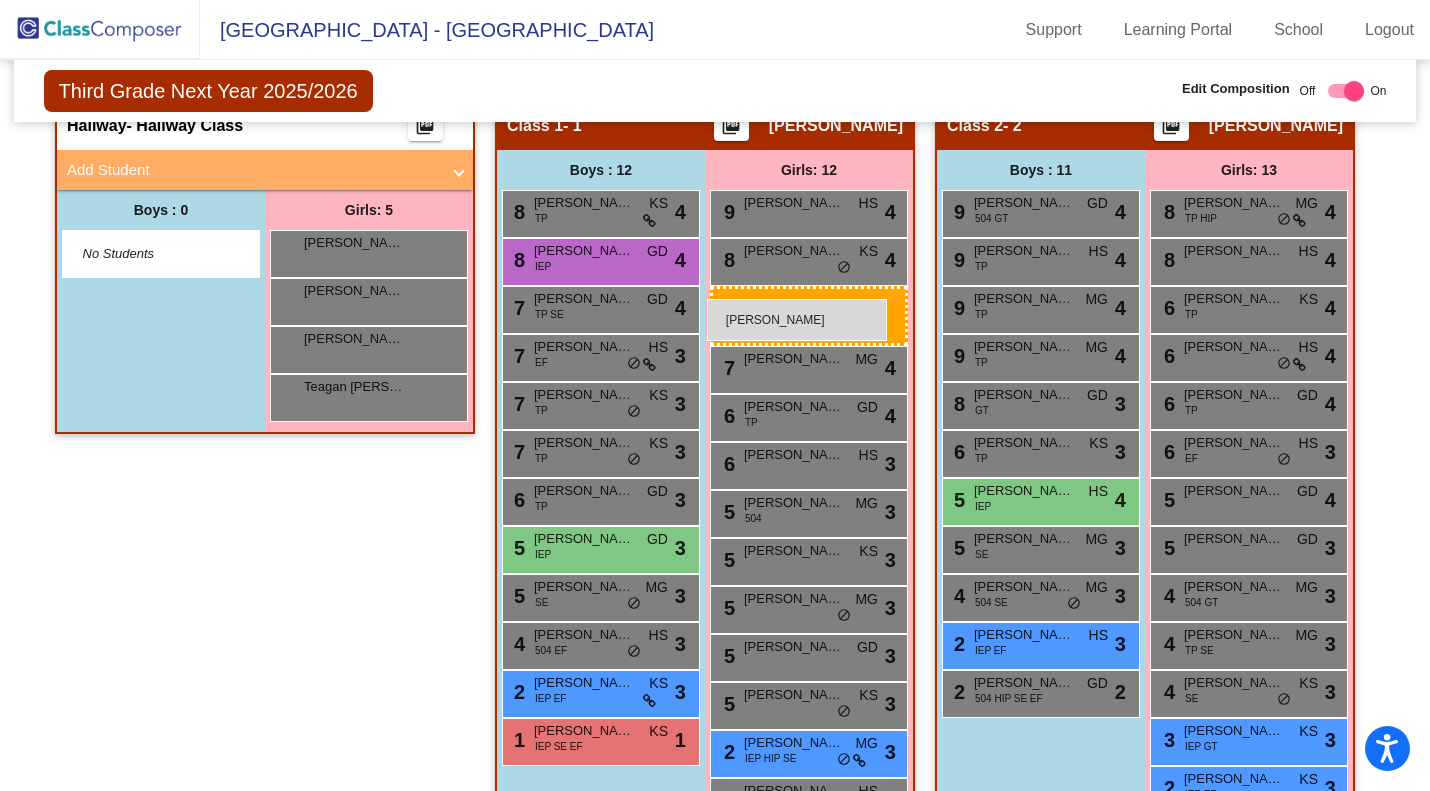 drag, startPoint x: 341, startPoint y: 247, endPoint x: 707, endPoint y: 298, distance: 369.5362 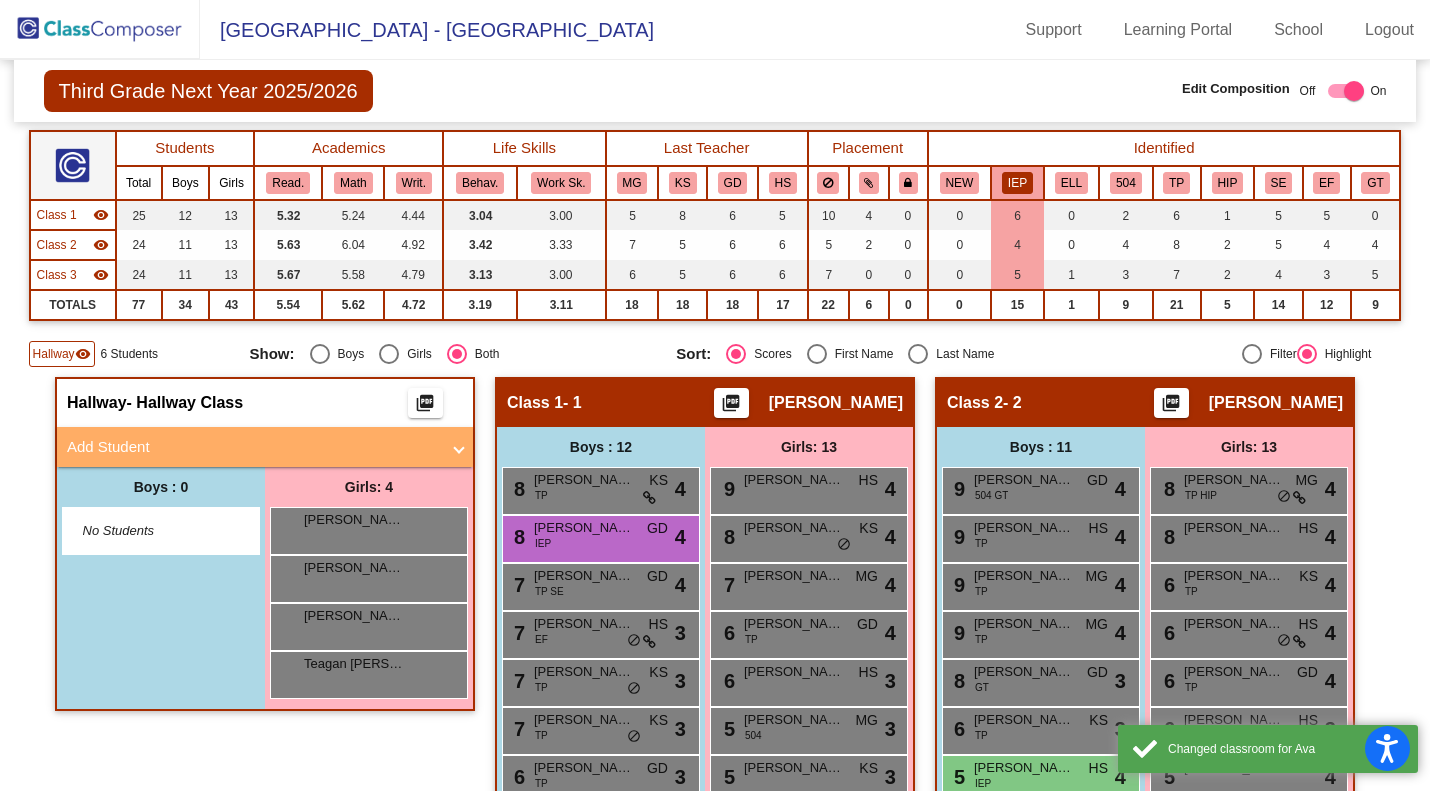 scroll, scrollTop: 129, scrollLeft: 0, axis: vertical 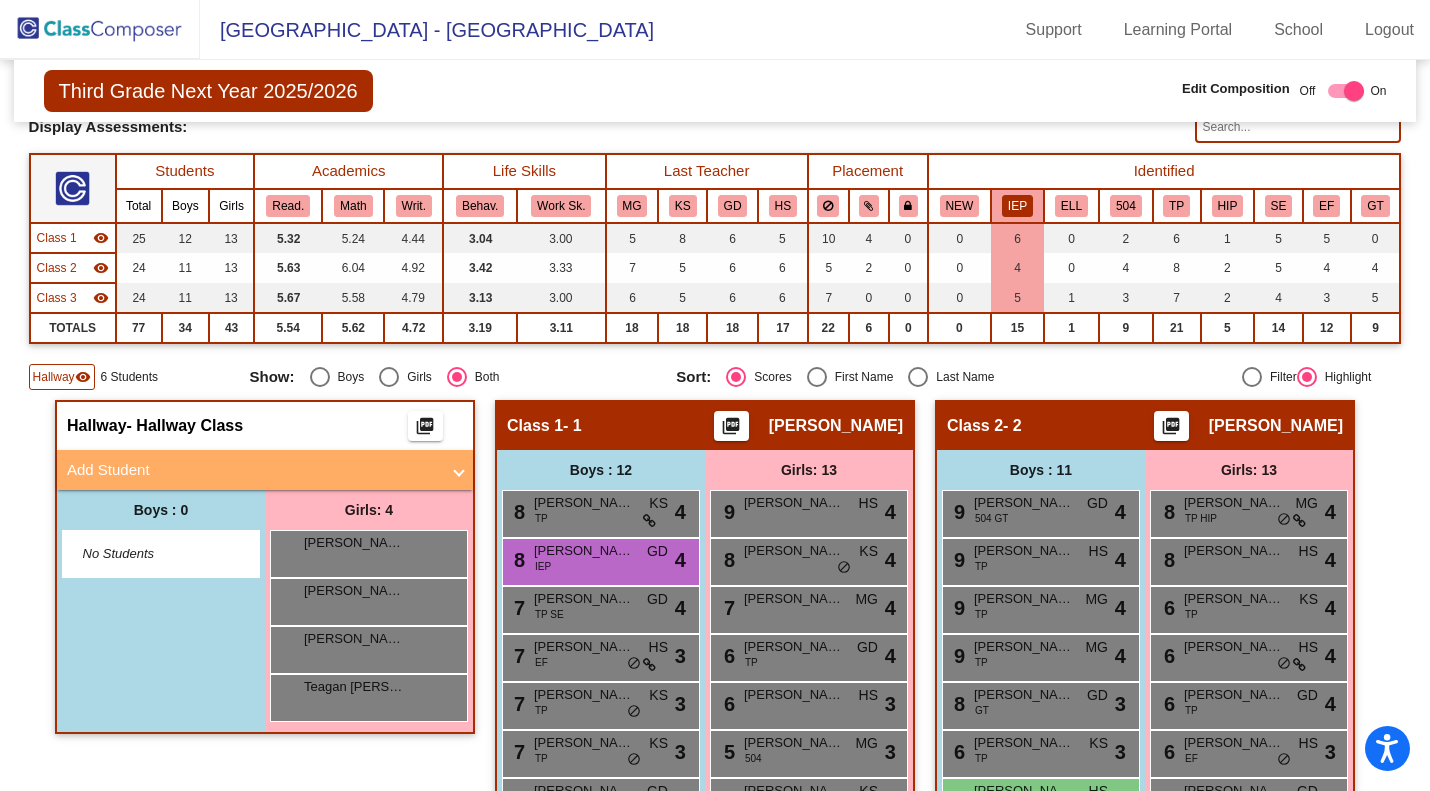 click on "IEP" 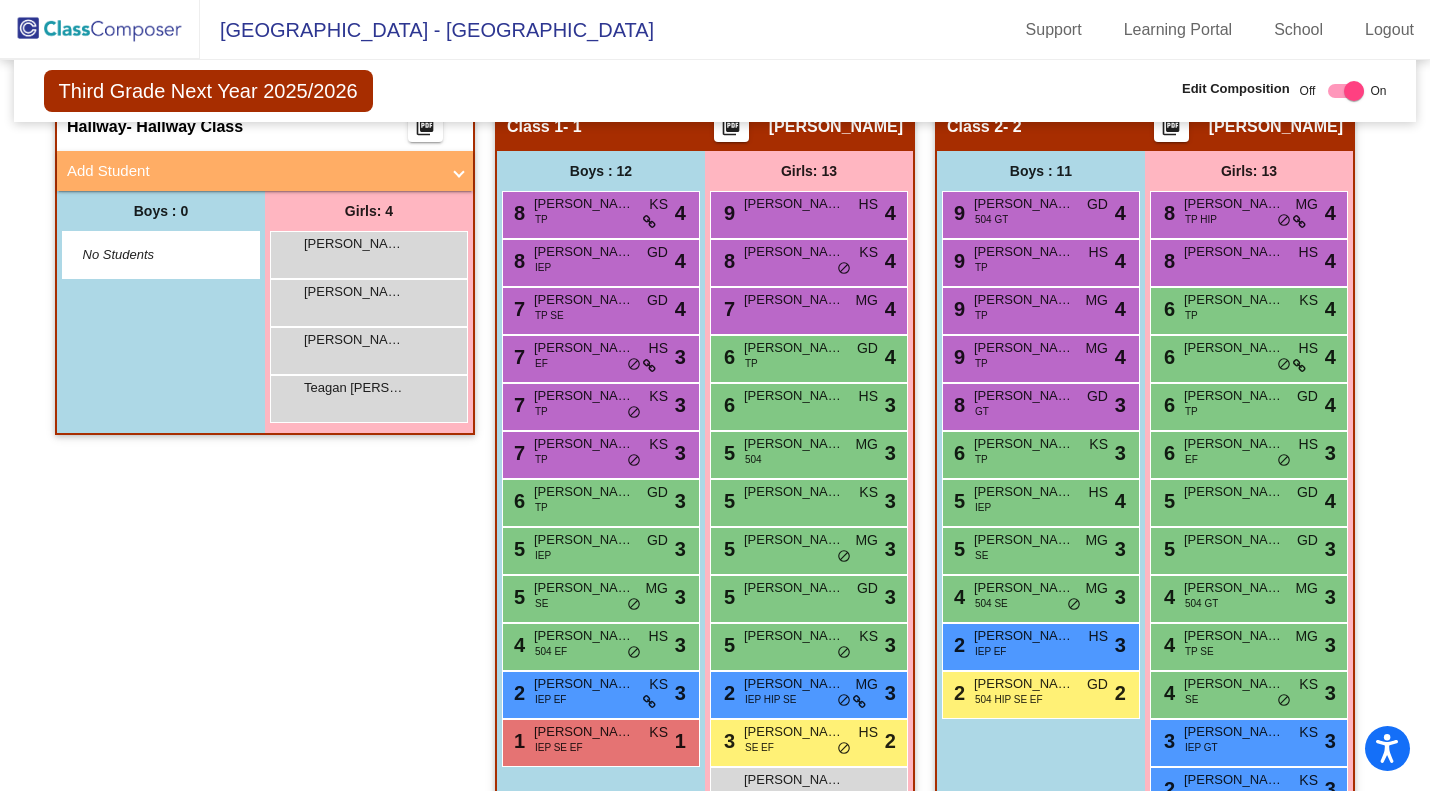 scroll, scrollTop: 429, scrollLeft: 0, axis: vertical 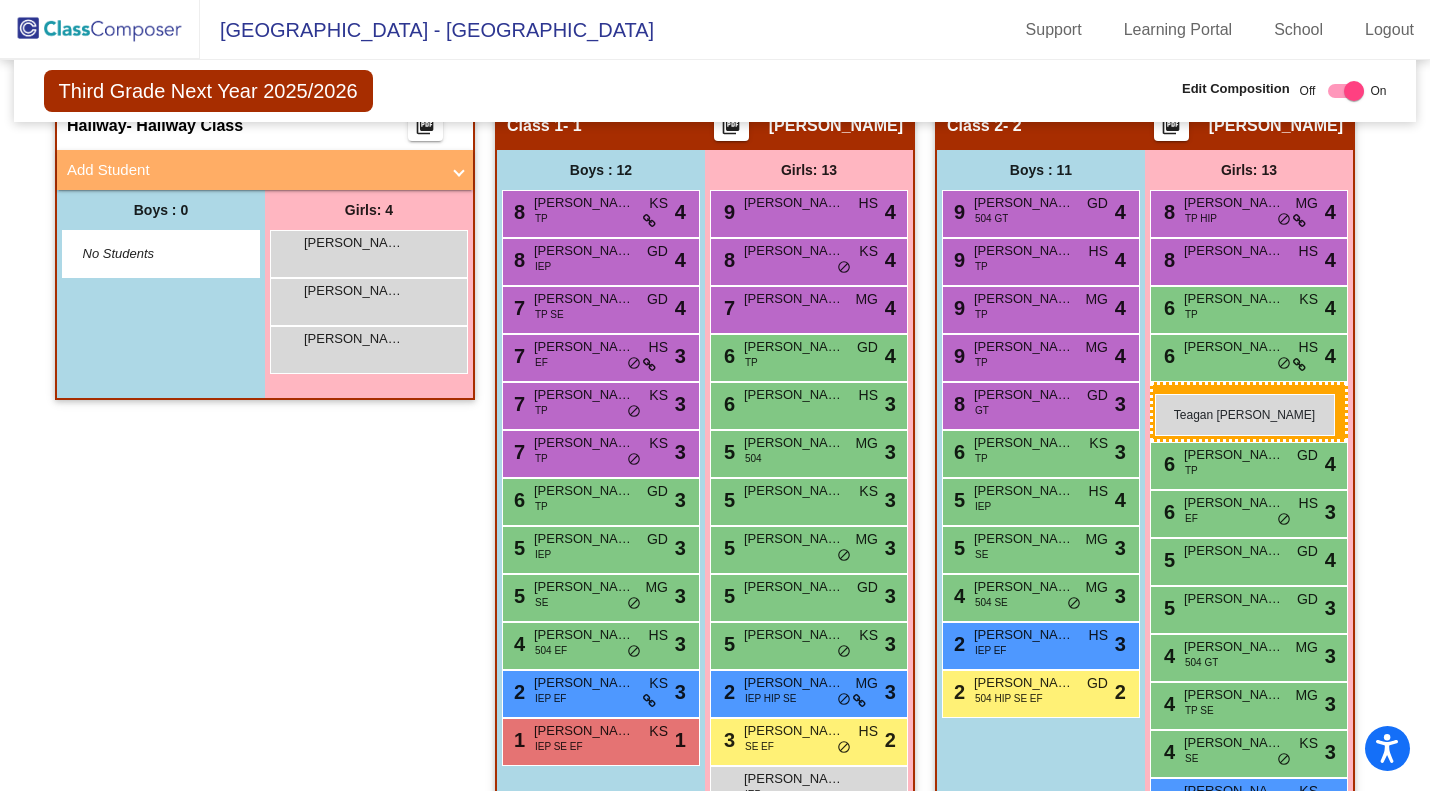 drag, startPoint x: 347, startPoint y: 392, endPoint x: 1155, endPoint y: 393, distance: 808.0006 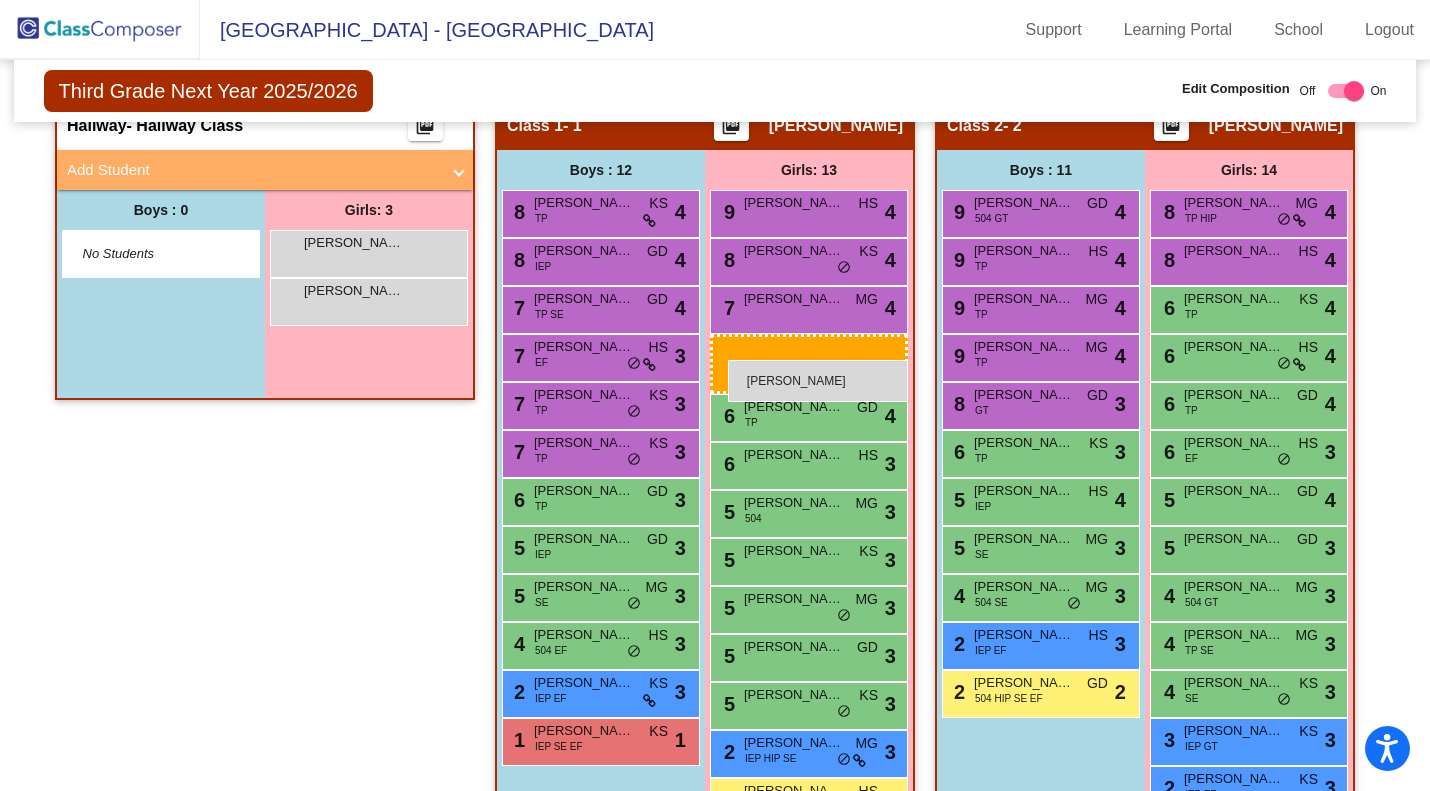 drag, startPoint x: 349, startPoint y: 302, endPoint x: 728, endPoint y: 359, distance: 383.2623 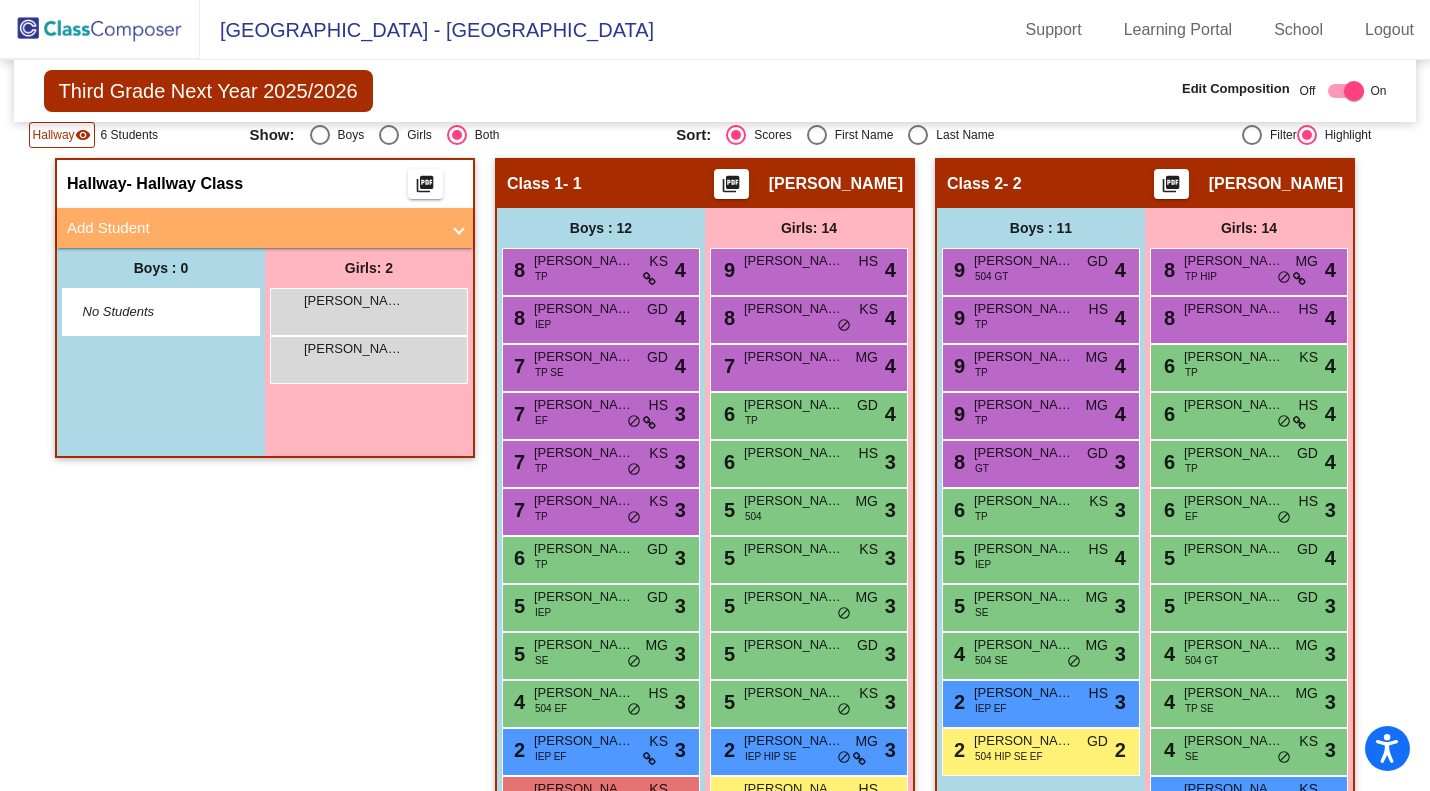 scroll, scrollTop: 329, scrollLeft: 0, axis: vertical 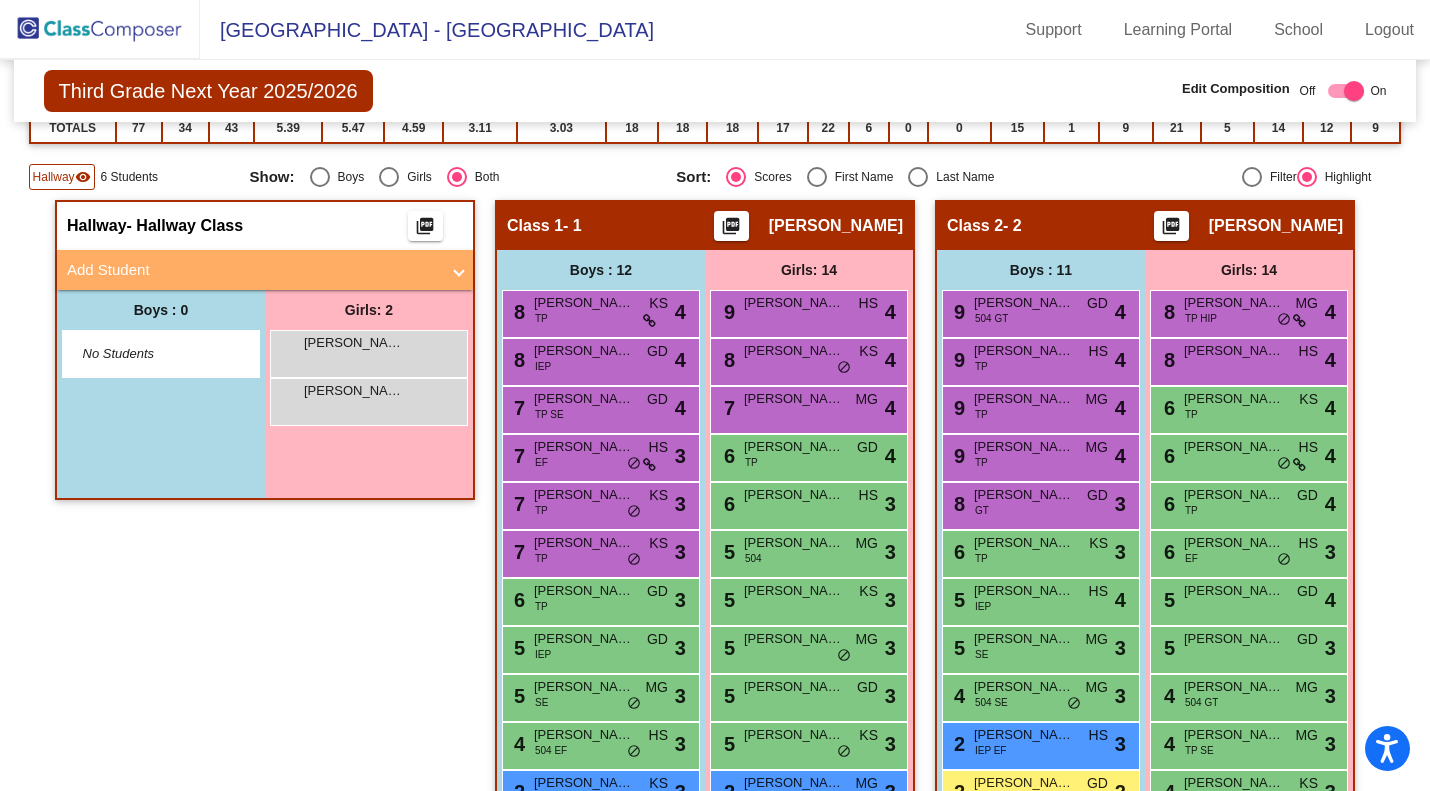 click on "[PERSON_NAME] [PERSON_NAME] lock do_not_disturb_alt" at bounding box center (368, 351) 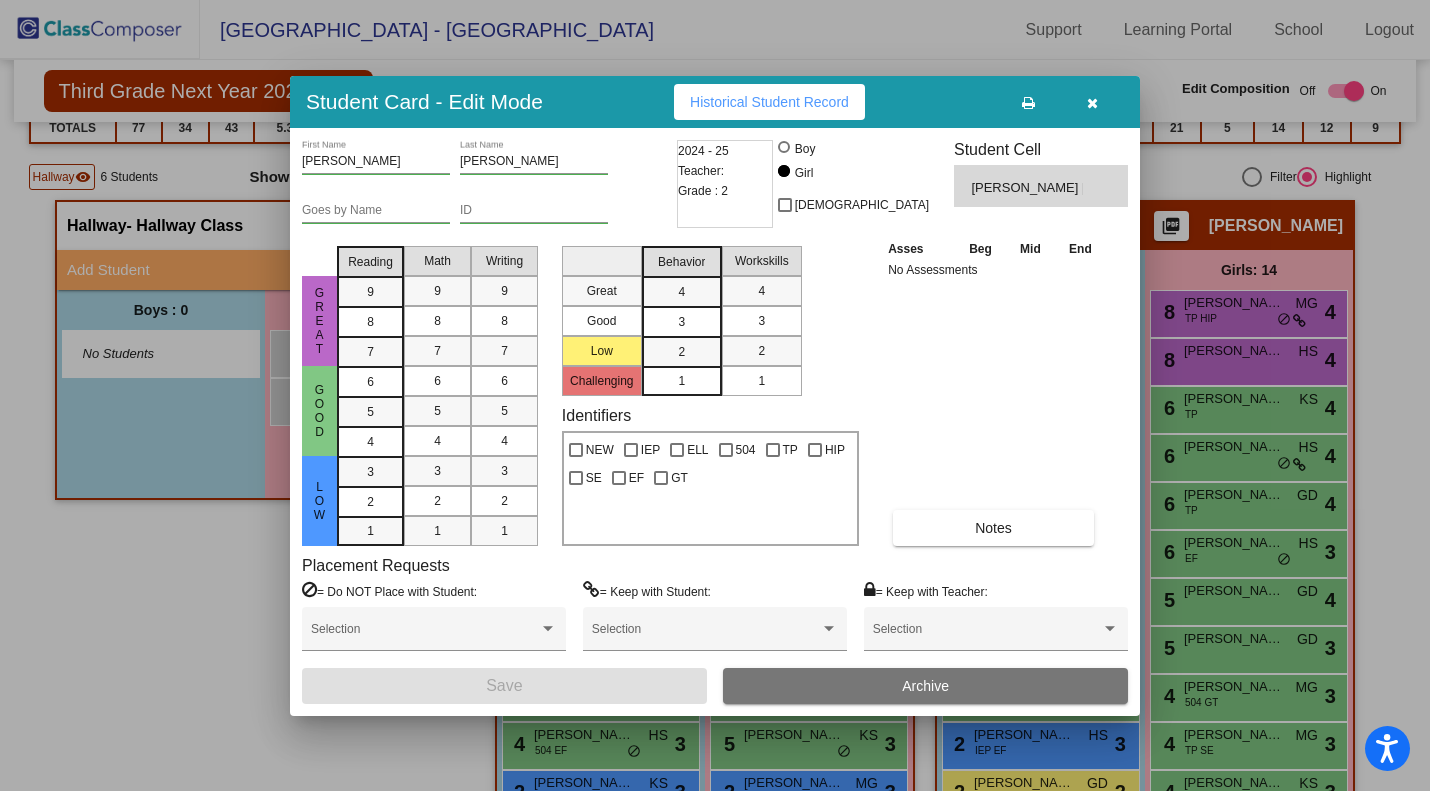 click at bounding box center [1092, 103] 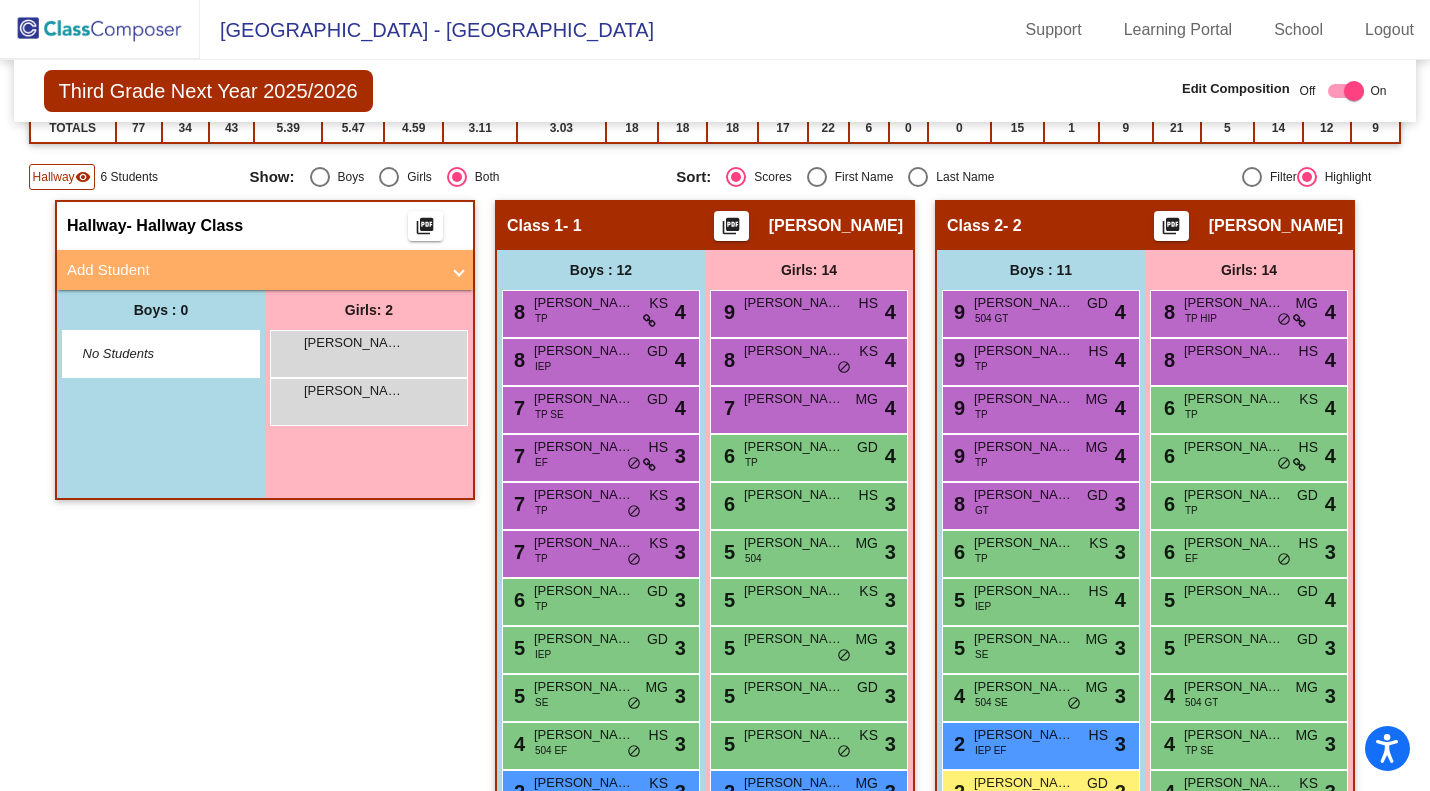 click on "[PERSON_NAME]" at bounding box center (354, 391) 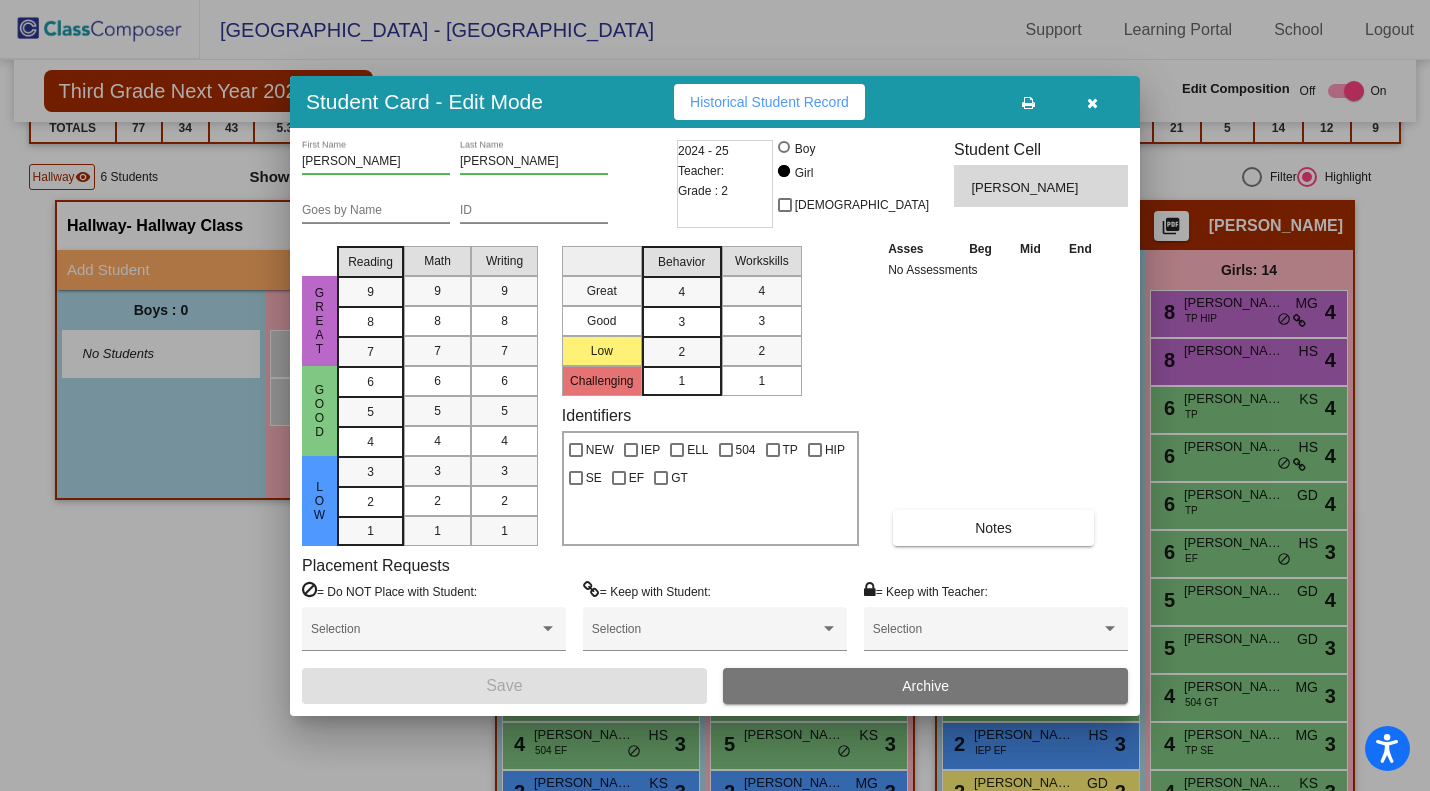 click at bounding box center [1092, 103] 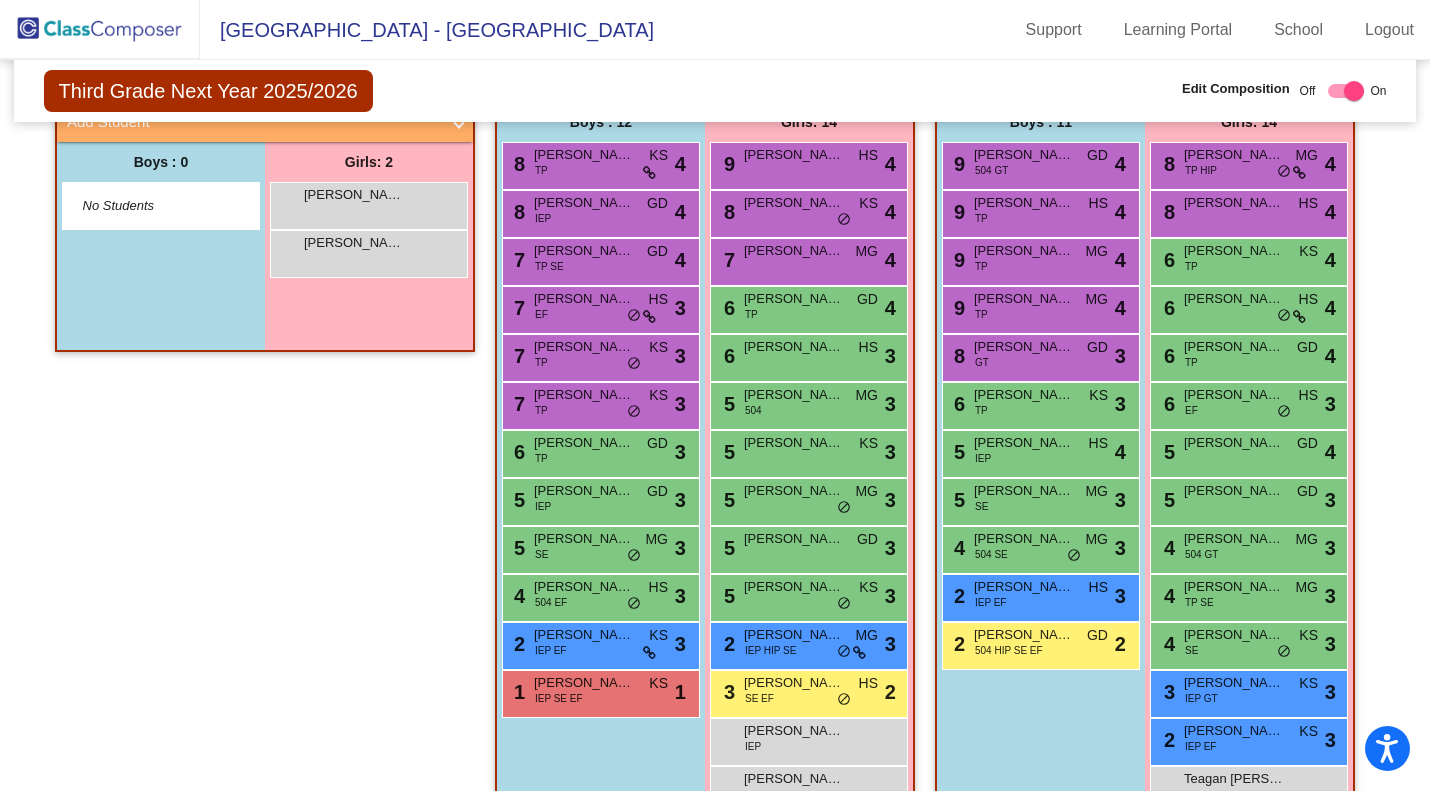scroll, scrollTop: 377, scrollLeft: 0, axis: vertical 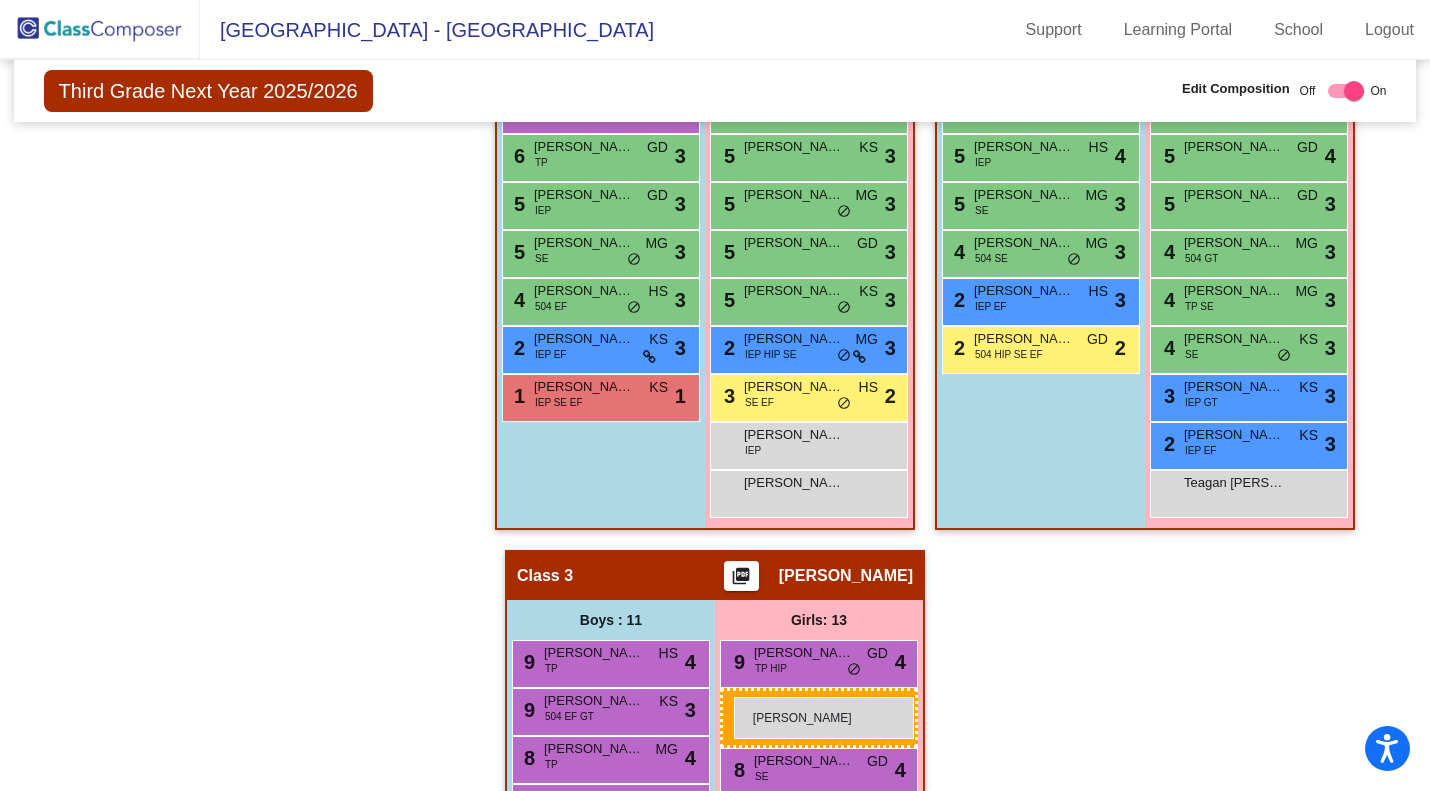 drag, startPoint x: 338, startPoint y: 342, endPoint x: 734, endPoint y: 696, distance: 531.161 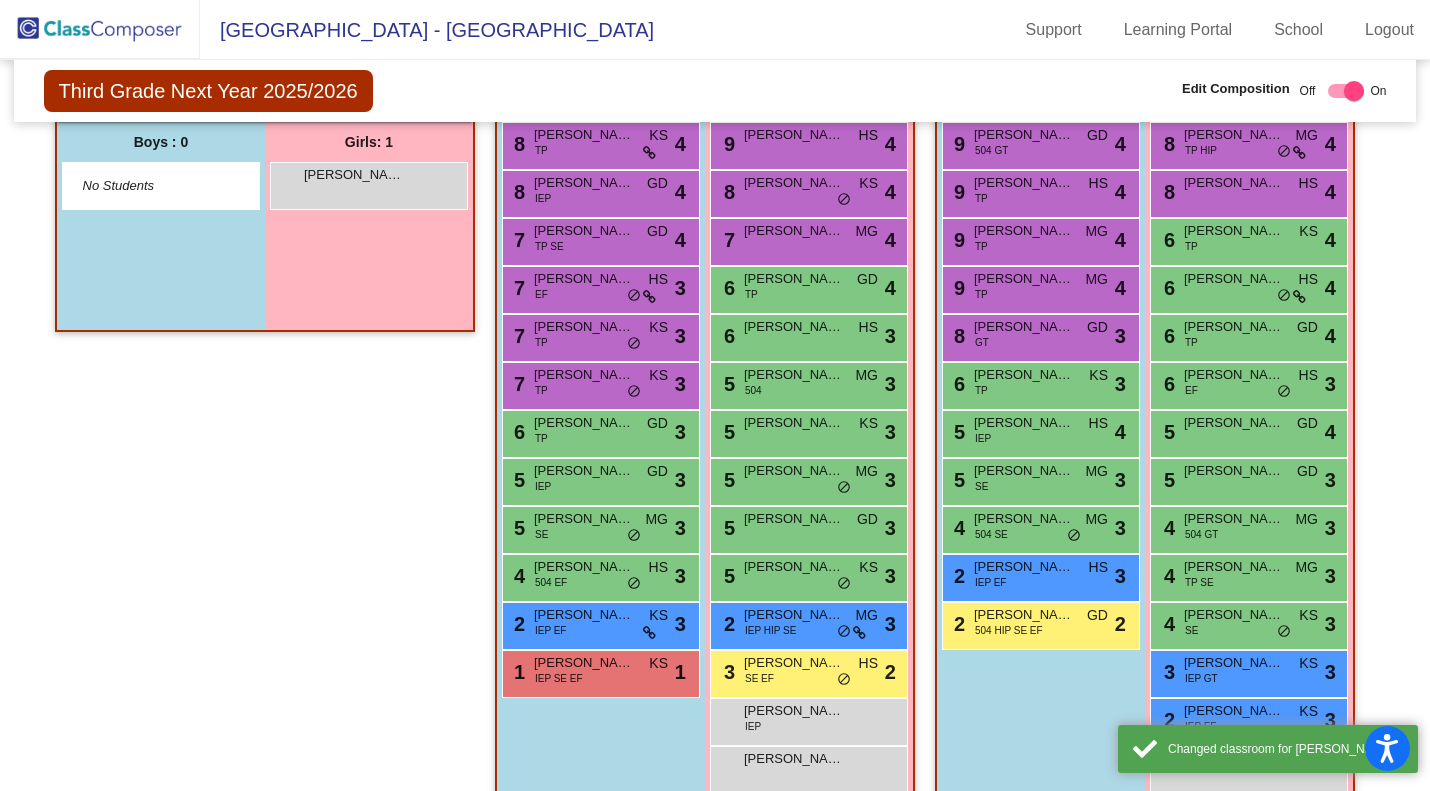 scroll, scrollTop: 473, scrollLeft: 0, axis: vertical 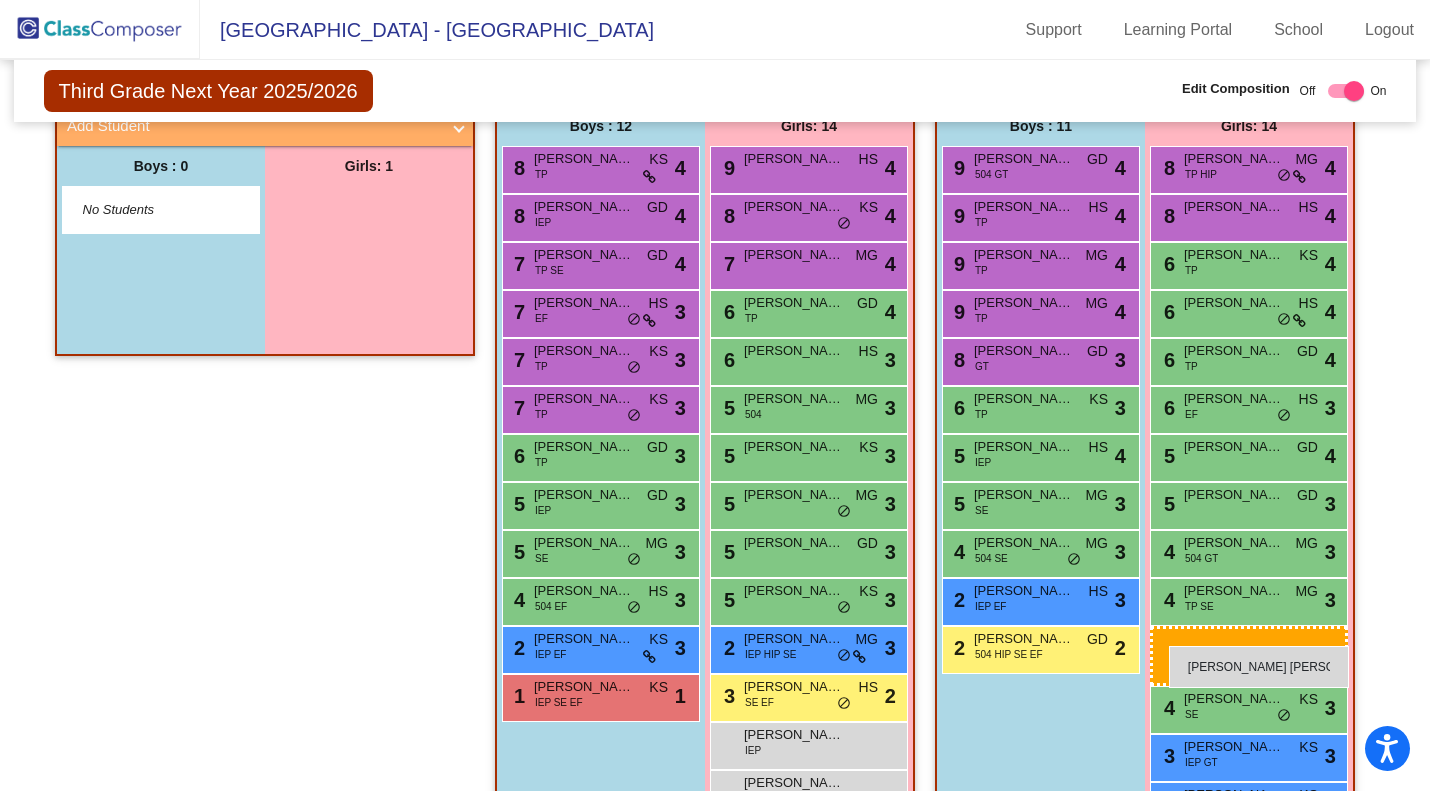 drag, startPoint x: 375, startPoint y: 204, endPoint x: 1169, endPoint y: 646, distance: 908.7354 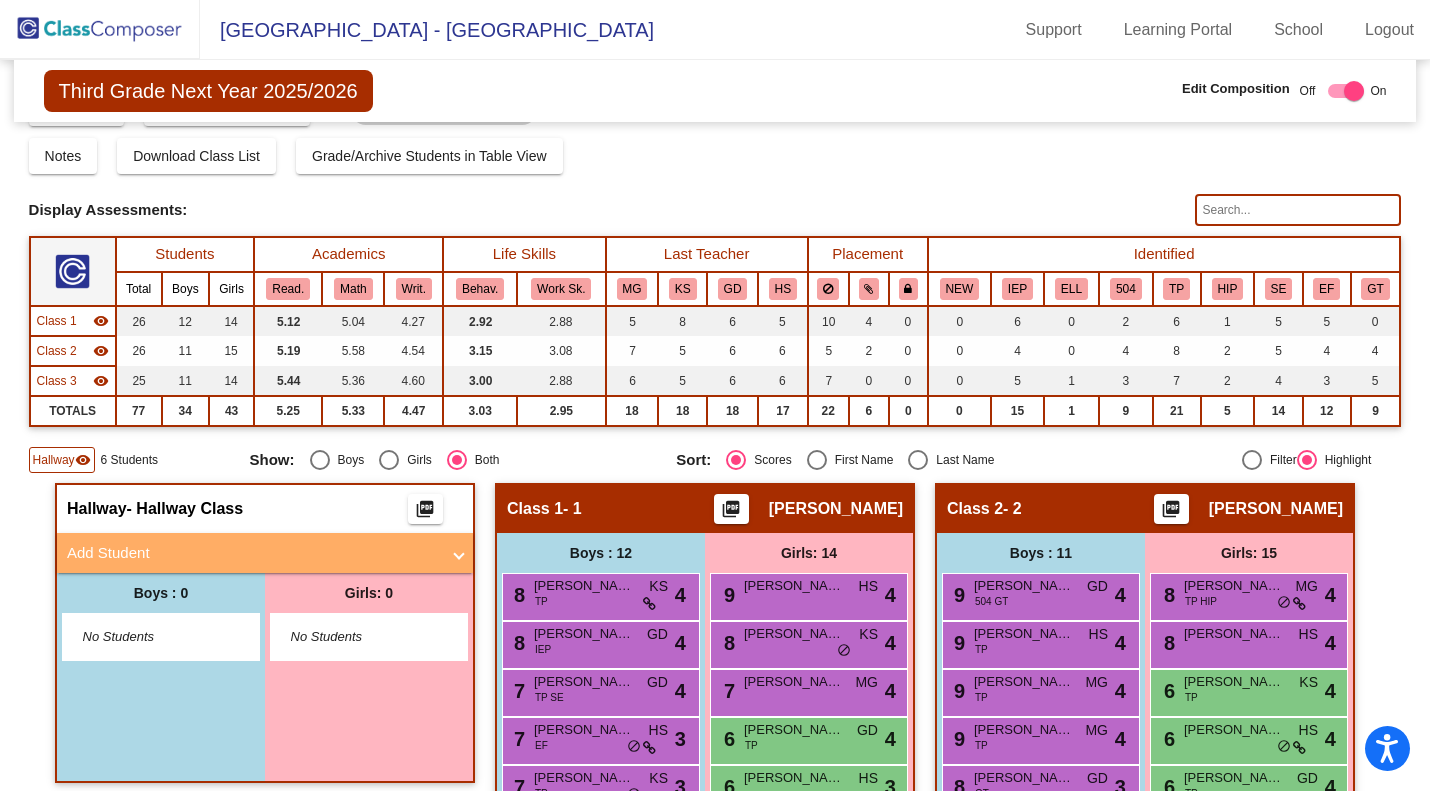 scroll, scrollTop: 0, scrollLeft: 0, axis: both 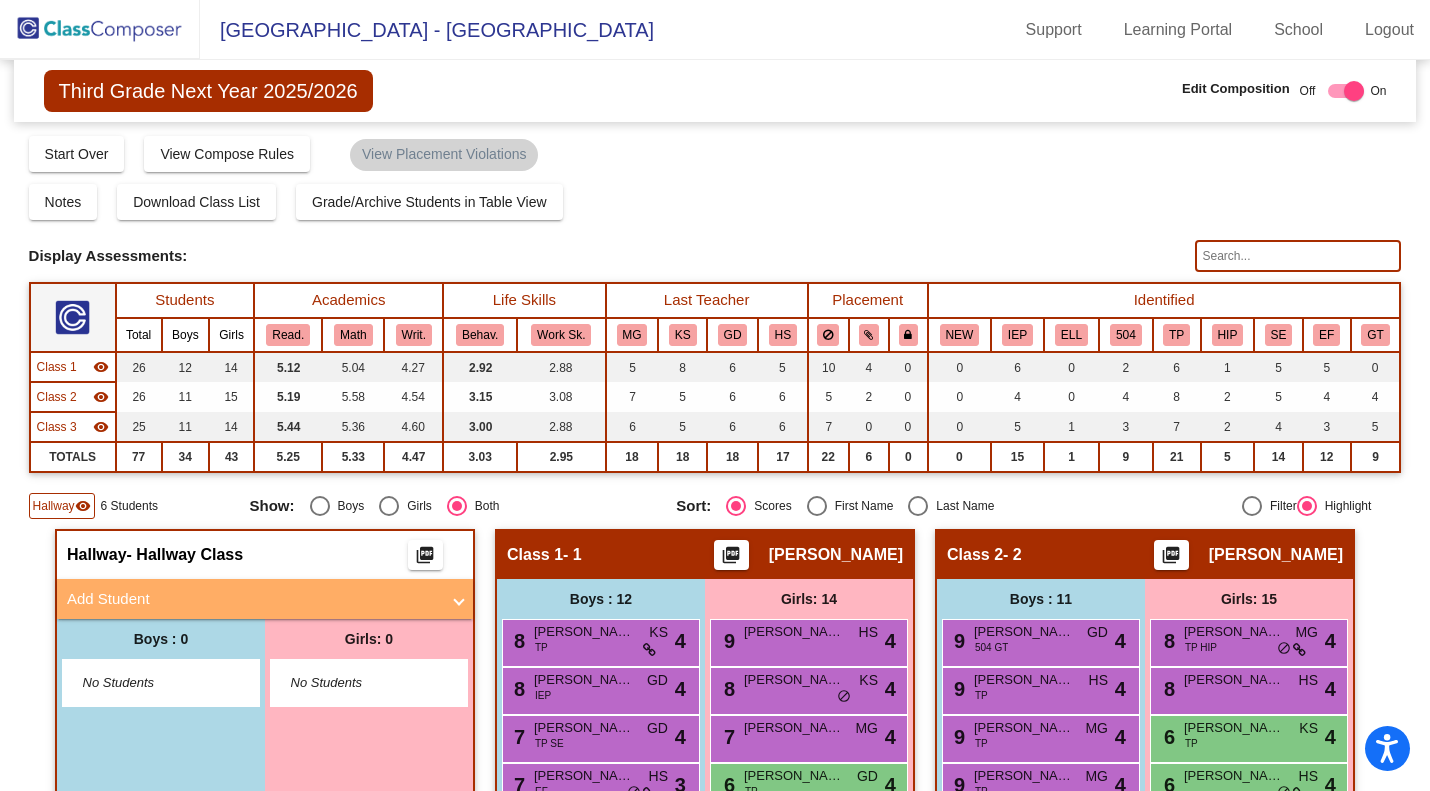 click 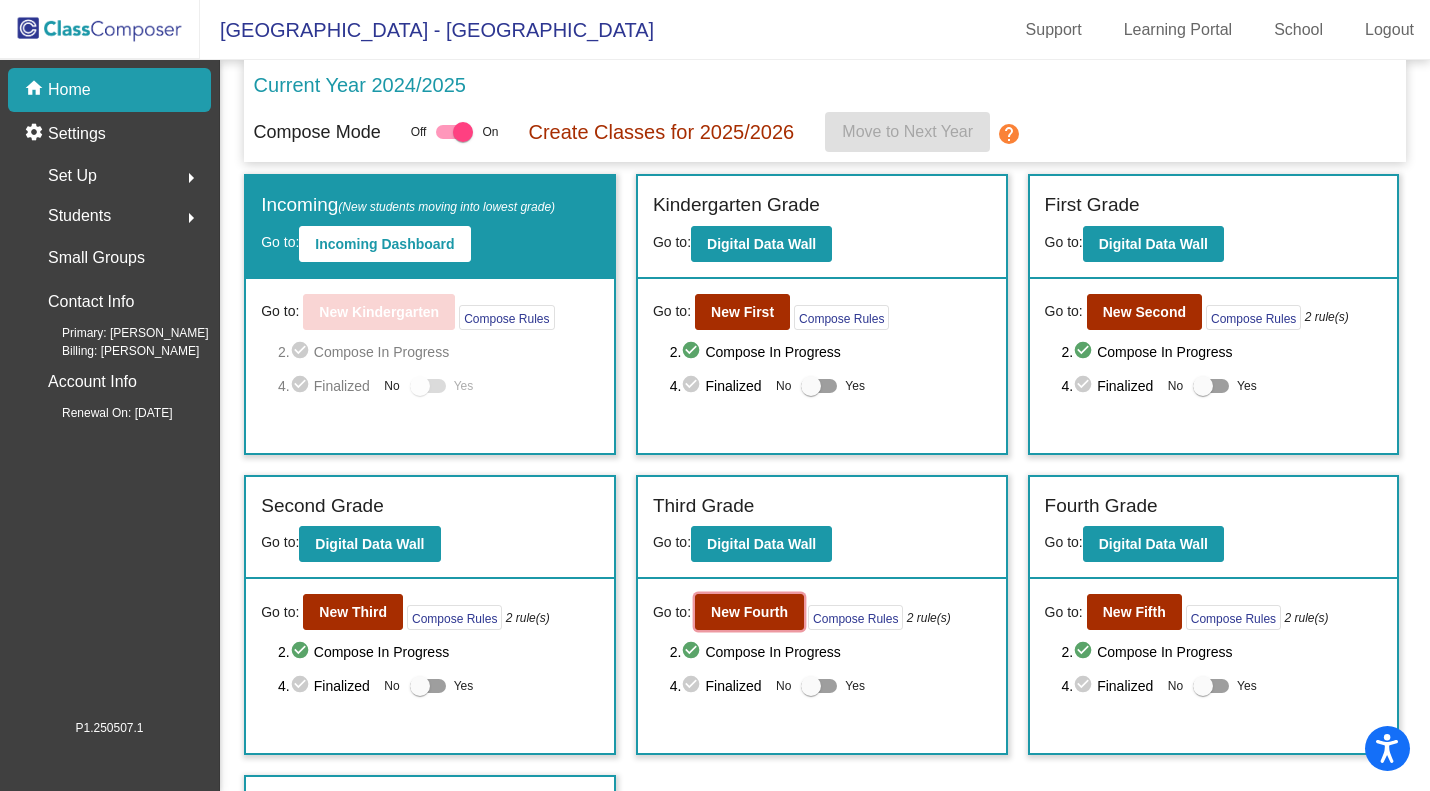 click on "New Fourth" 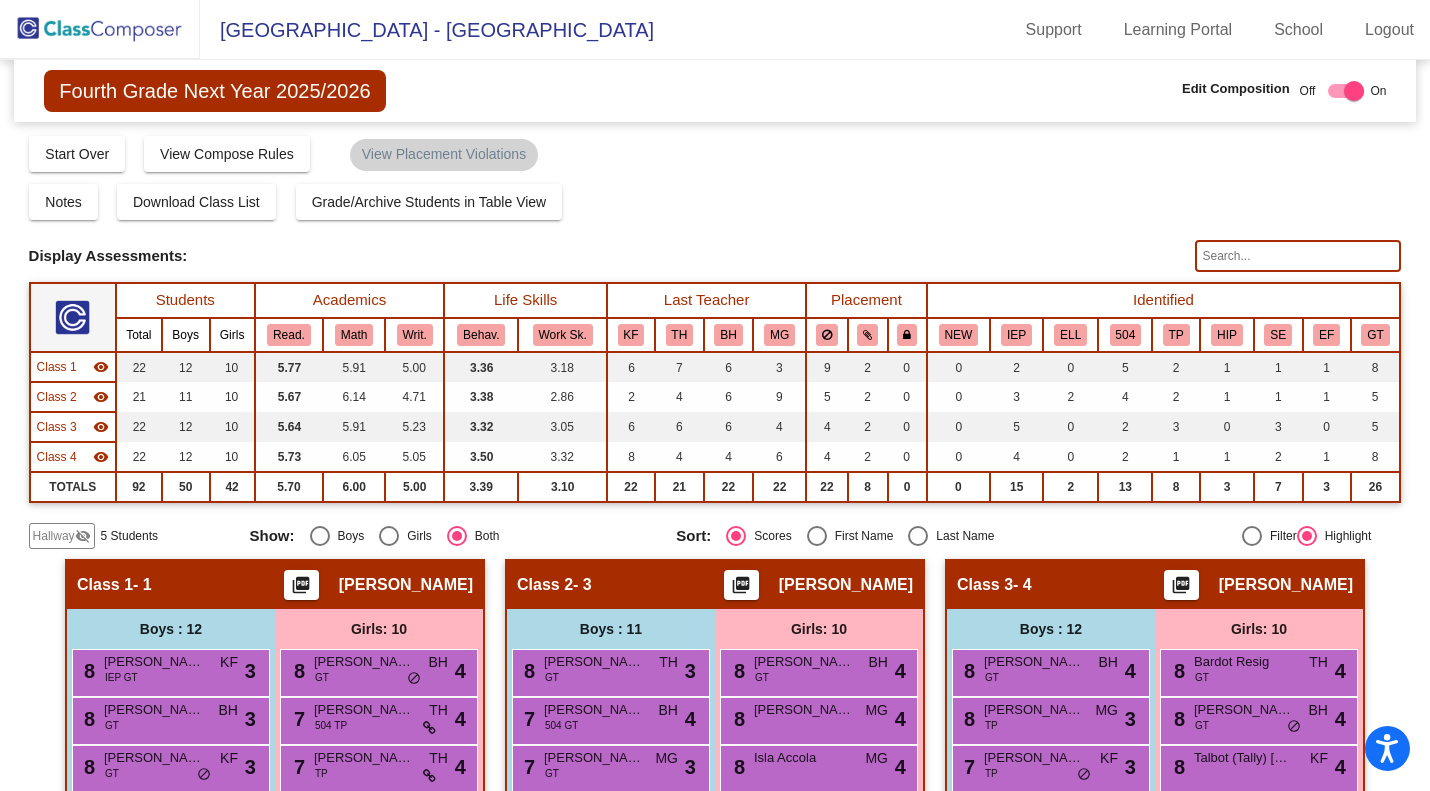 click on "Hallway" 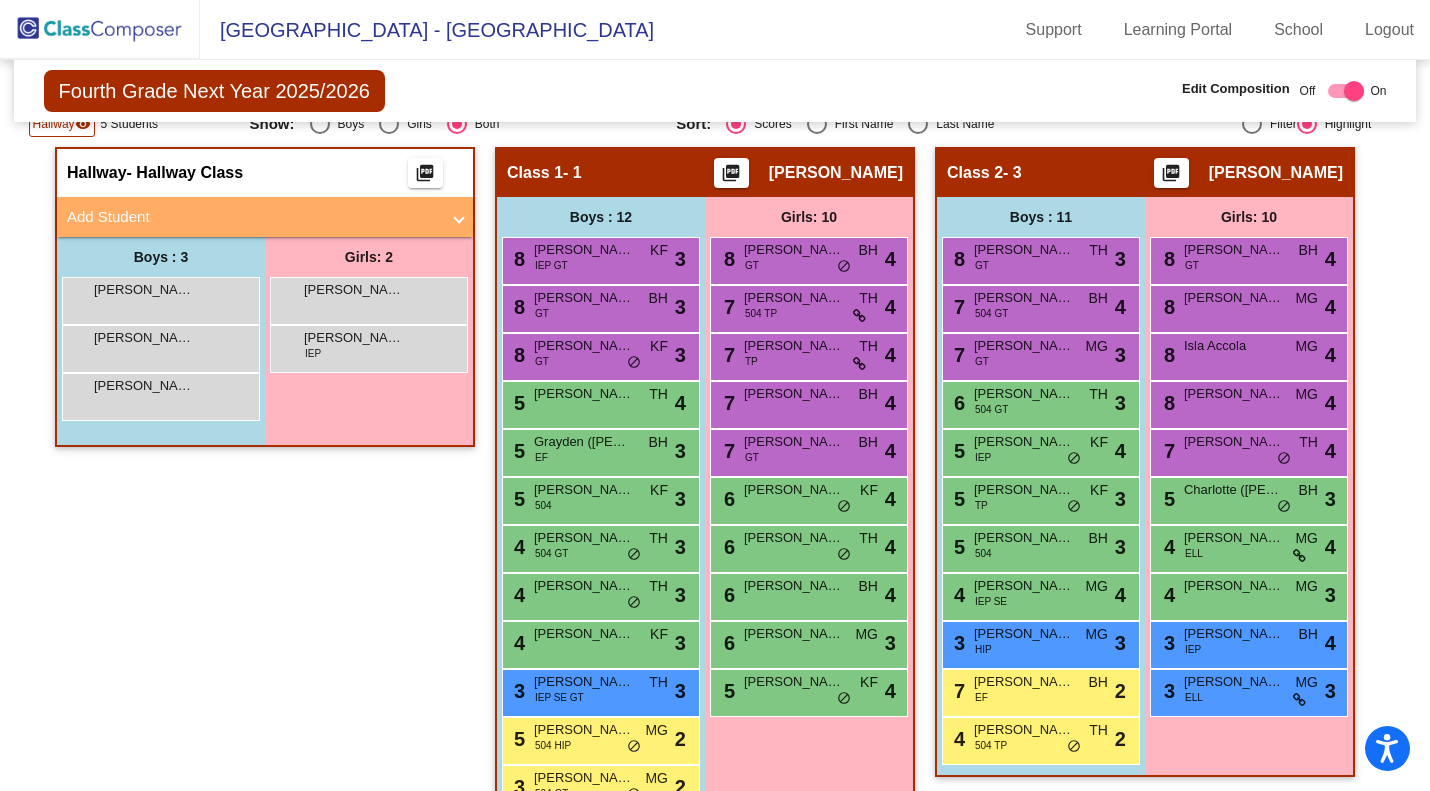 scroll, scrollTop: 500, scrollLeft: 0, axis: vertical 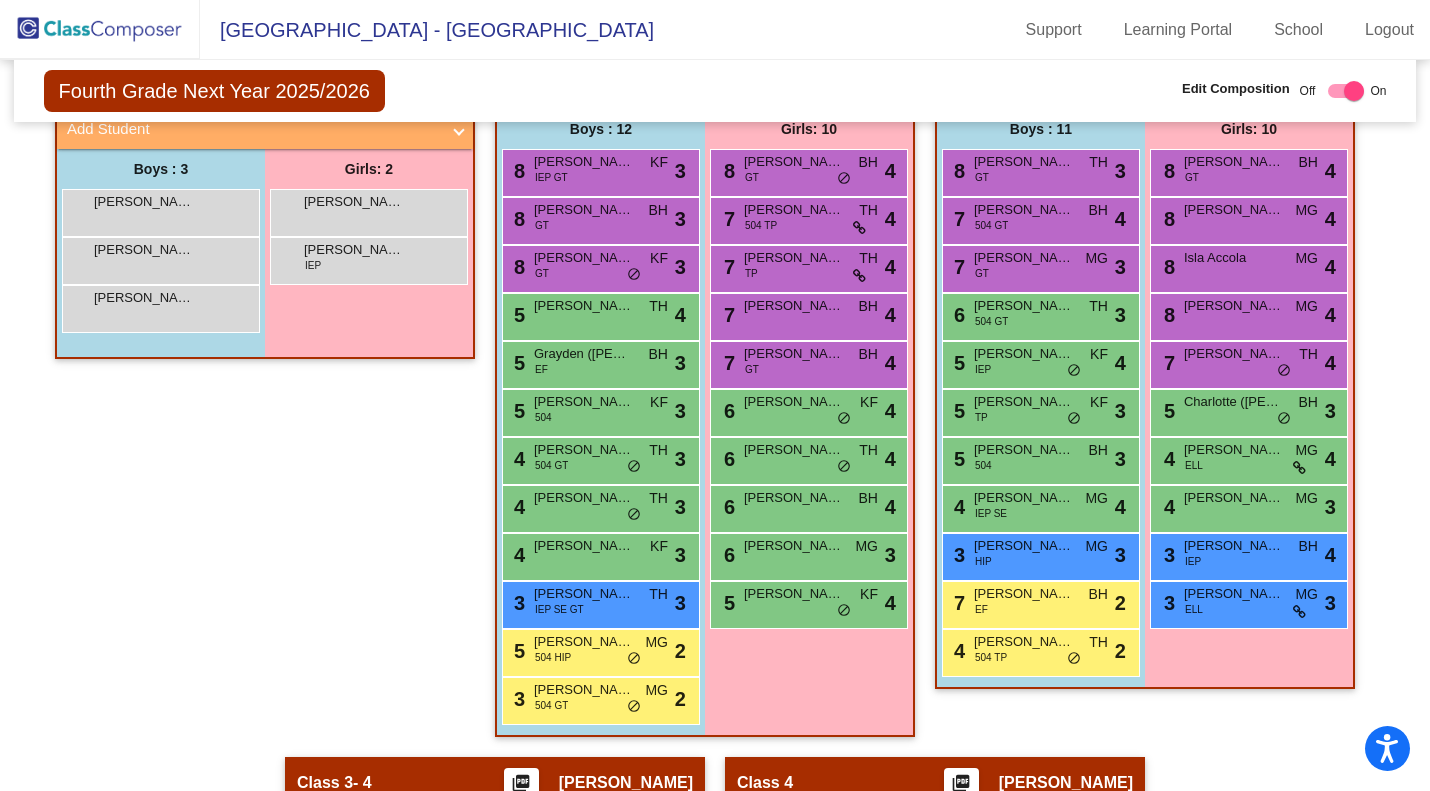click on "[PERSON_NAME]" at bounding box center [354, 250] 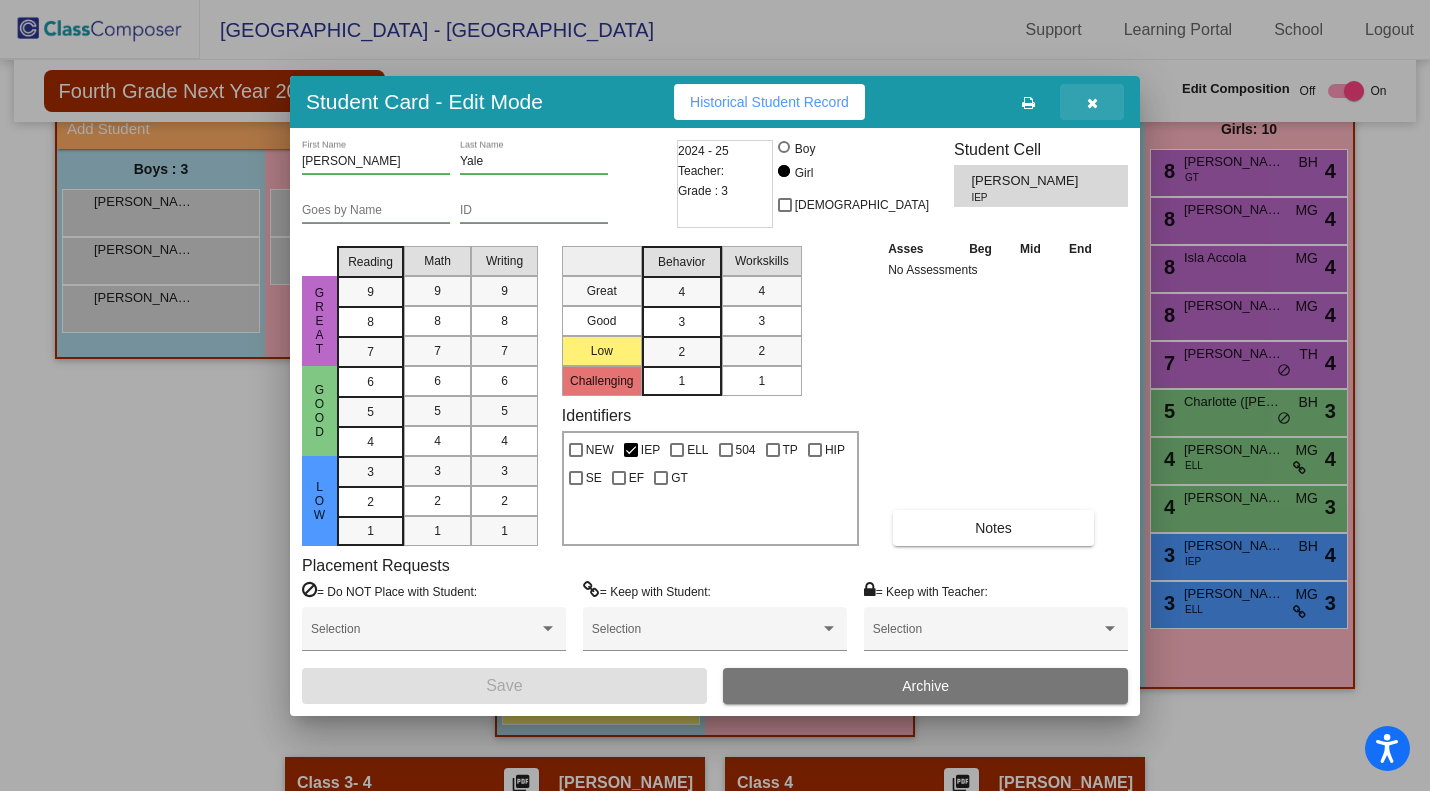 click at bounding box center [1092, 102] 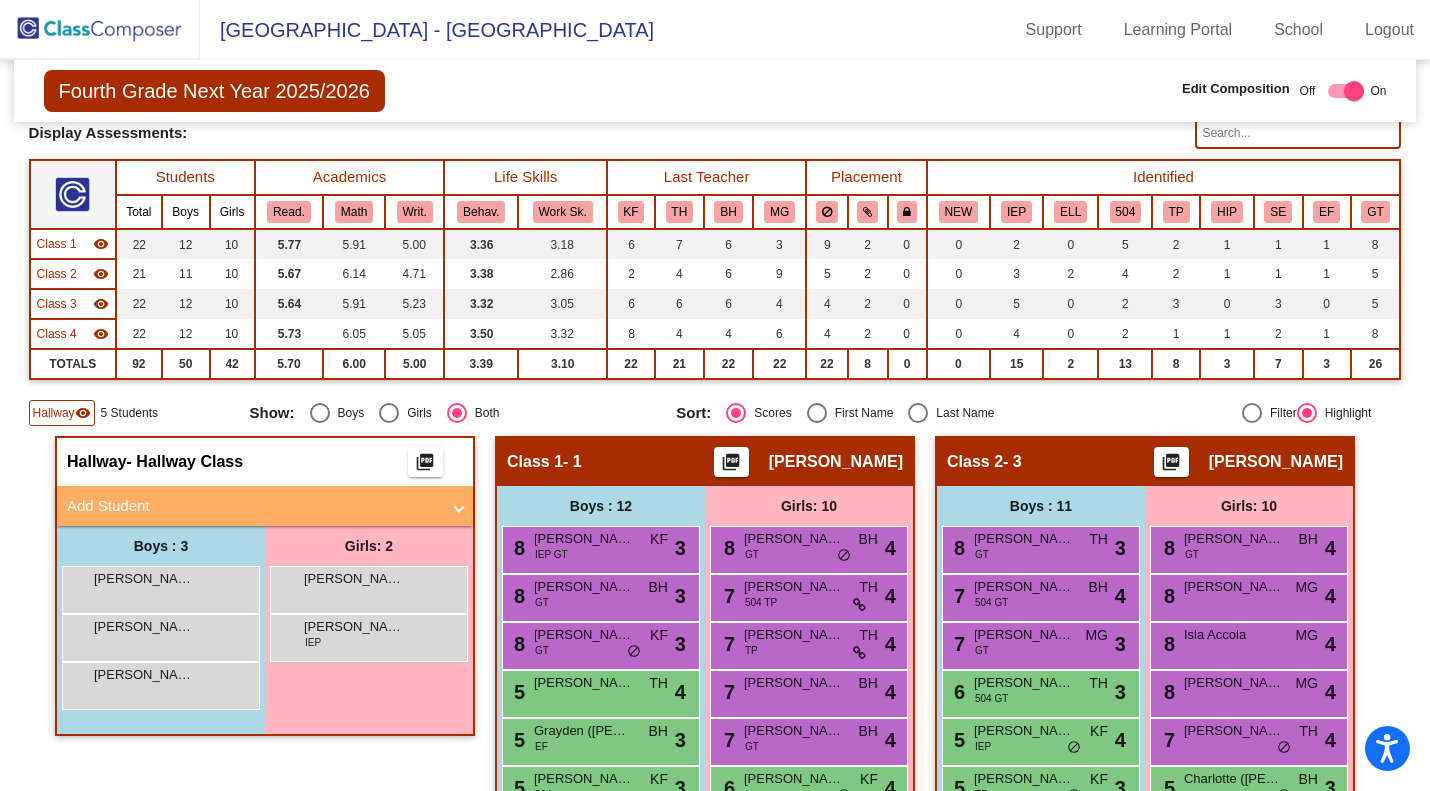 scroll, scrollTop: 100, scrollLeft: 0, axis: vertical 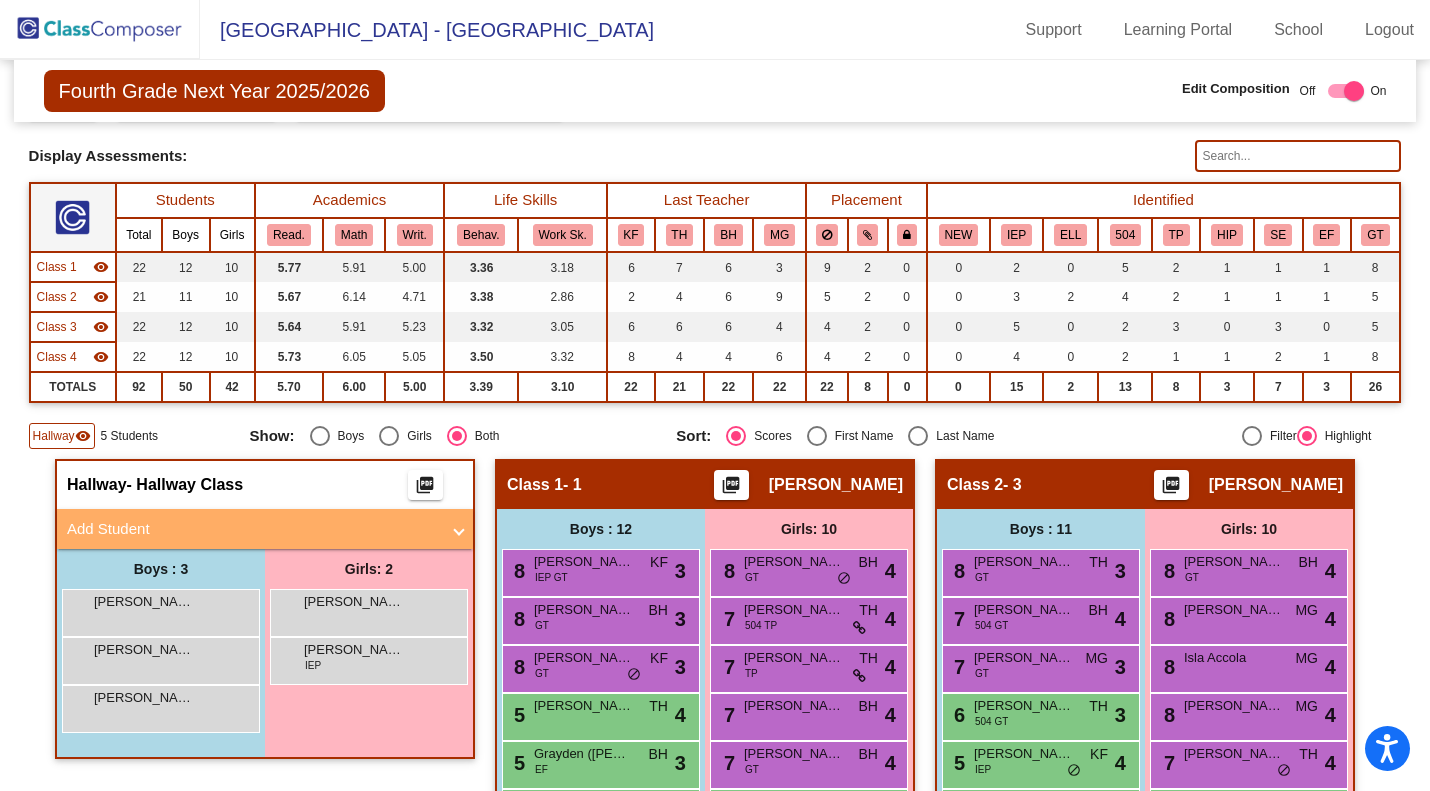 click on "IEP" 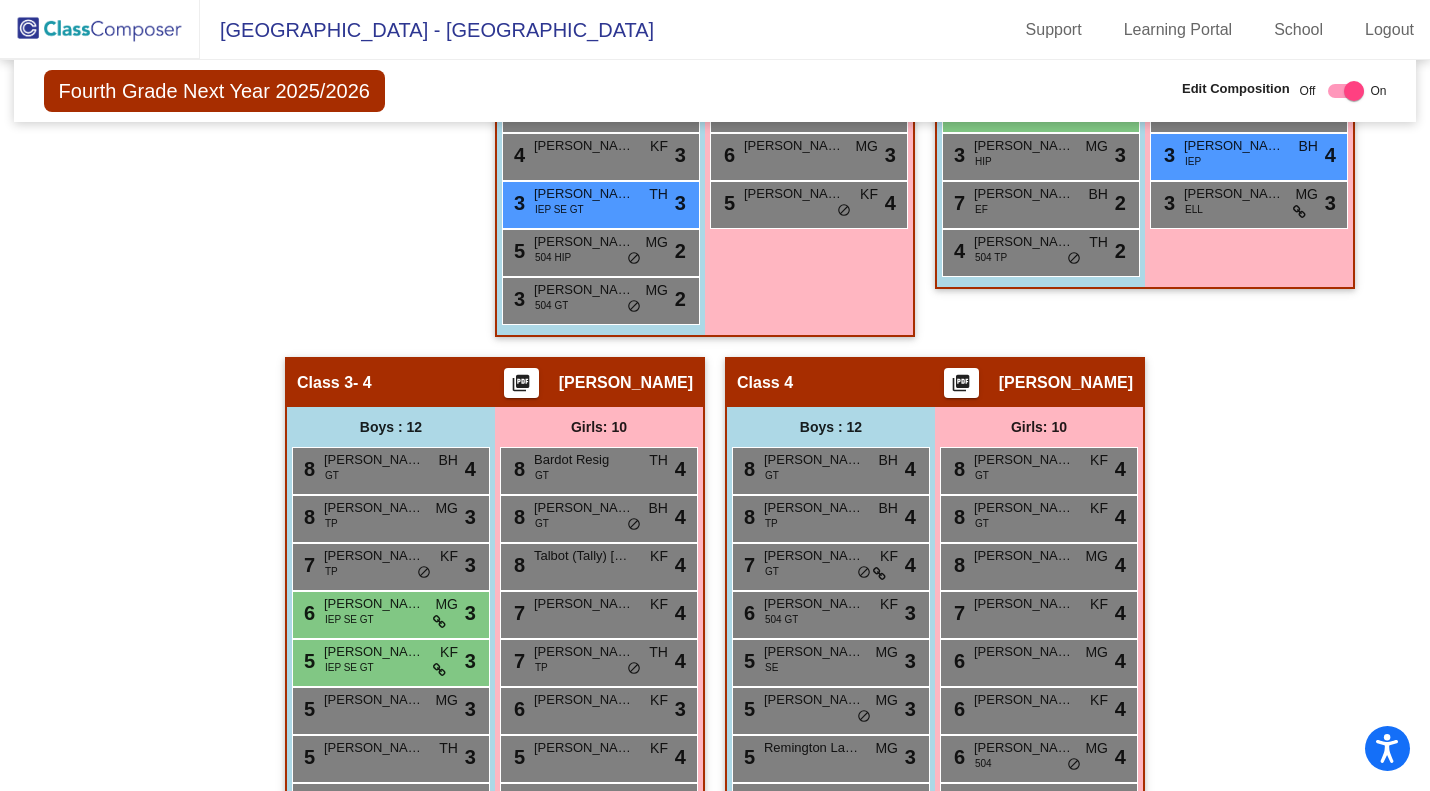 scroll, scrollTop: 1163, scrollLeft: 0, axis: vertical 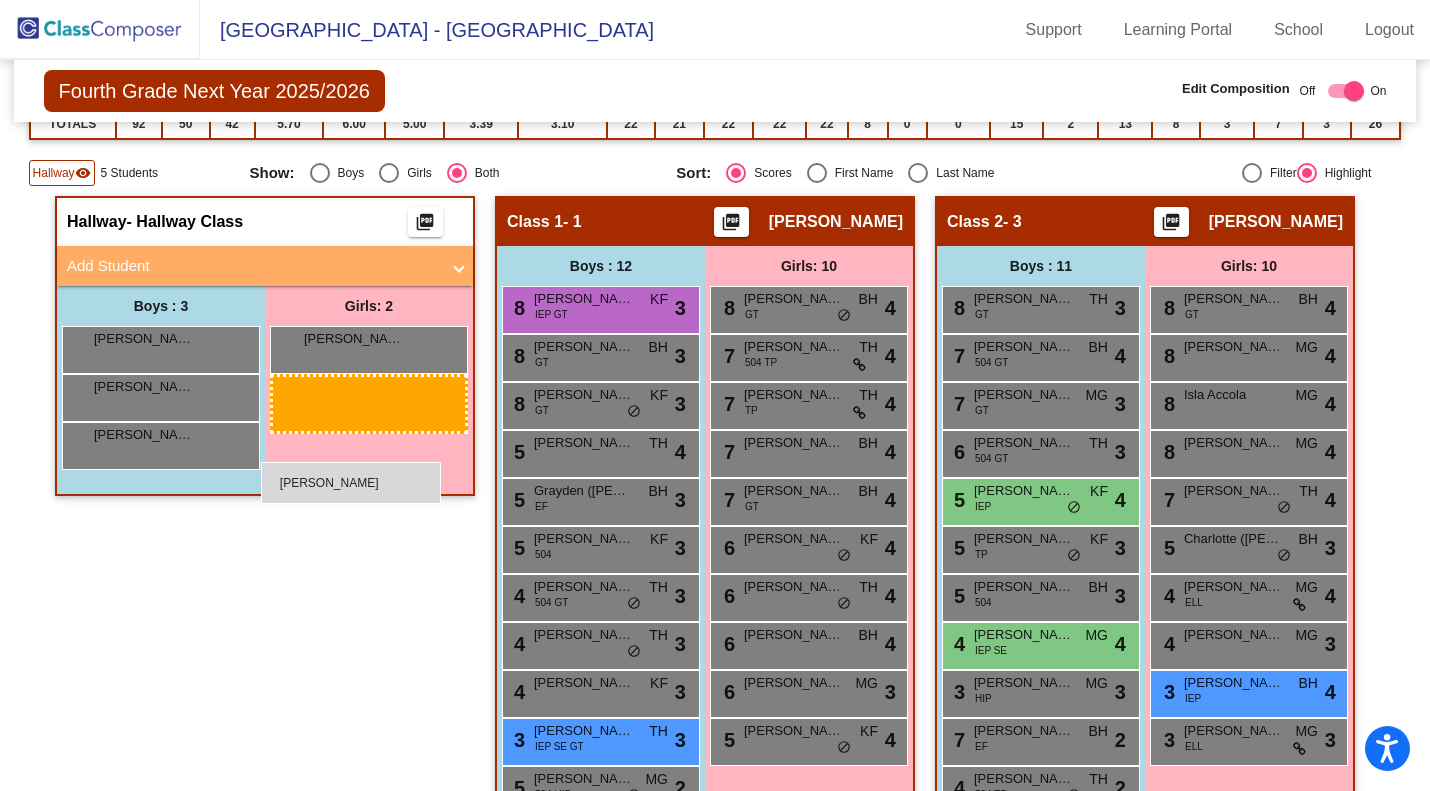 drag, startPoint x: 340, startPoint y: 399, endPoint x: 186, endPoint y: 485, distance: 176.38594 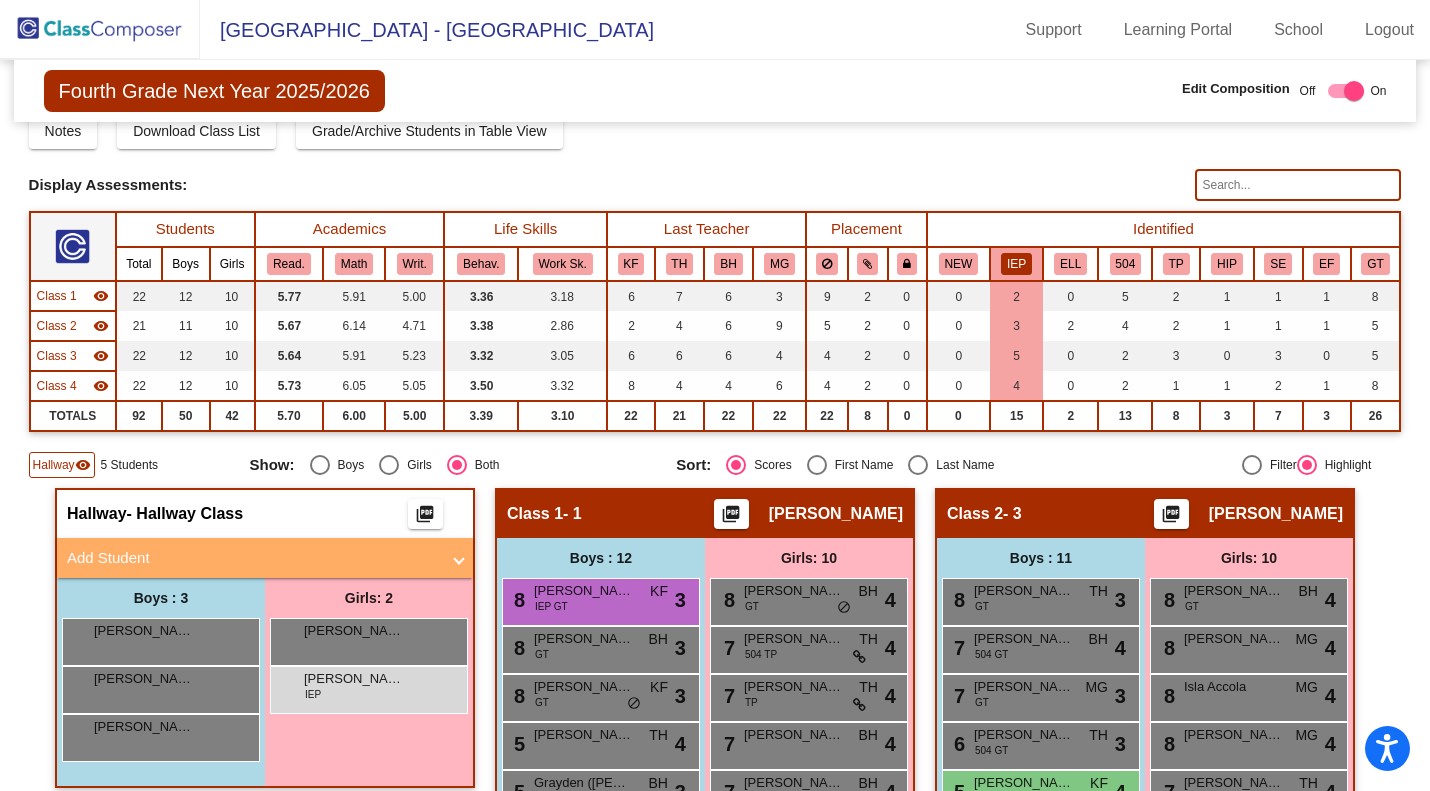 scroll, scrollTop: 63, scrollLeft: 0, axis: vertical 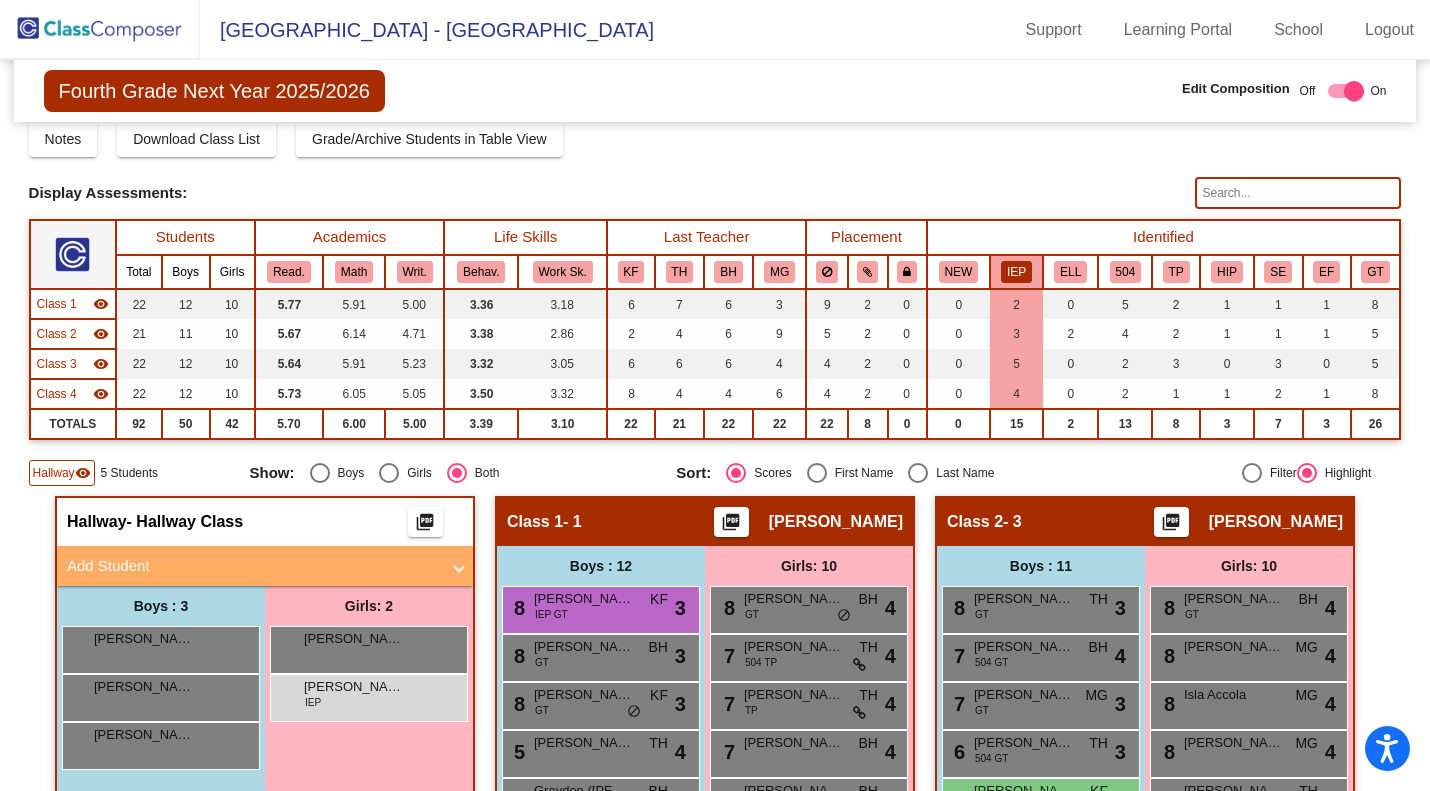 click on "504" 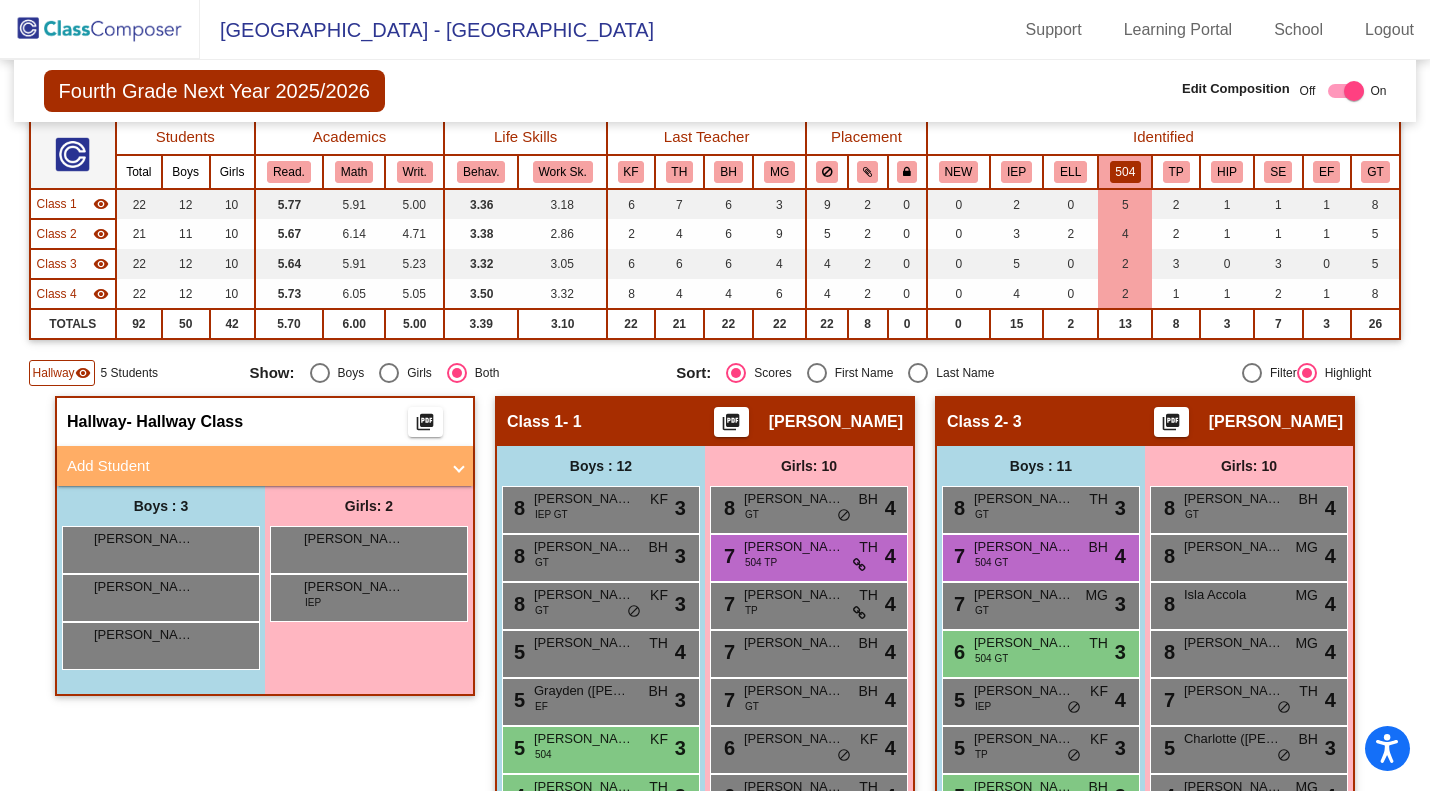 scroll, scrollTop: 63, scrollLeft: 0, axis: vertical 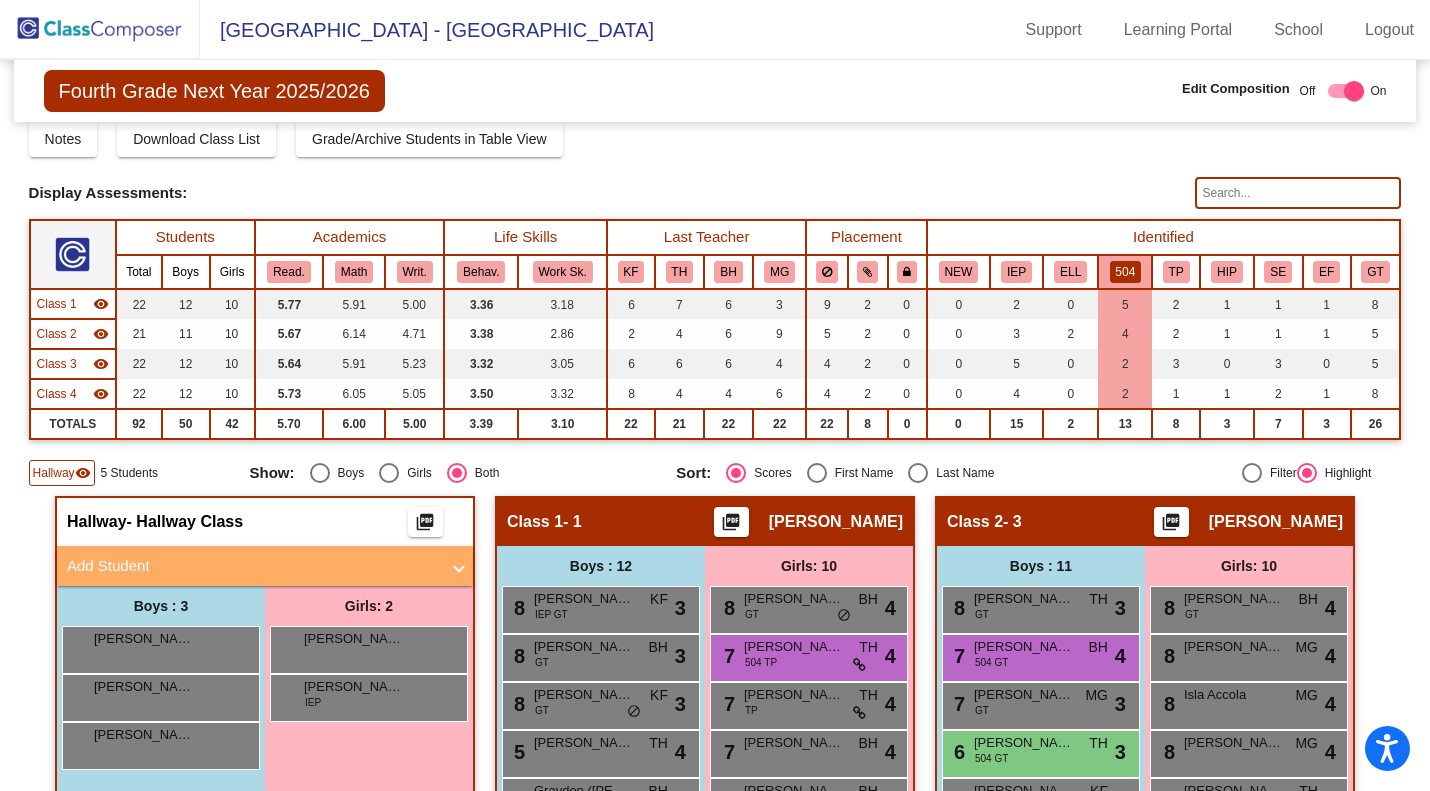 click on "504" 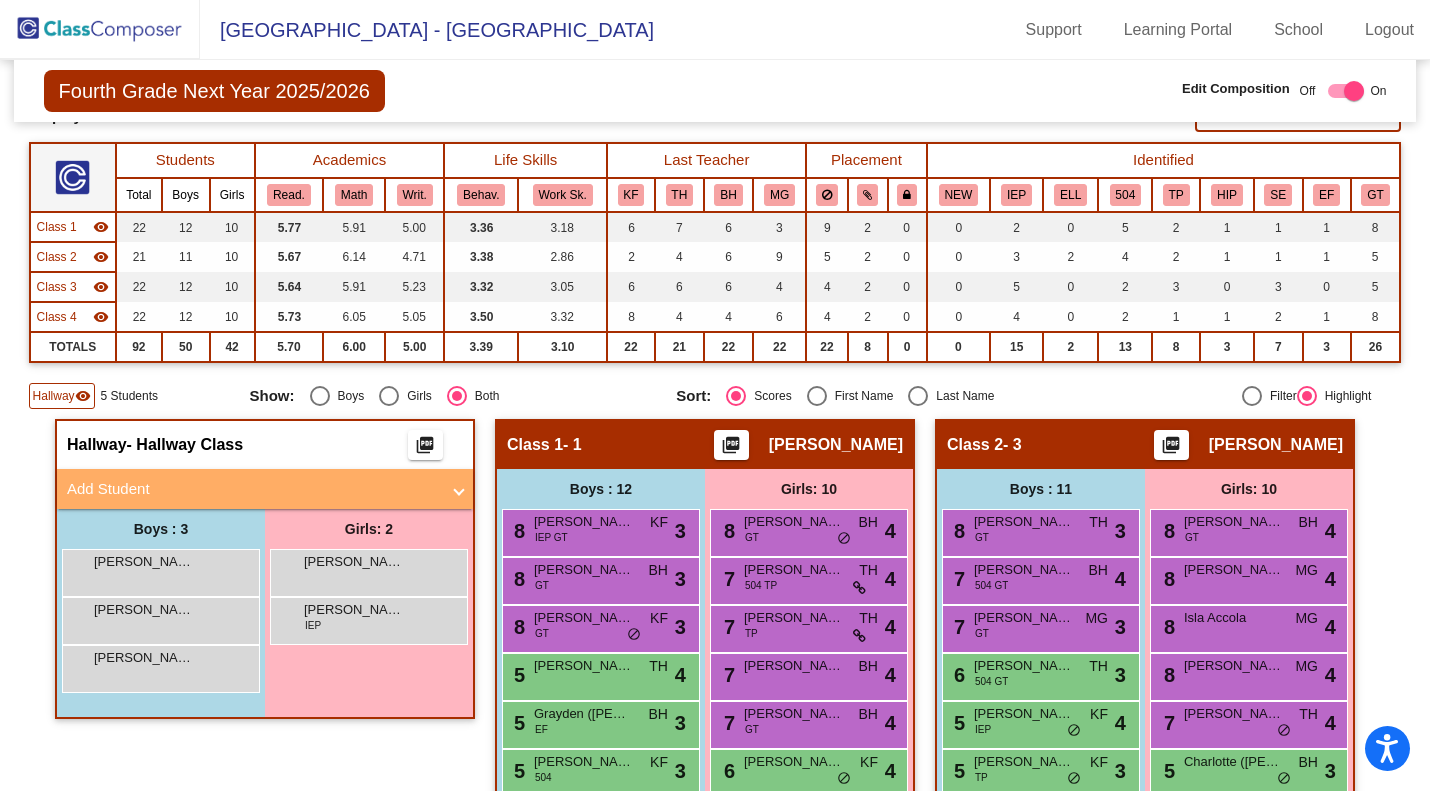scroll, scrollTop: 163, scrollLeft: 0, axis: vertical 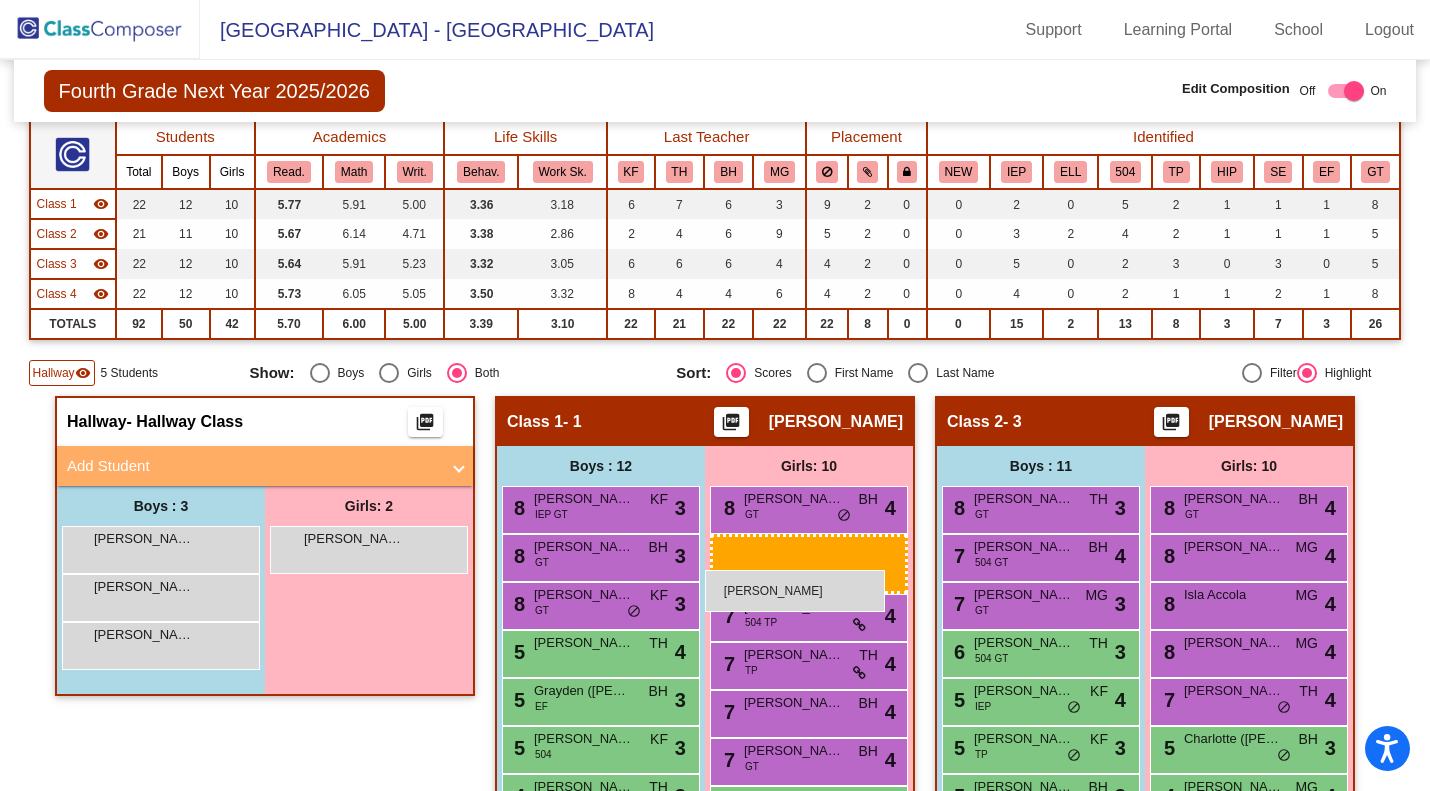 drag, startPoint x: 343, startPoint y: 604, endPoint x: 705, endPoint y: 569, distance: 363.68805 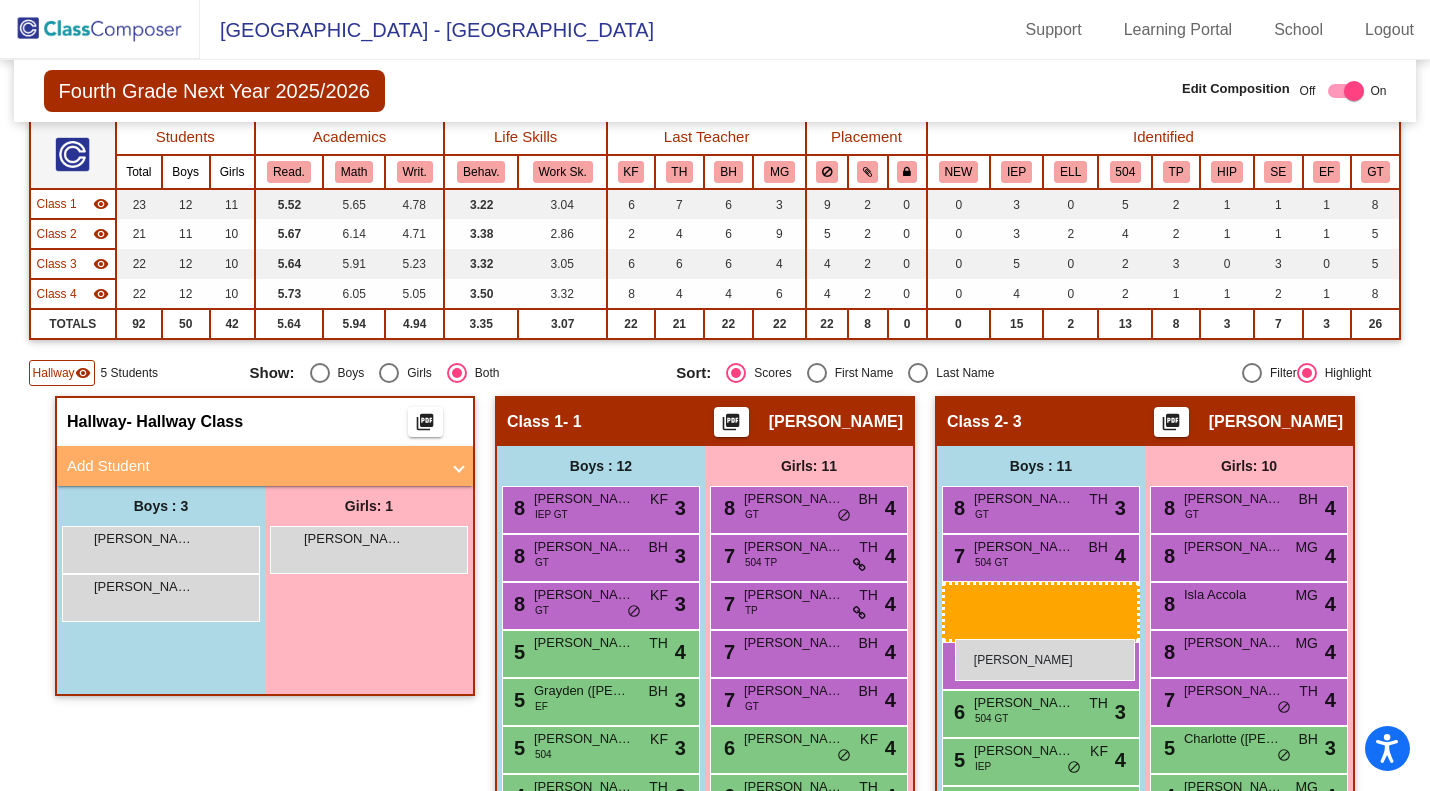 drag, startPoint x: 167, startPoint y: 548, endPoint x: 955, endPoint y: 638, distance: 793.1229 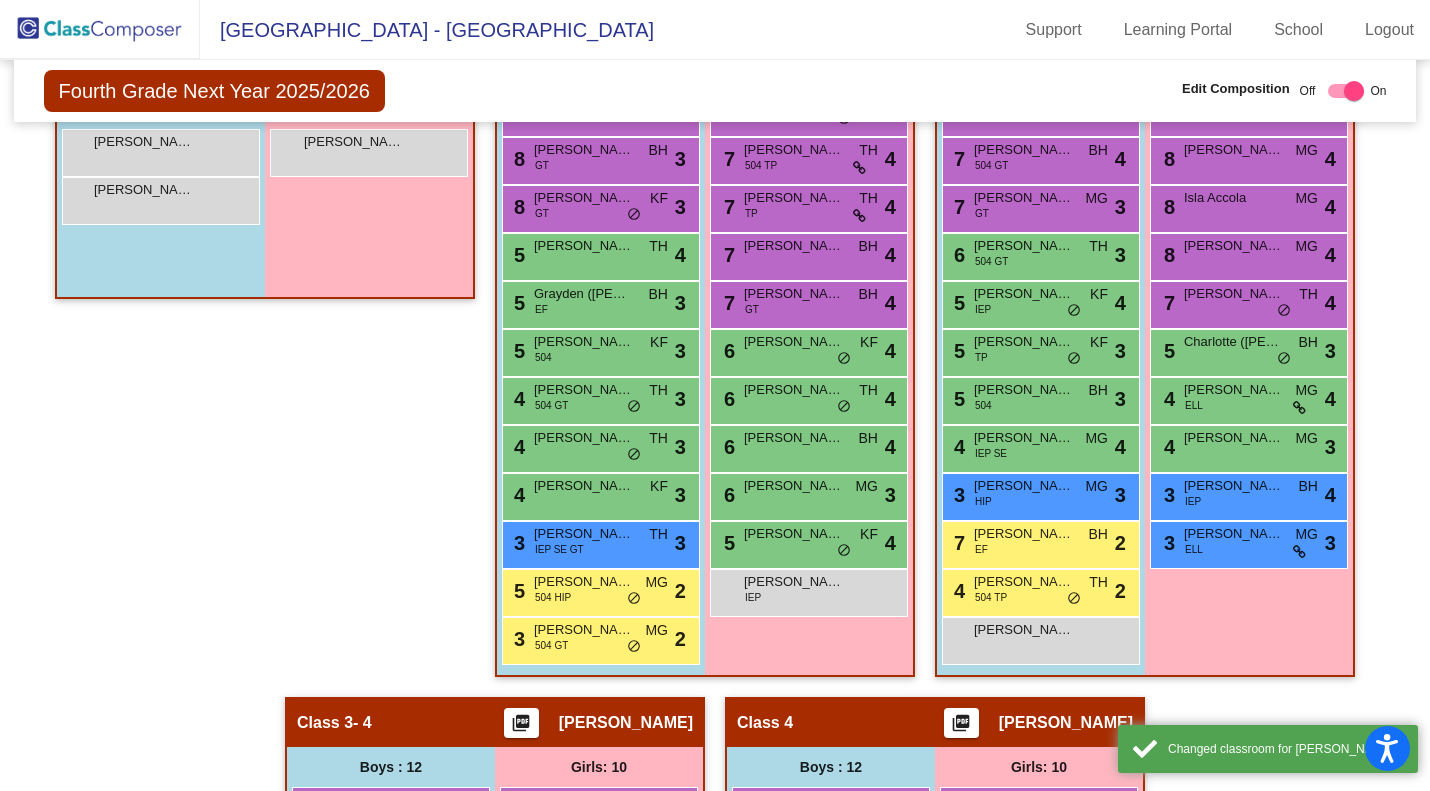 scroll, scrollTop: 563, scrollLeft: 0, axis: vertical 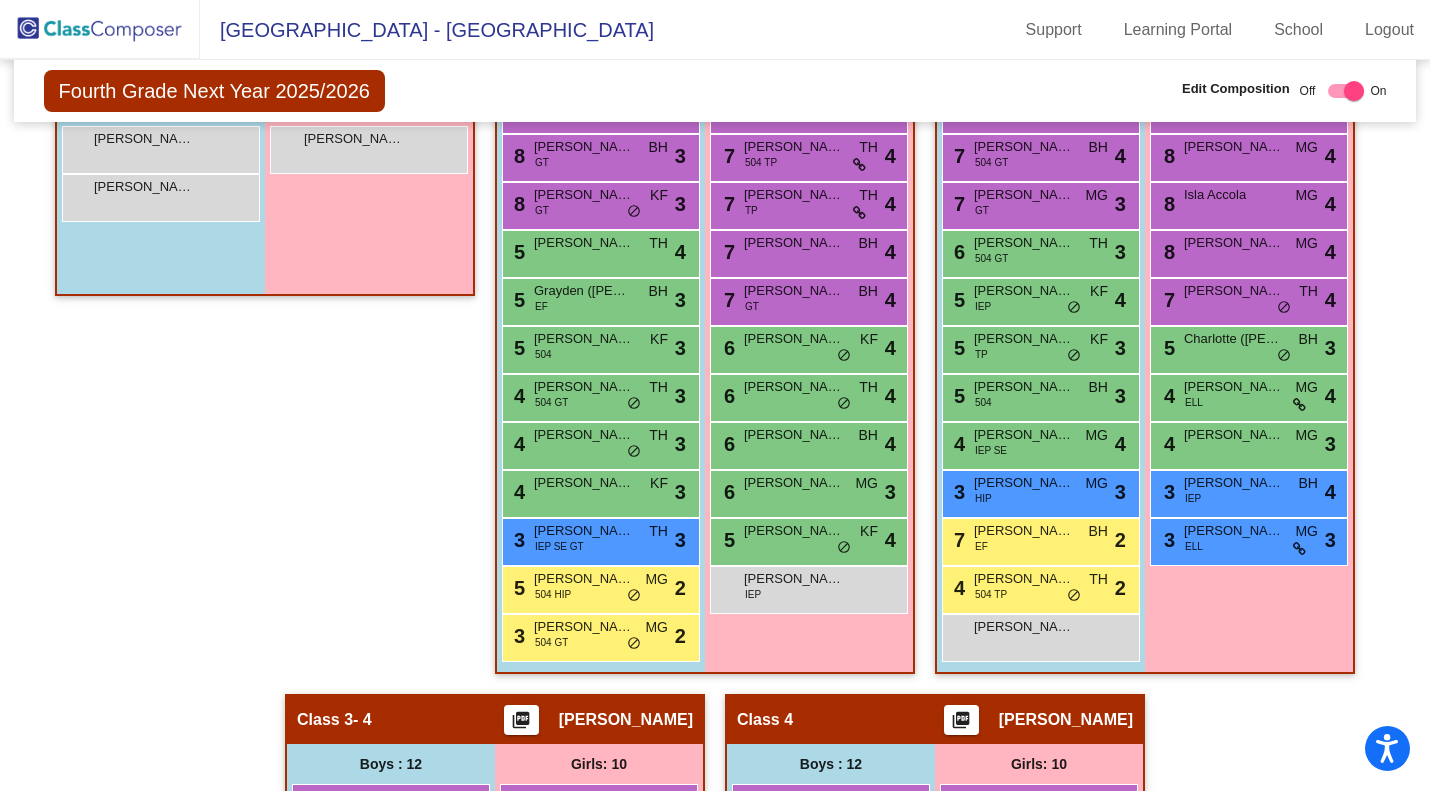 click on "[PERSON_NAME] lock do_not_disturb_alt" at bounding box center [1038, 635] 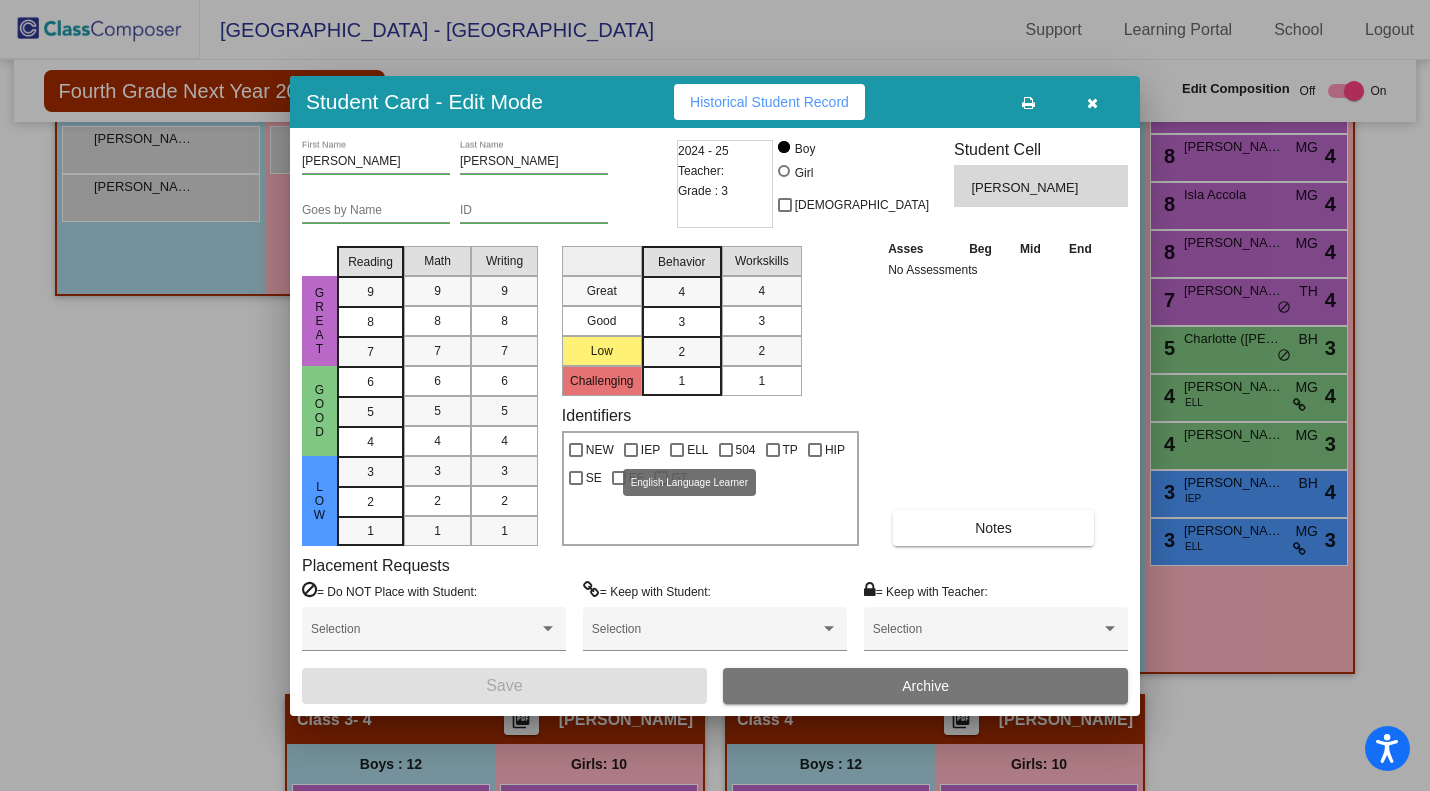 click on "ELL" at bounding box center (697, 450) 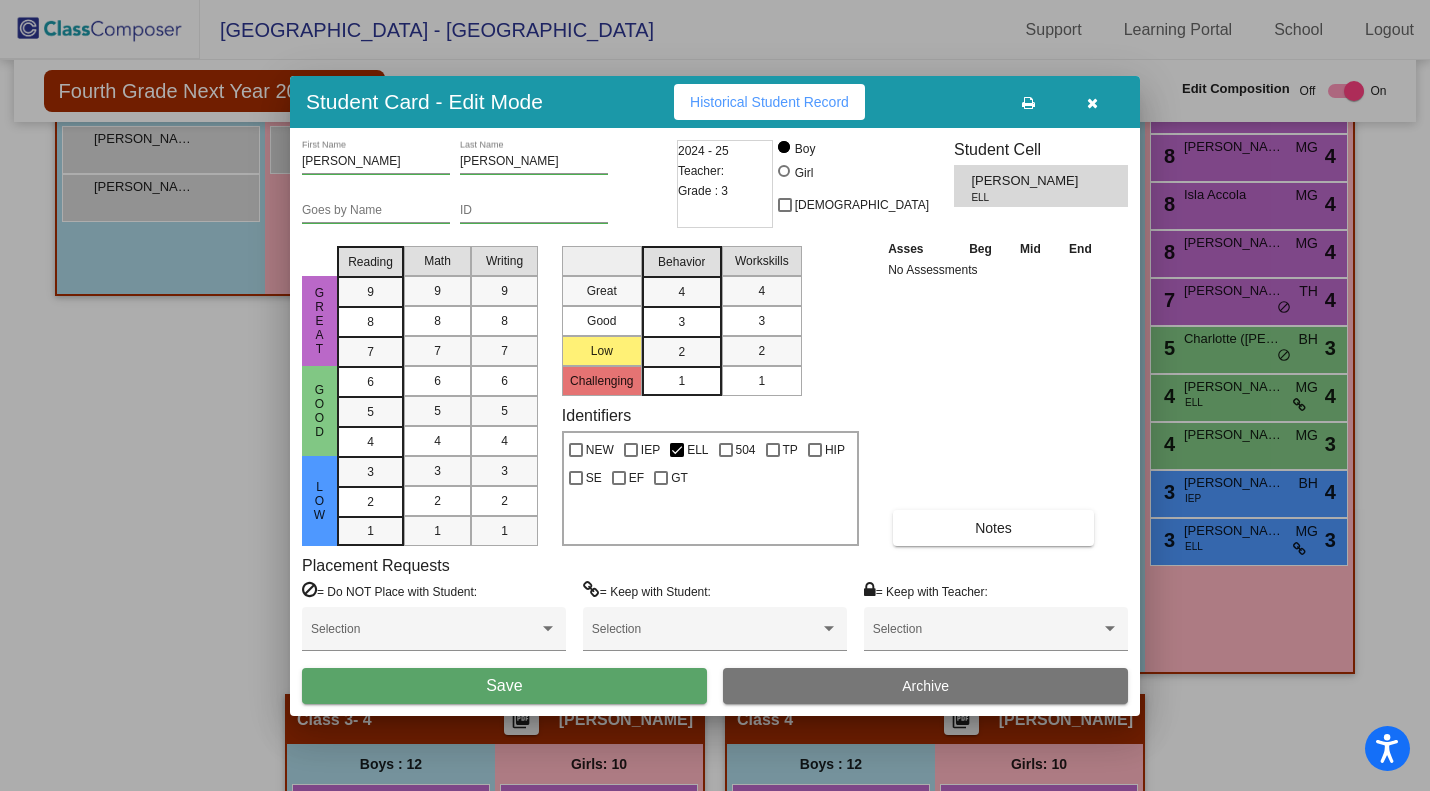click on "Save" at bounding box center [504, 686] 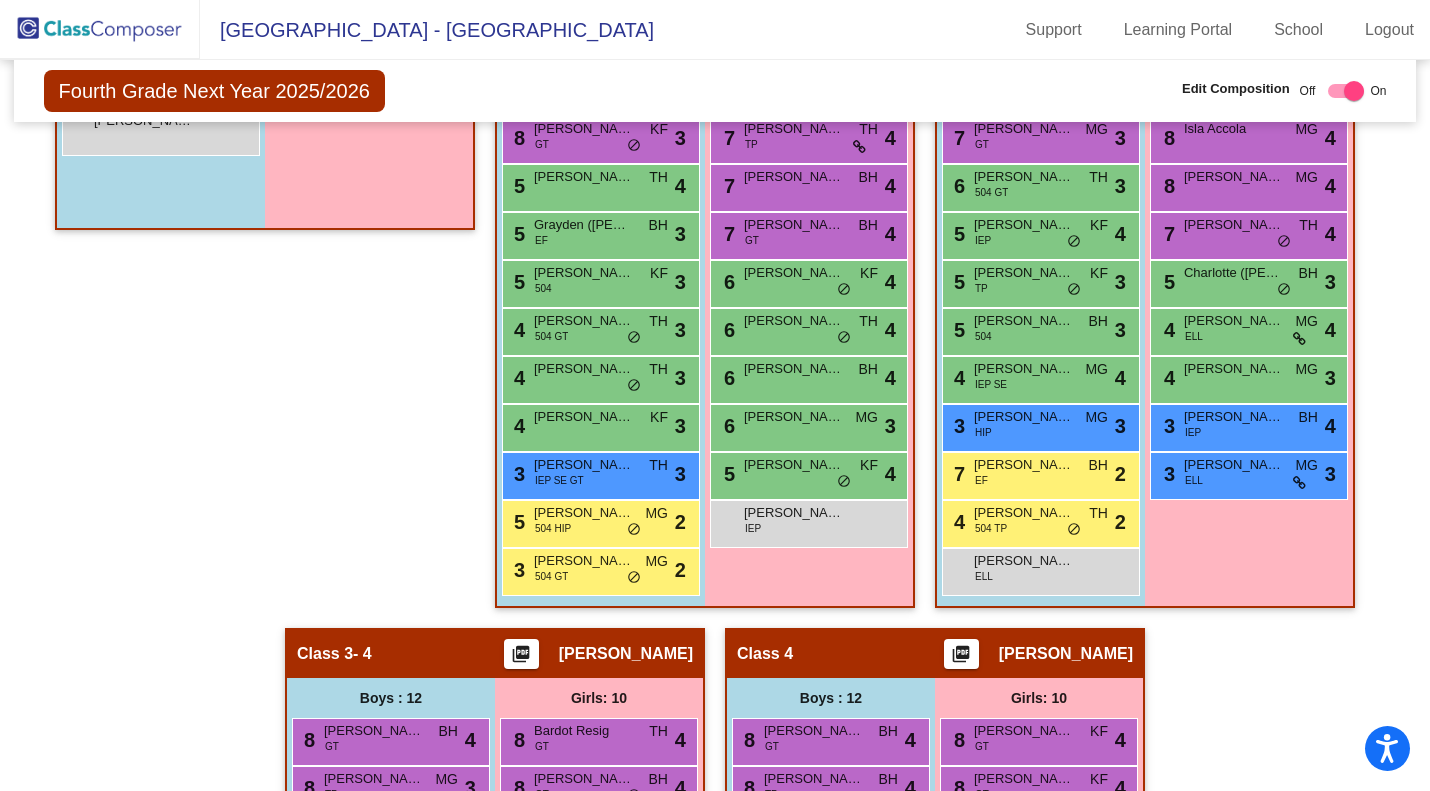 scroll, scrollTop: 463, scrollLeft: 0, axis: vertical 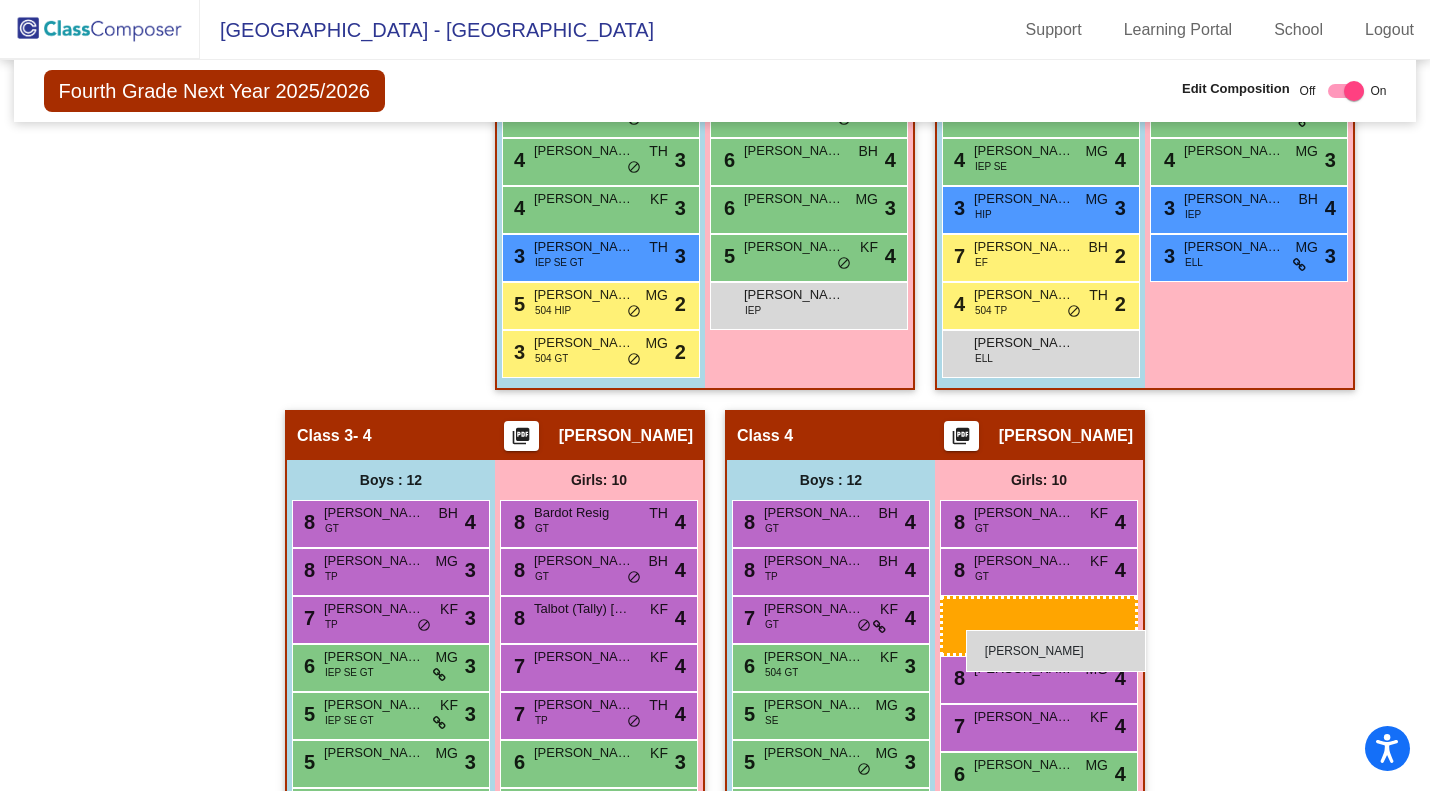 drag, startPoint x: 322, startPoint y: 244, endPoint x: 966, endPoint y: 629, distance: 750.30725 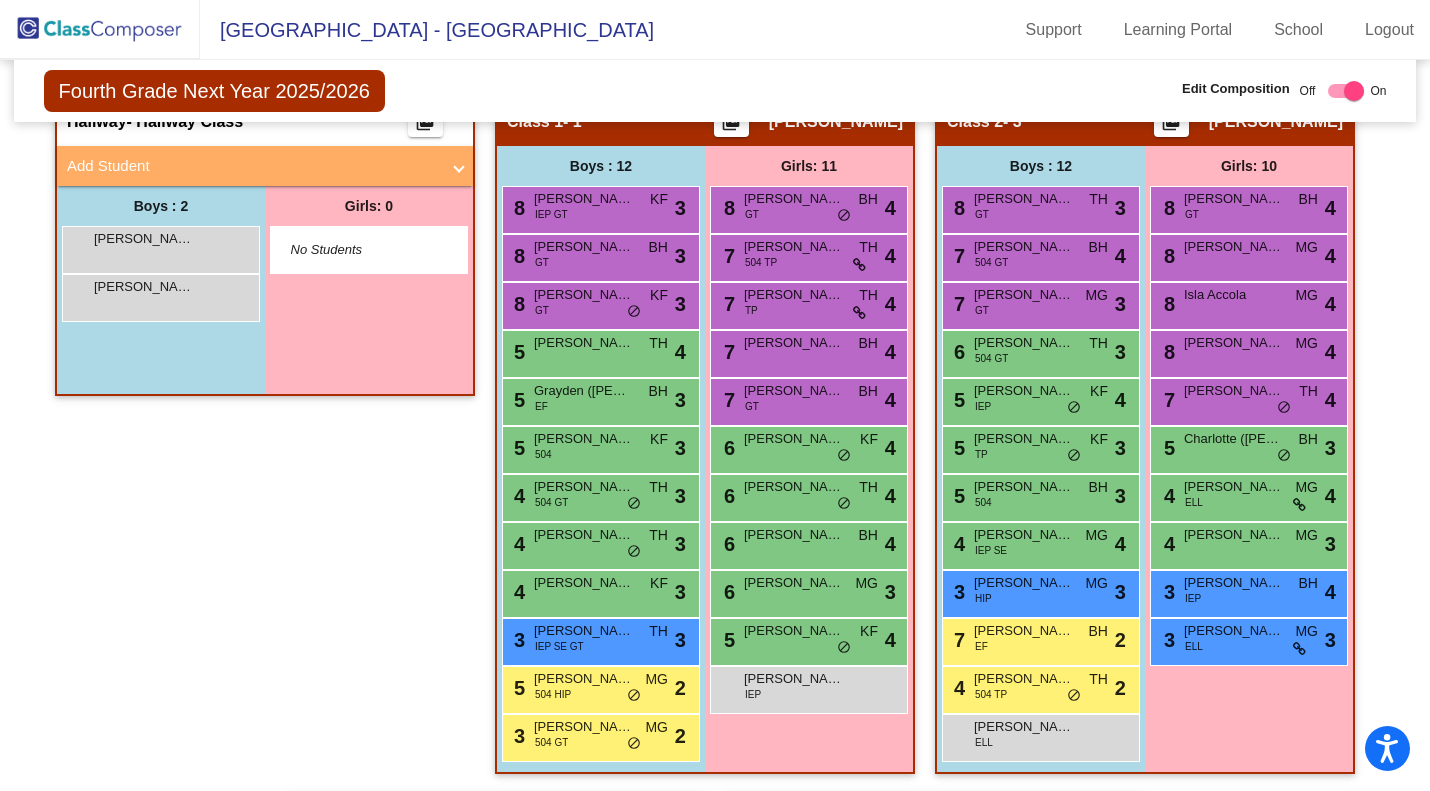 scroll, scrollTop: 363, scrollLeft: 0, axis: vertical 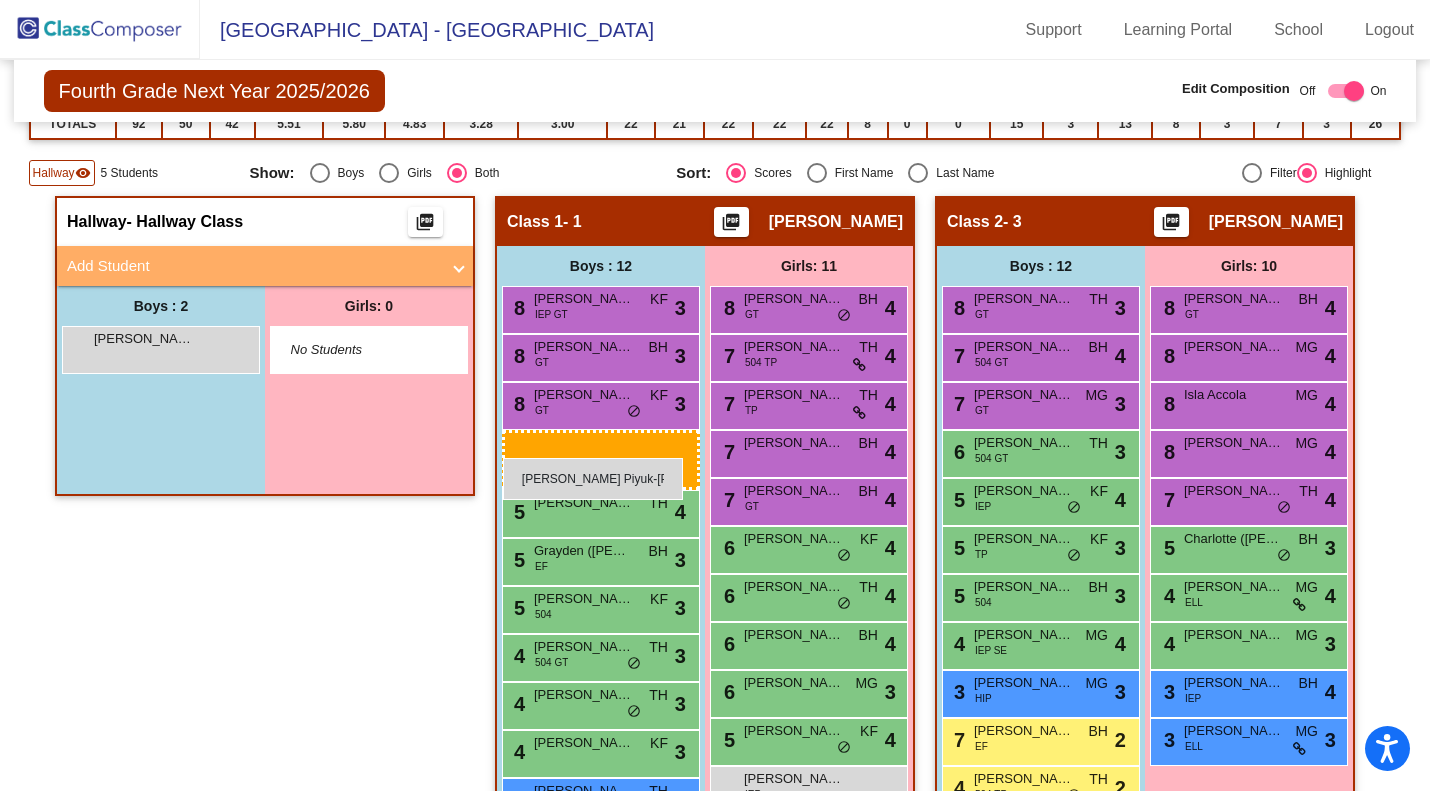 drag, startPoint x: 140, startPoint y: 347, endPoint x: 503, endPoint y: 458, distance: 379.5919 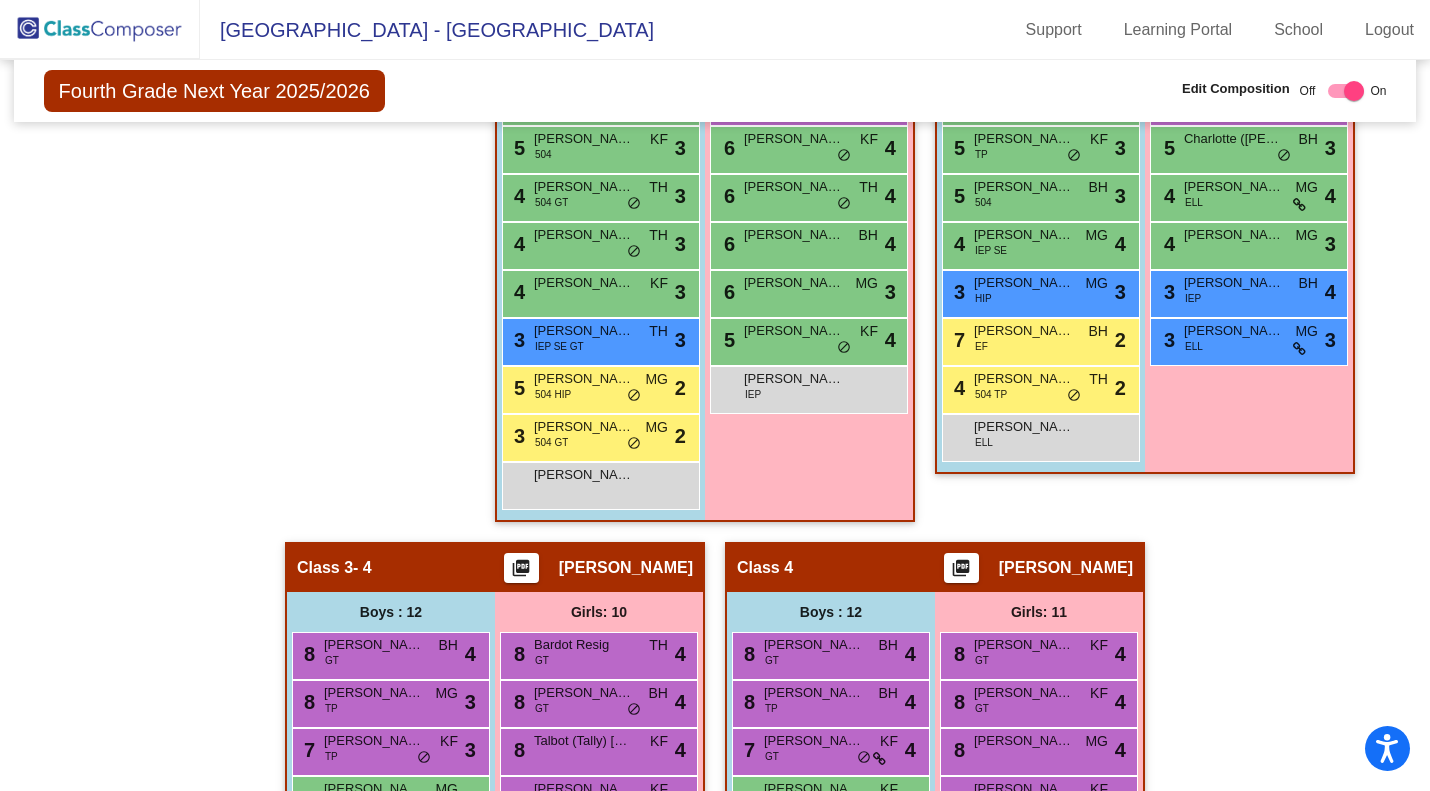 scroll, scrollTop: 563, scrollLeft: 0, axis: vertical 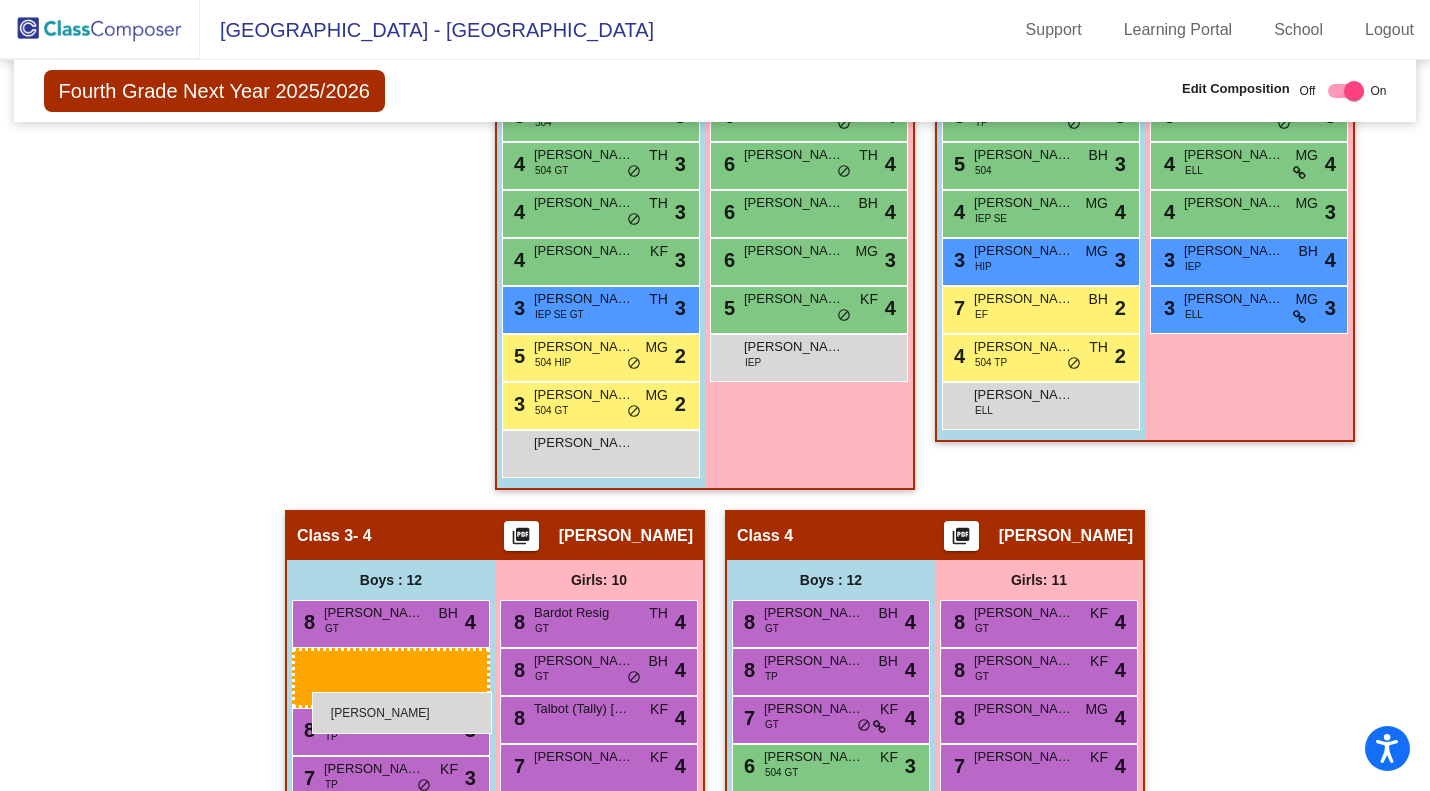 drag, startPoint x: 168, startPoint y: 143, endPoint x: 312, endPoint y: 692, distance: 567.57117 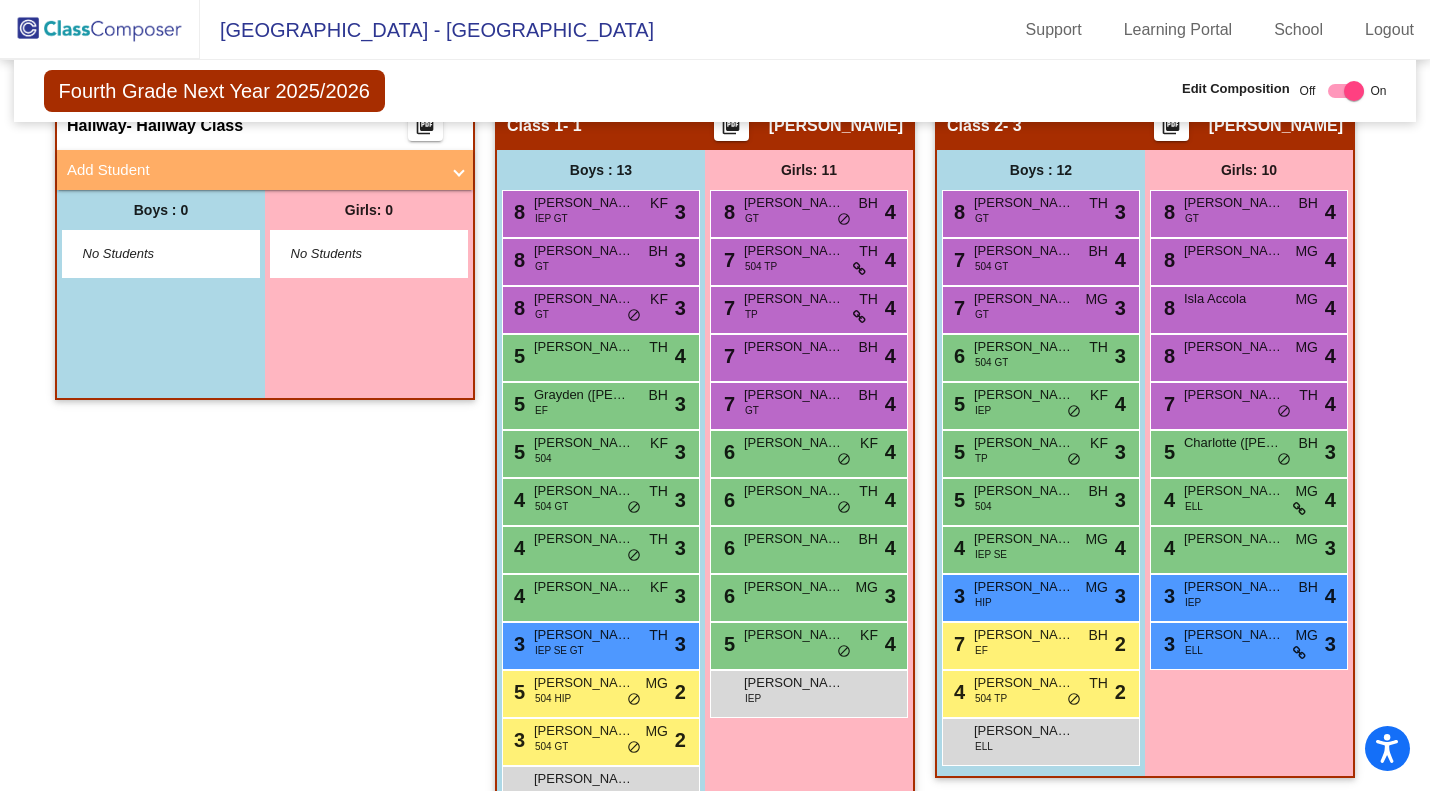scroll, scrollTop: 559, scrollLeft: 0, axis: vertical 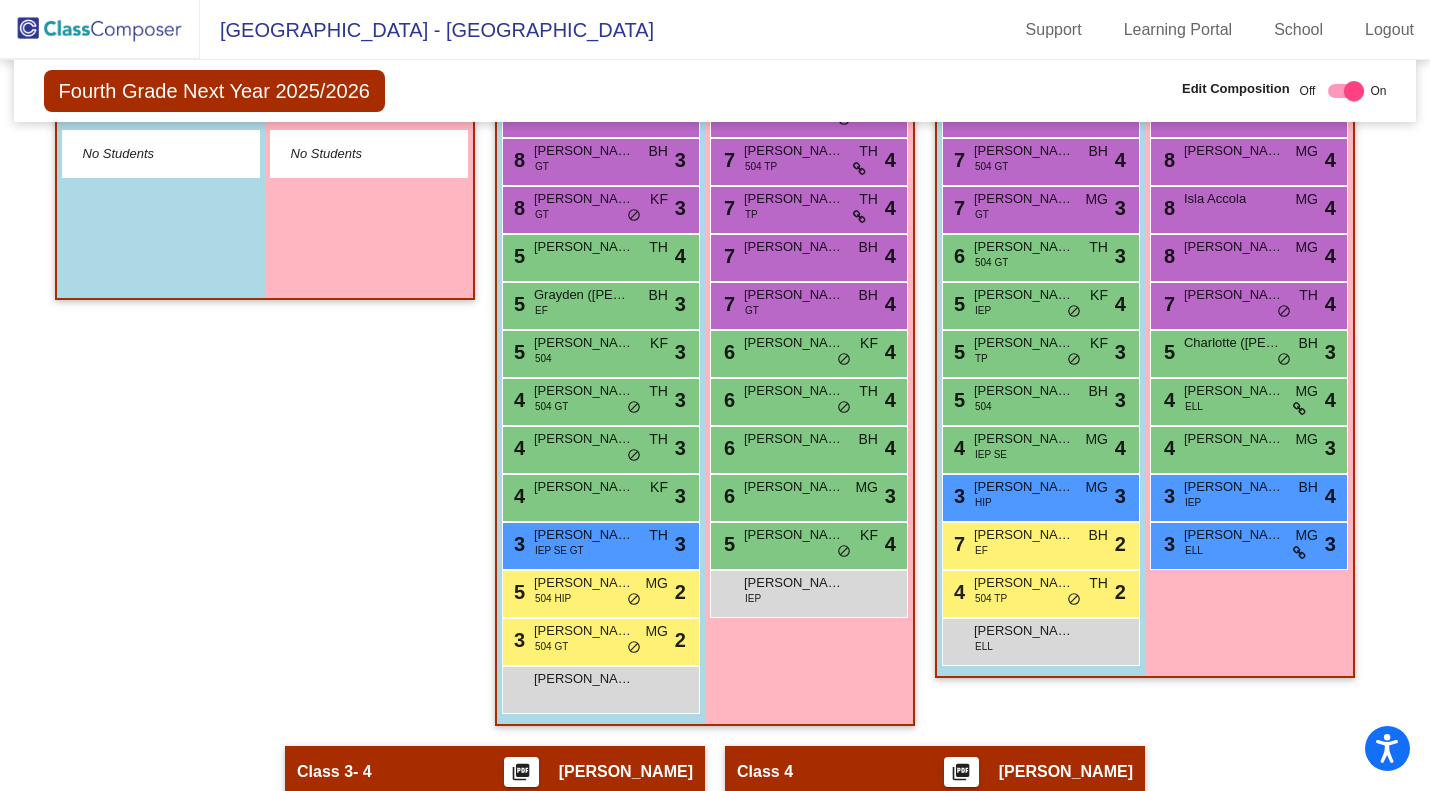 click on "[PERSON_NAME]-[PERSON_NAME] lock do_not_disturb_alt" at bounding box center (598, 687) 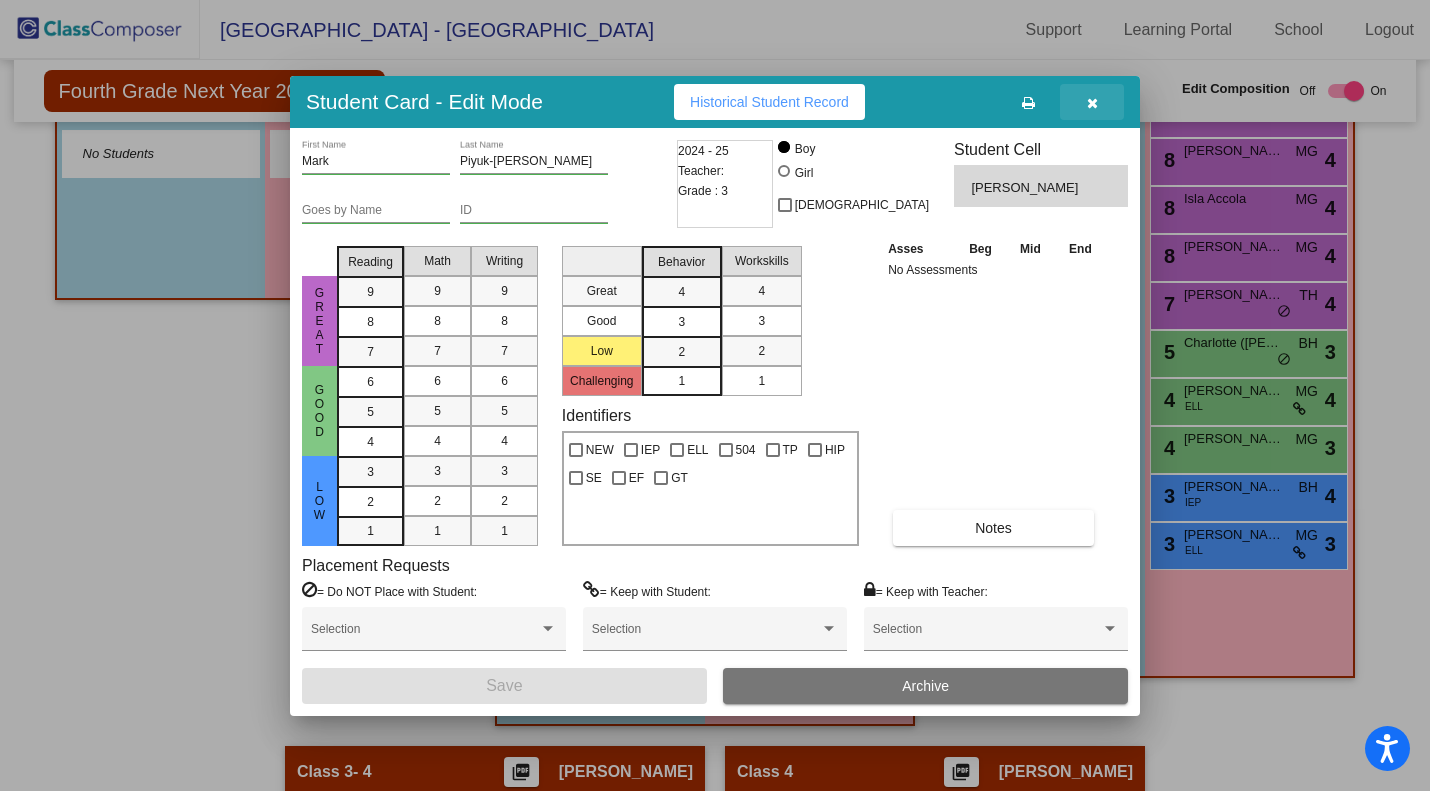 click at bounding box center (1092, 103) 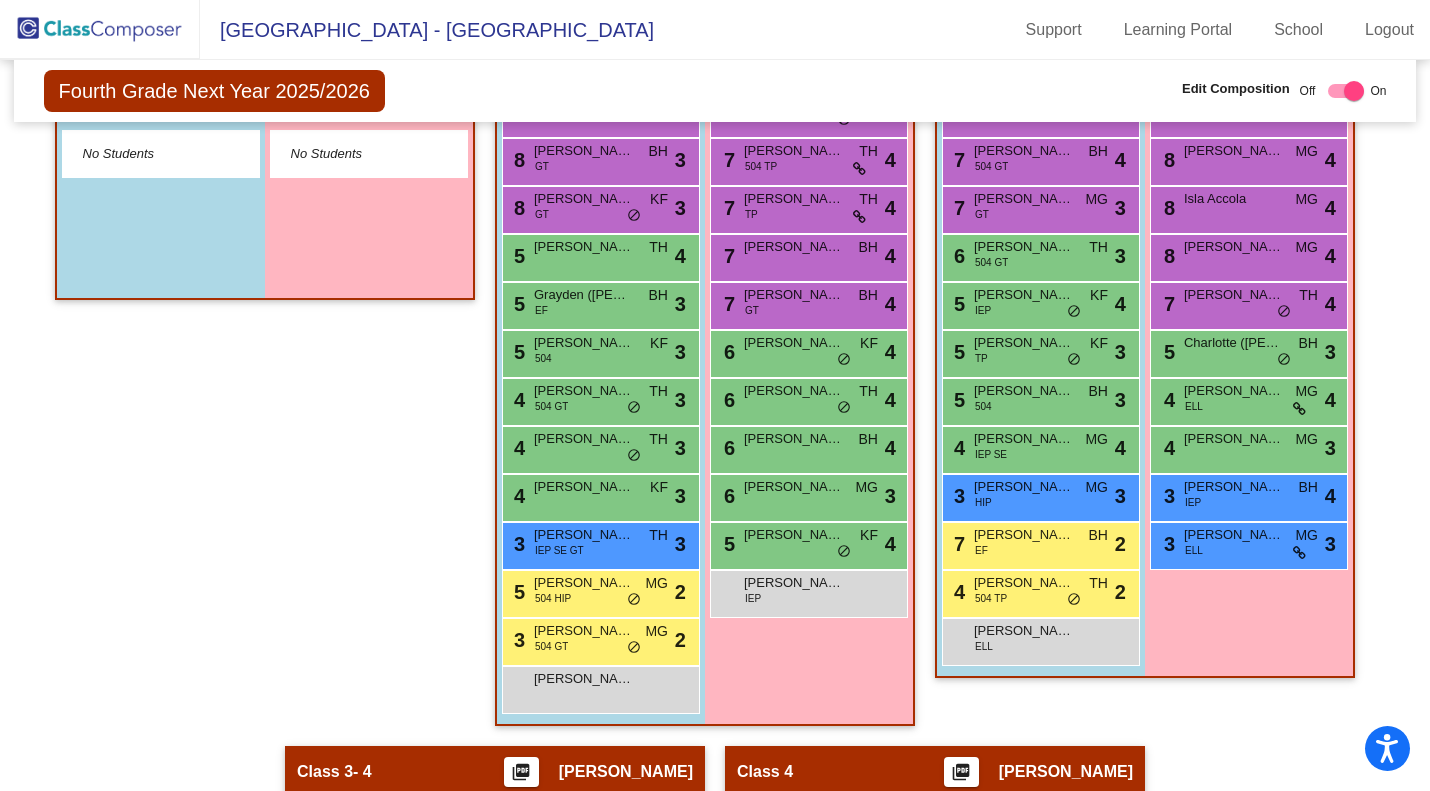 click on "Hallway   - Hallway Class  picture_as_pdf  Add Student  First Name Last Name Student Id  (Recommended)   Boy   Girl   [DEMOGRAPHIC_DATA] Add Close  Boys : 0    No Students   Girls: 0   No Students" 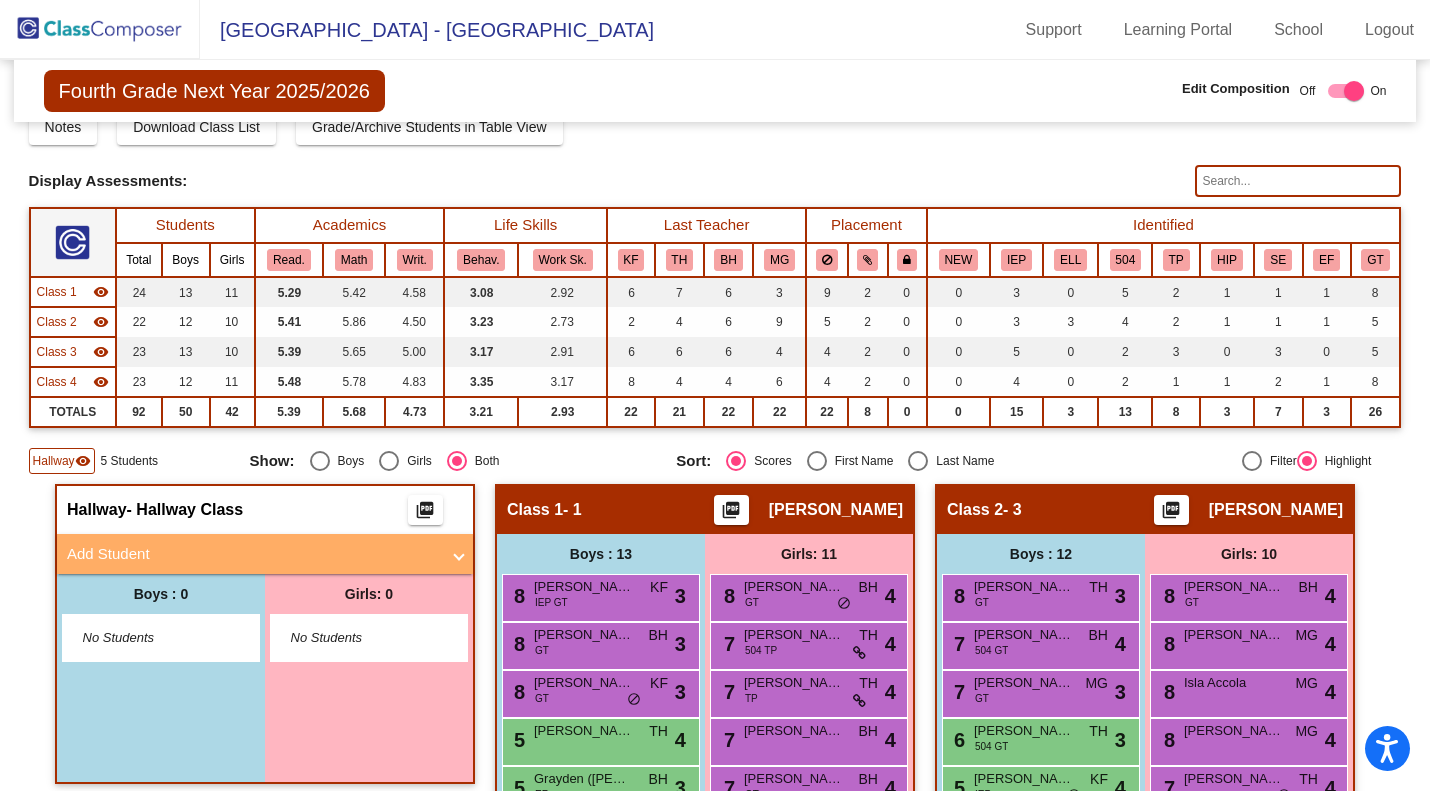 scroll, scrollTop: 0, scrollLeft: 0, axis: both 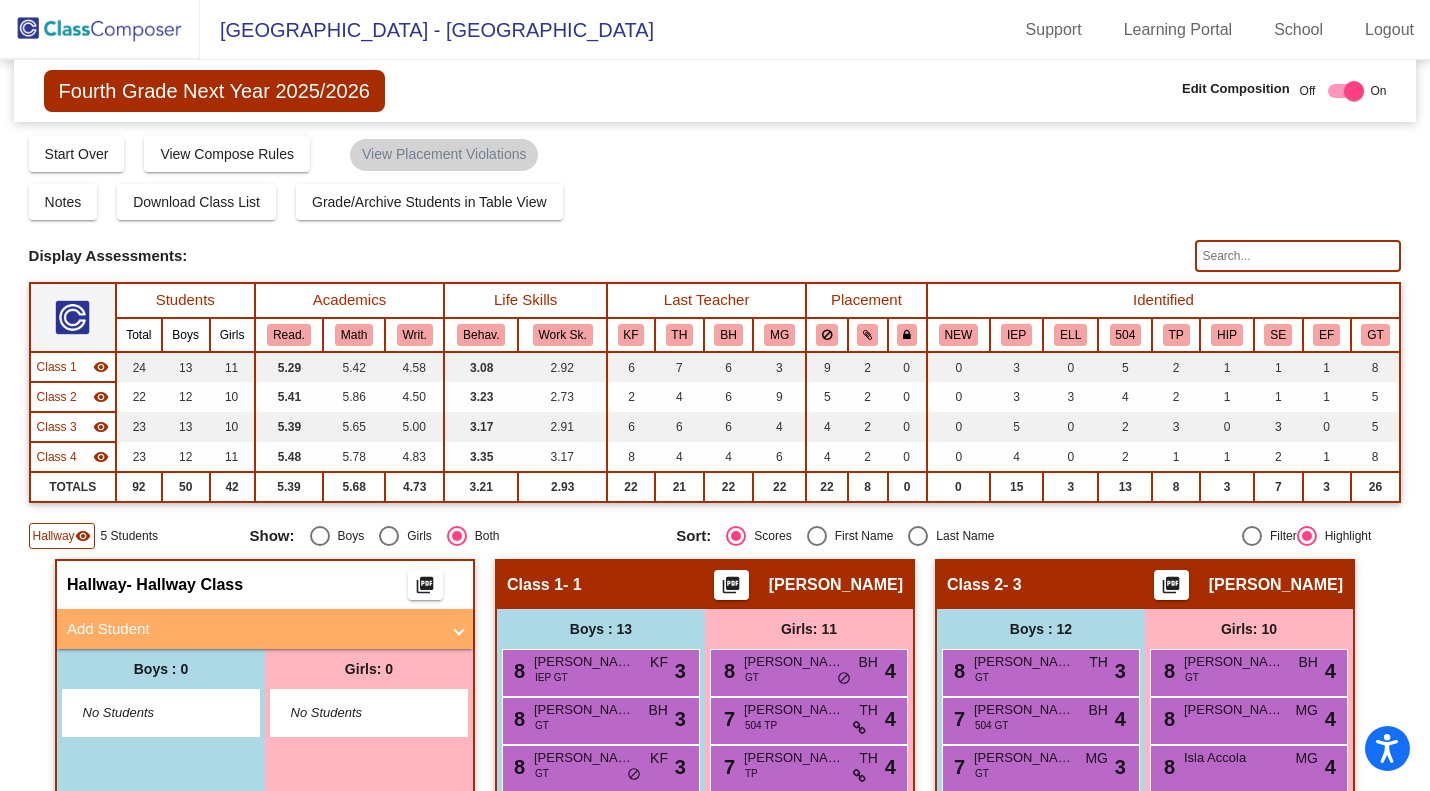 click 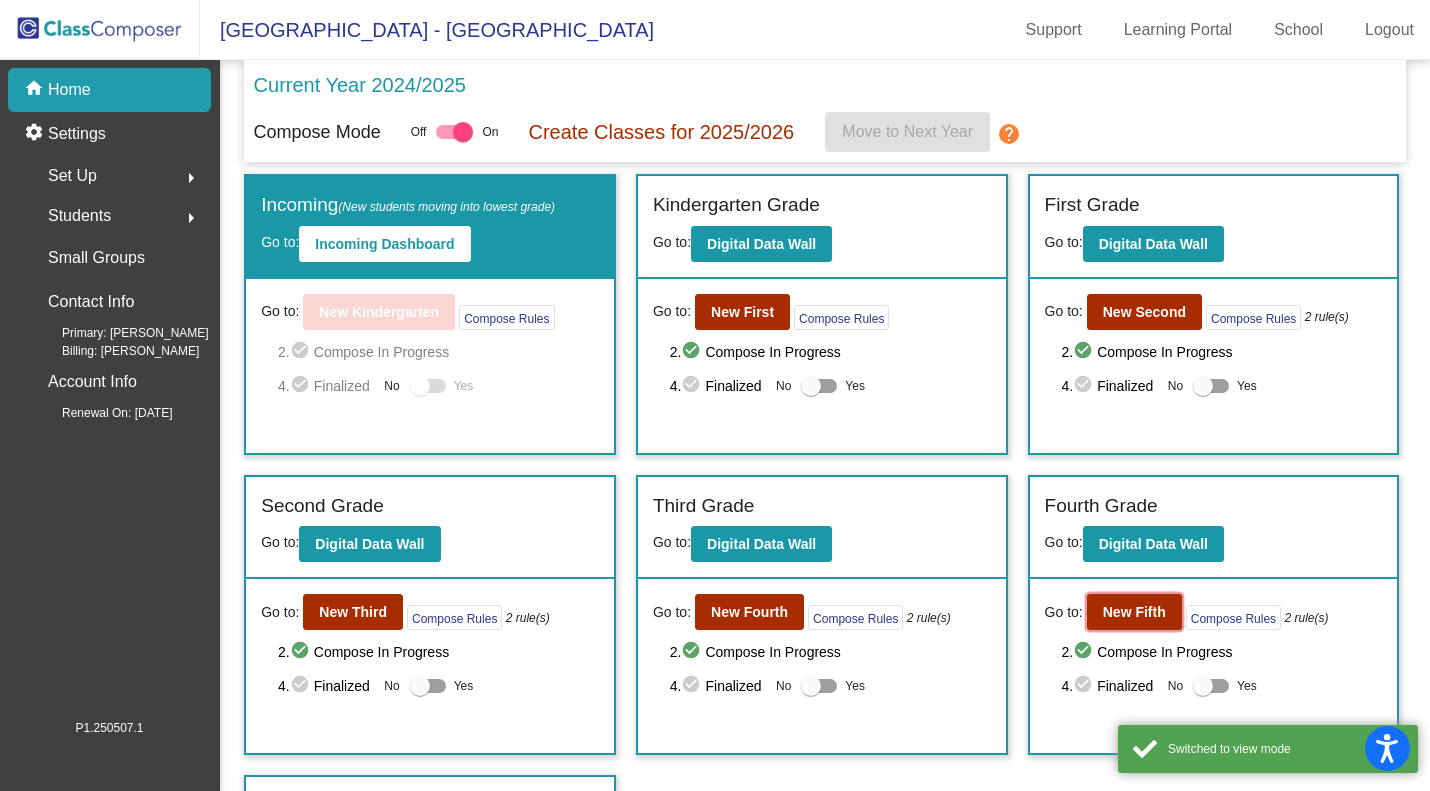 click on "New Fifth" 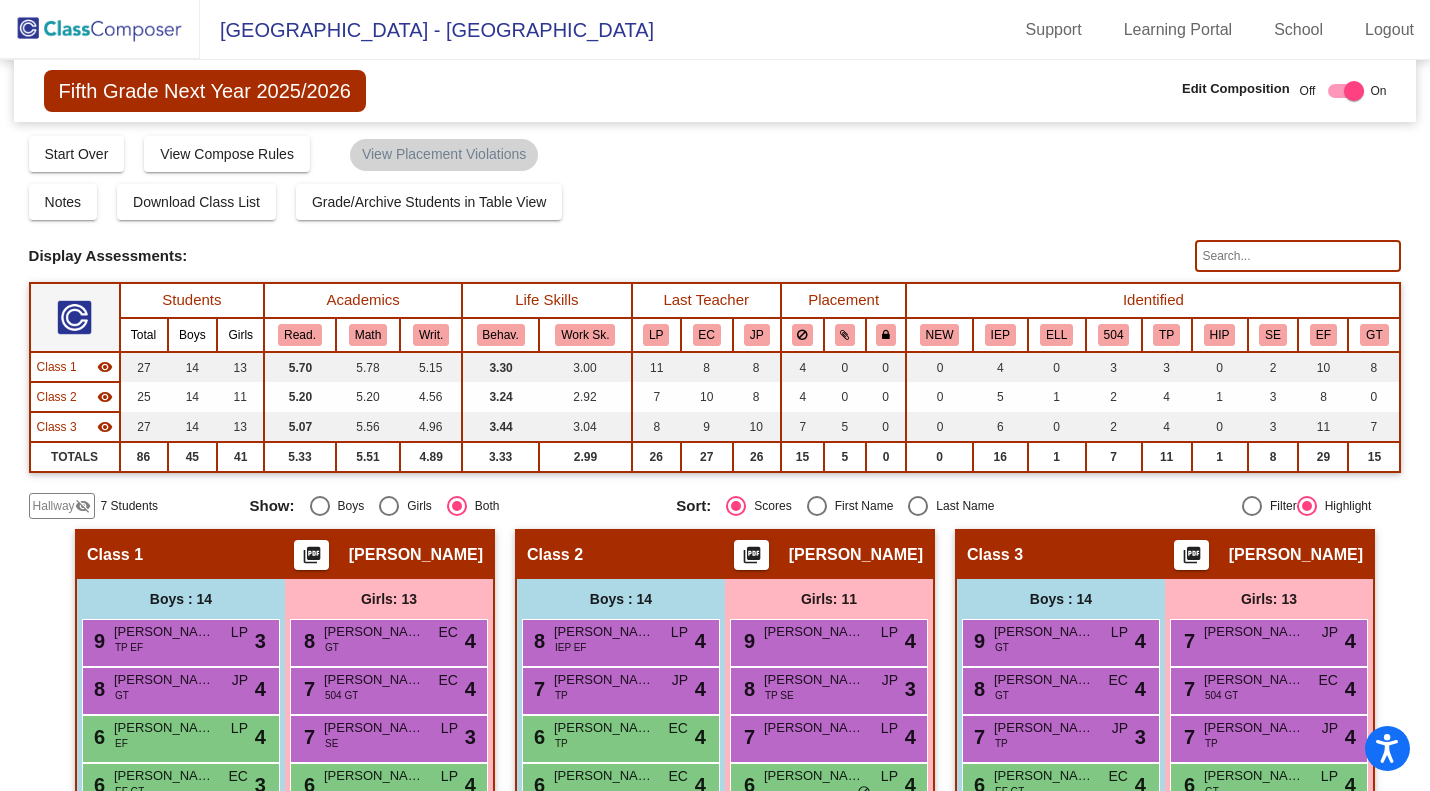 click on "Hallway" 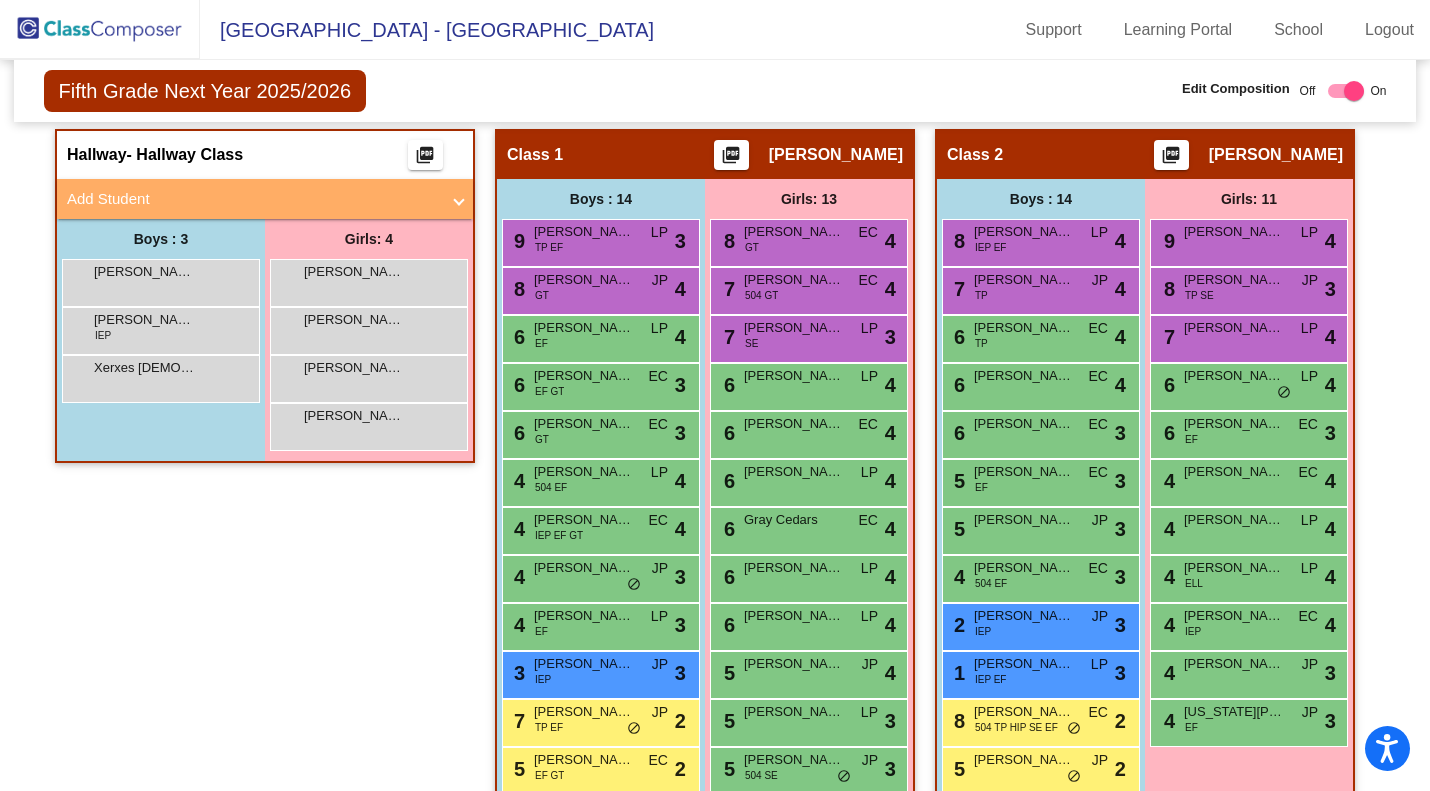 scroll, scrollTop: 398, scrollLeft: 0, axis: vertical 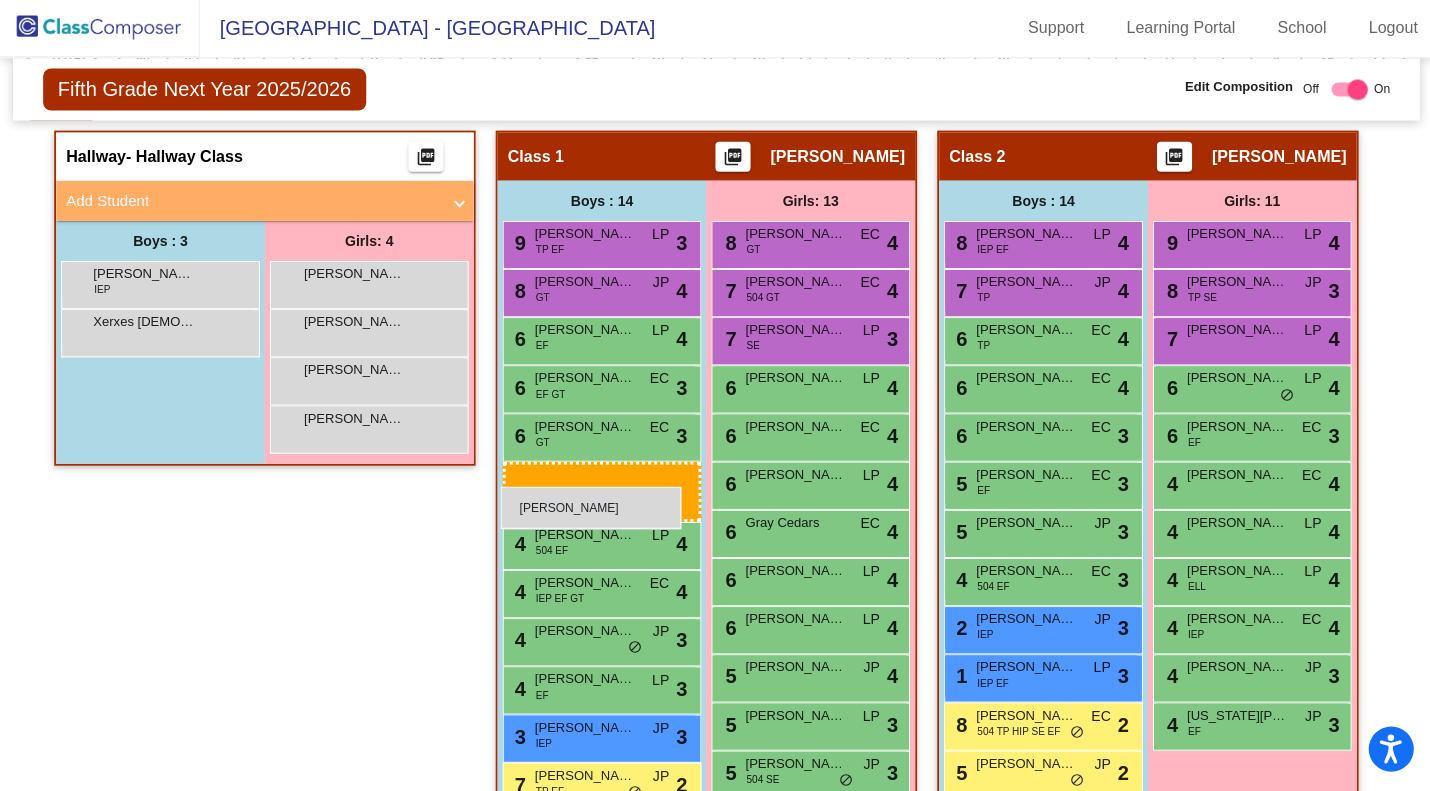 drag, startPoint x: 122, startPoint y: 277, endPoint x: 500, endPoint y: 486, distance: 431.9317 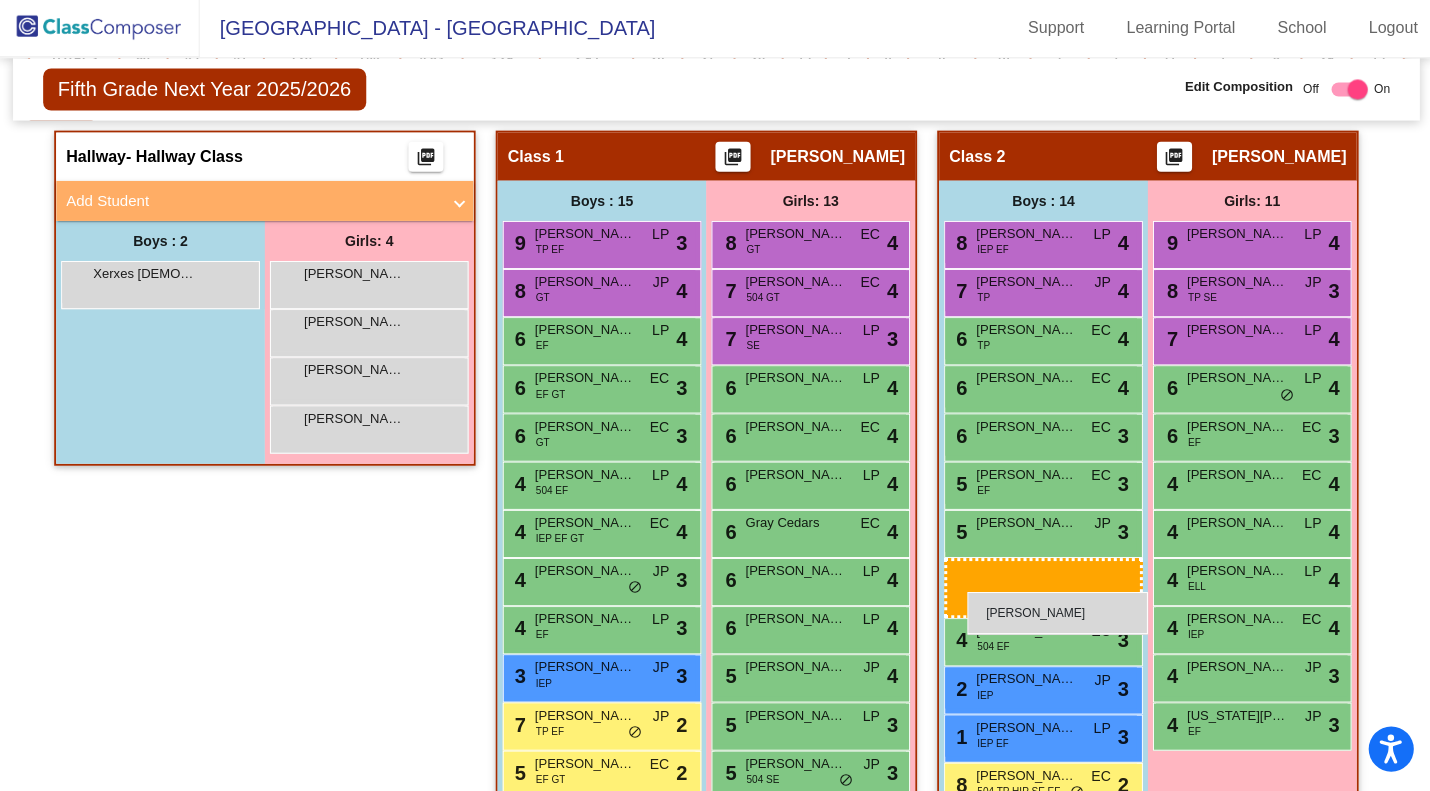 drag, startPoint x: 122, startPoint y: 282, endPoint x: 965, endPoint y: 591, distance: 897.8474 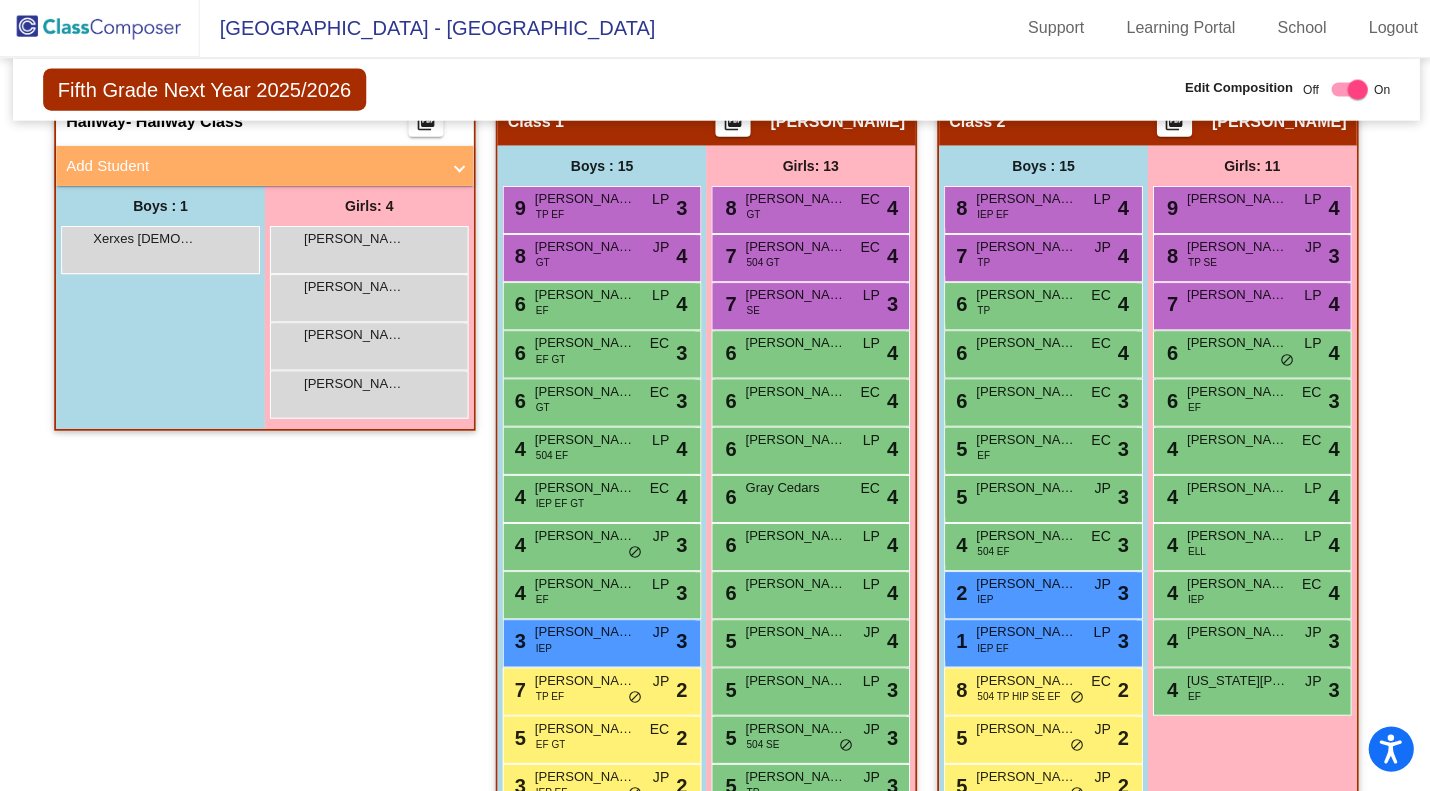 scroll, scrollTop: 397, scrollLeft: 0, axis: vertical 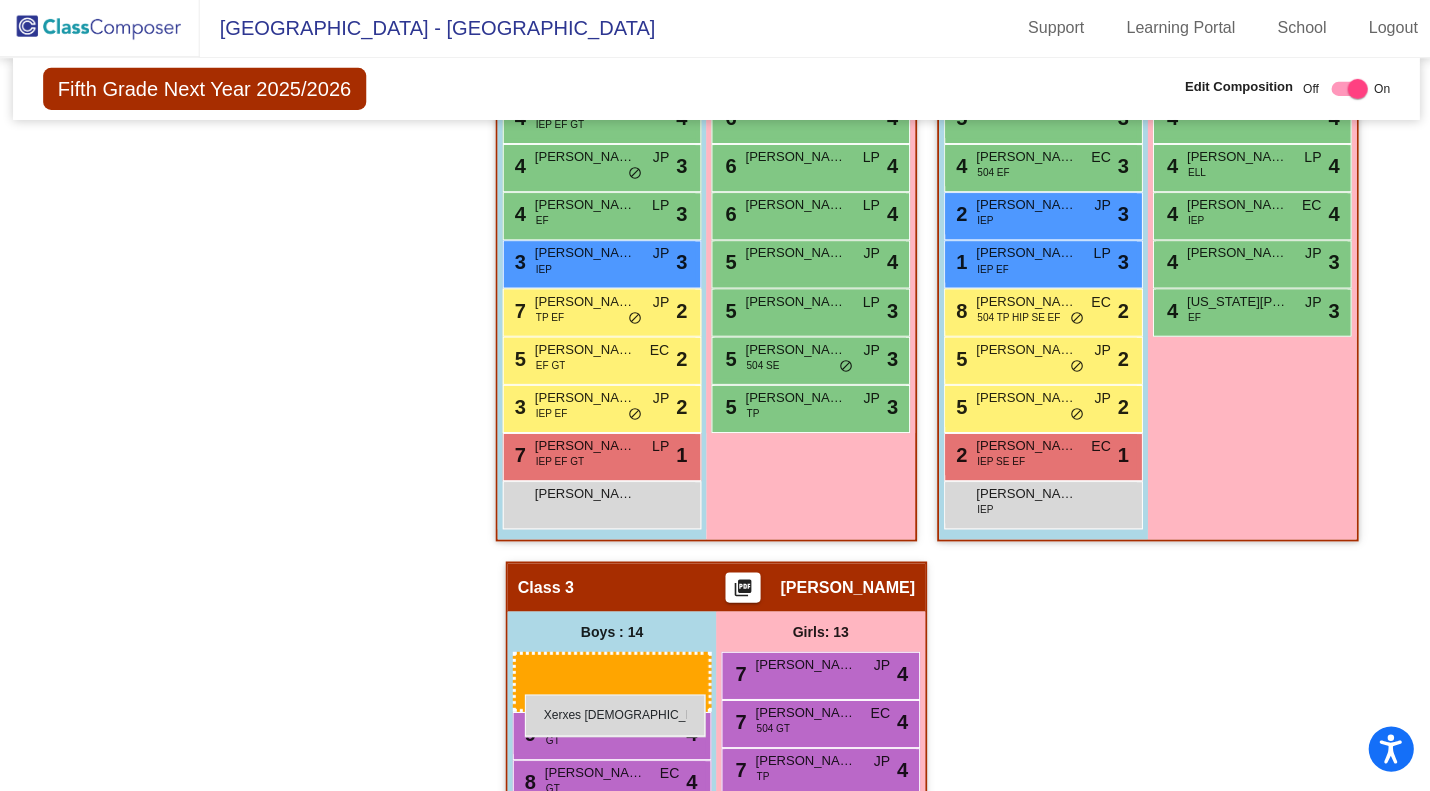 drag, startPoint x: 102, startPoint y: 282, endPoint x: 519, endPoint y: 694, distance: 586.2022 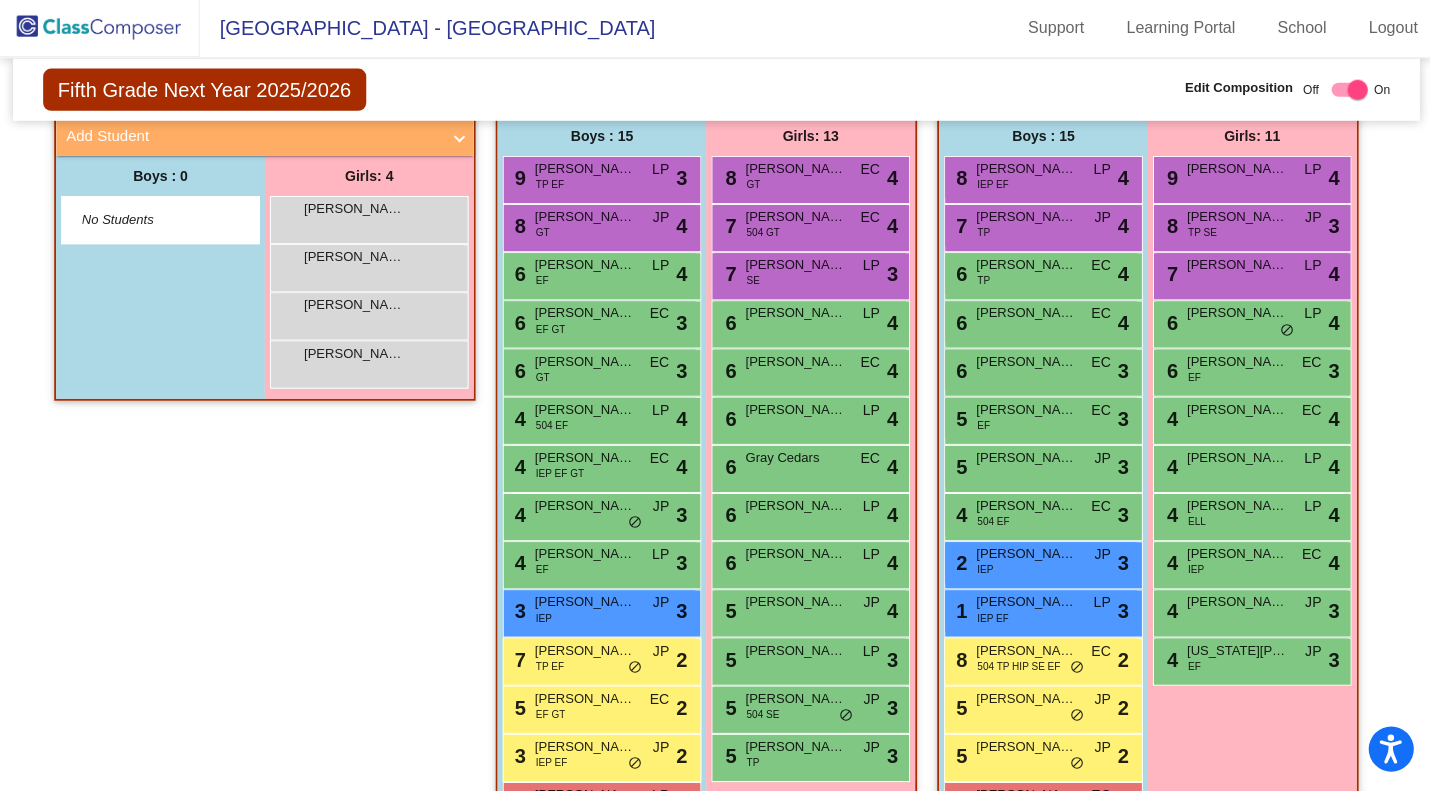 scroll, scrollTop: 425, scrollLeft: 0, axis: vertical 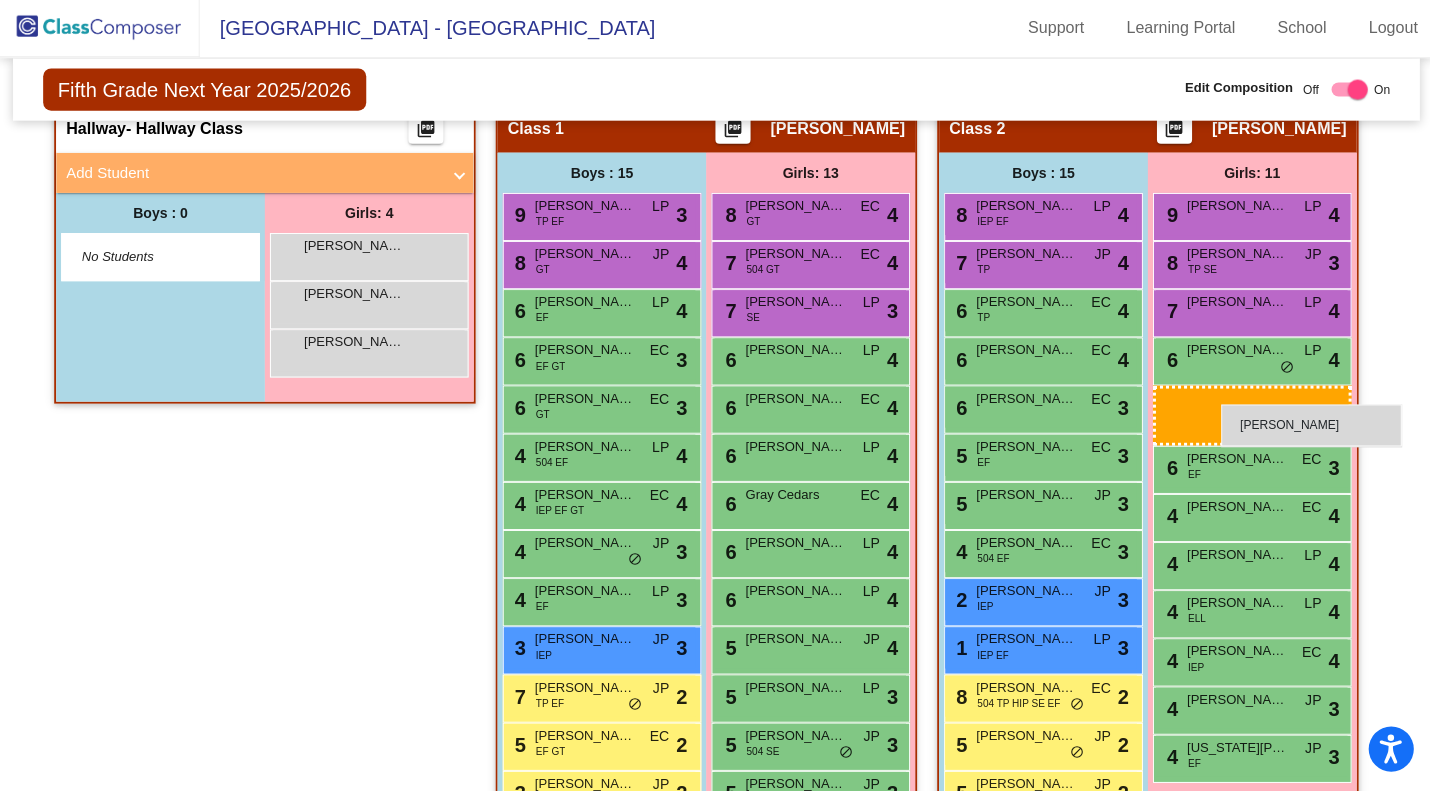 drag, startPoint x: 361, startPoint y: 354, endPoint x: 1218, endPoint y: 404, distance: 858.45734 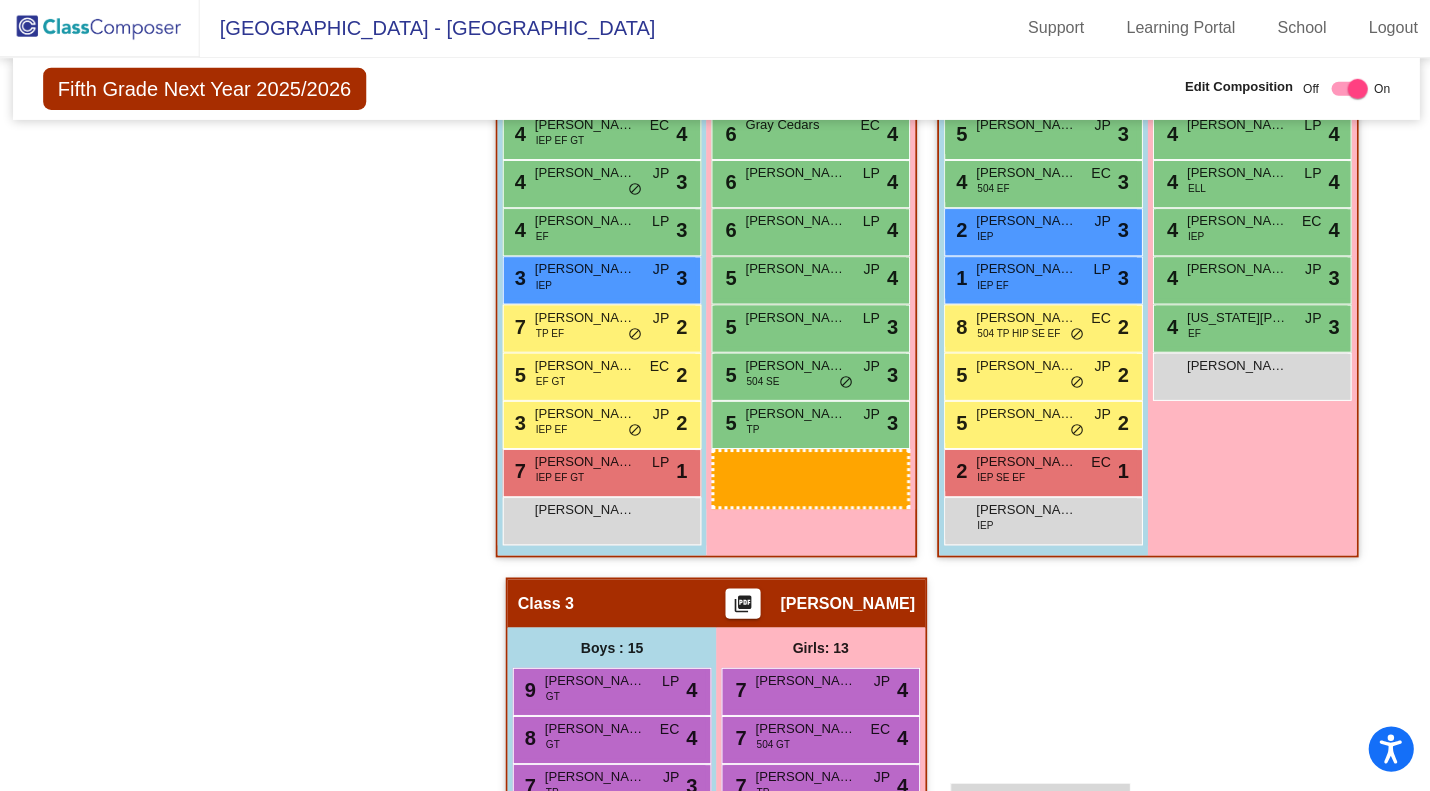 scroll, scrollTop: 801, scrollLeft: 0, axis: vertical 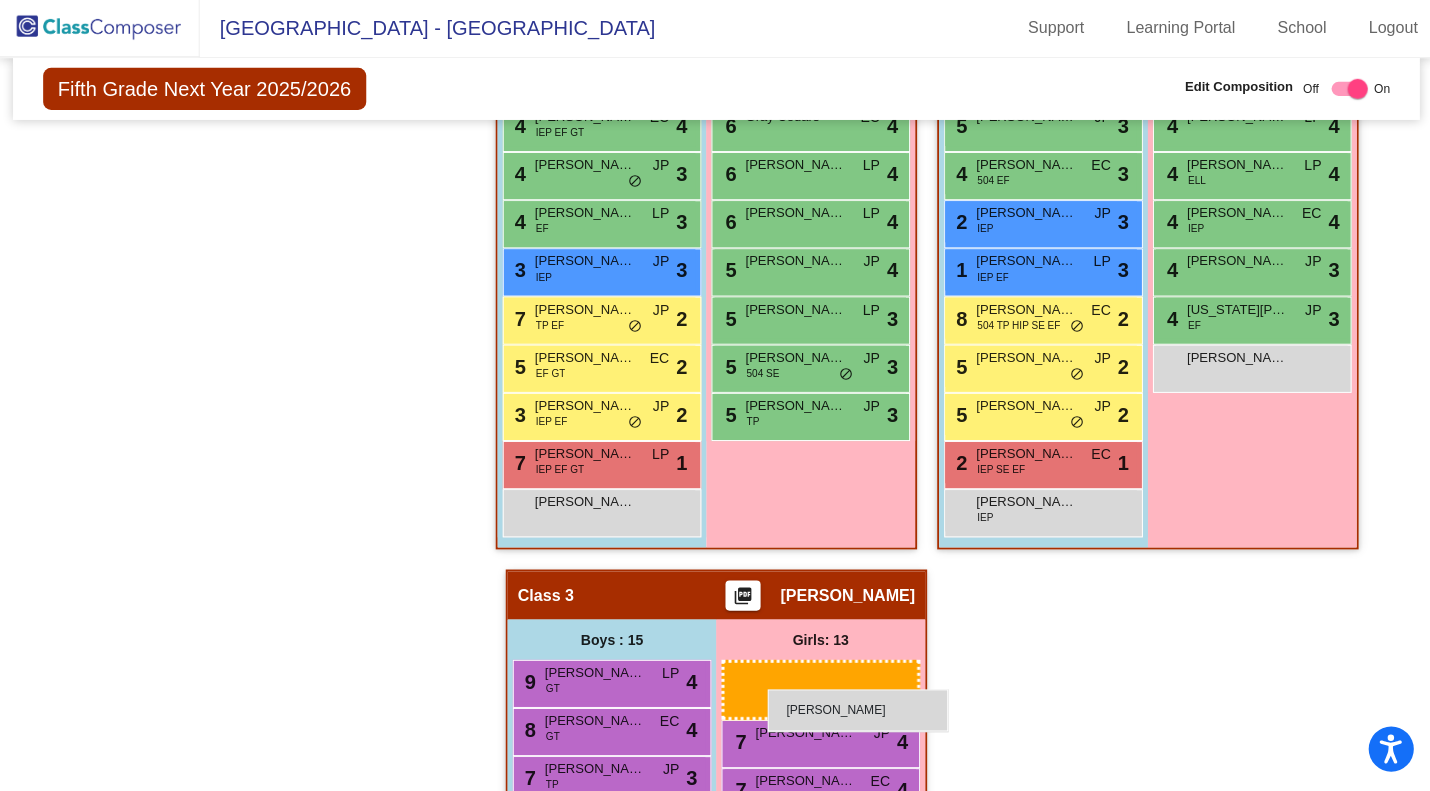 drag, startPoint x: 315, startPoint y: 355, endPoint x: 766, endPoint y: 688, distance: 560.6157 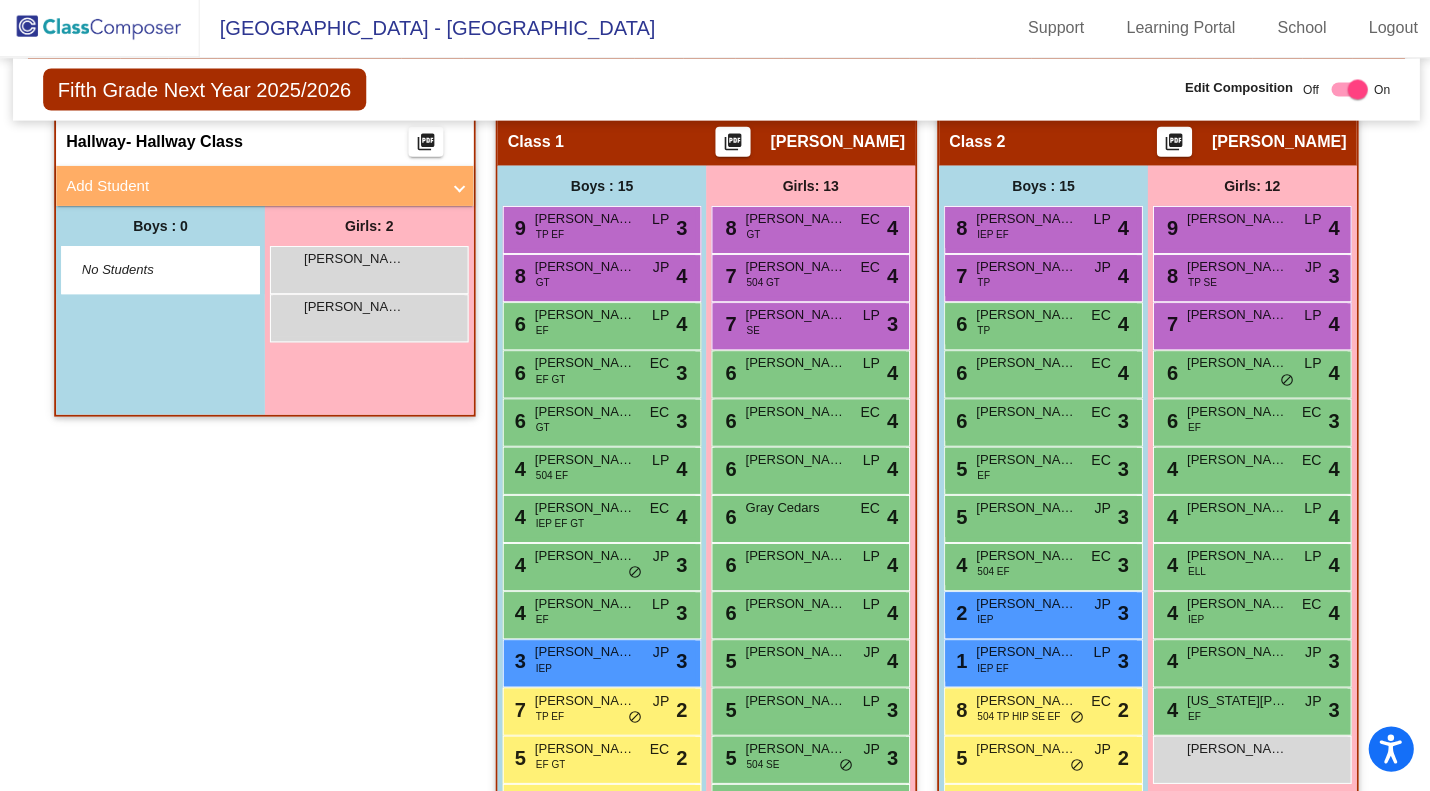 scroll, scrollTop: 302, scrollLeft: 0, axis: vertical 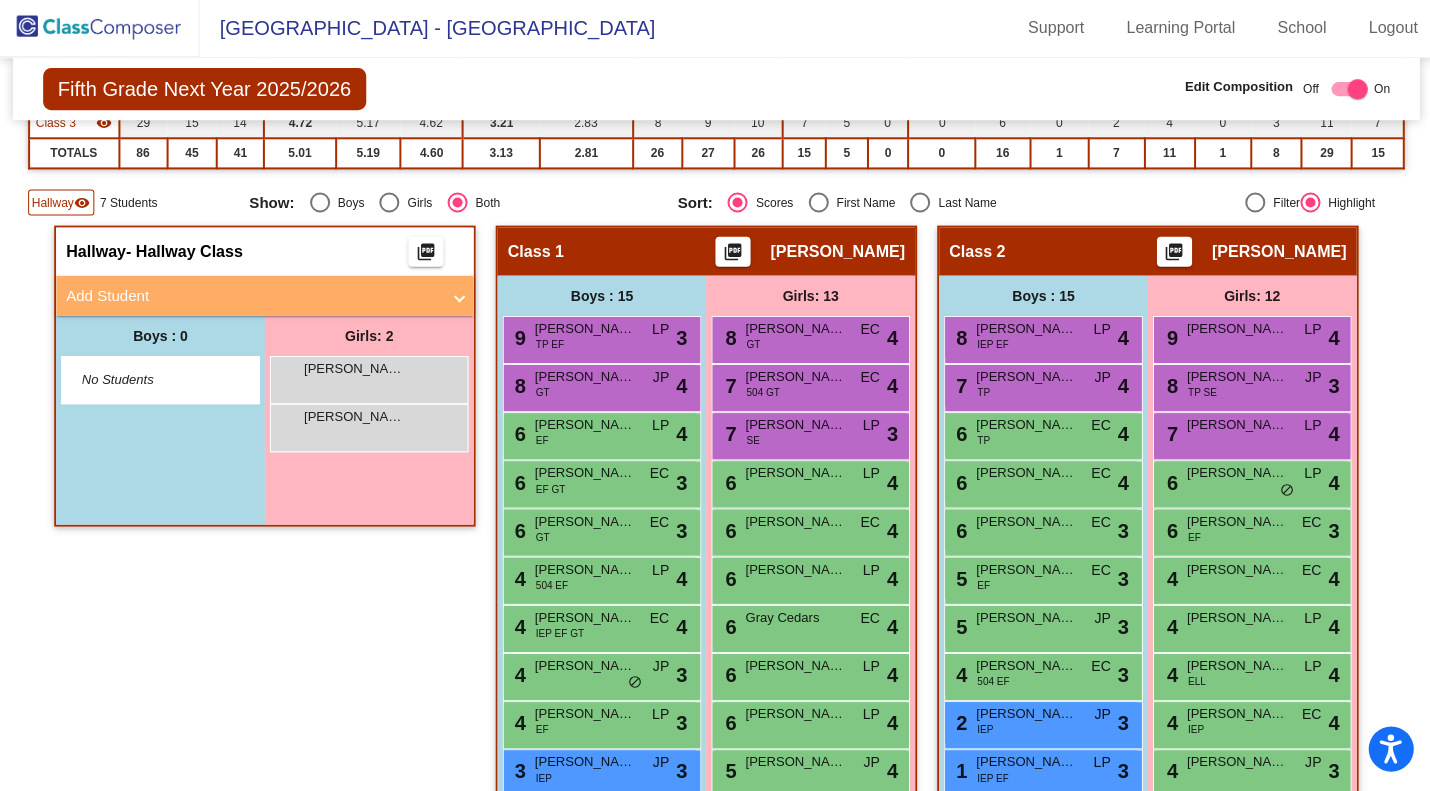 click on "[PERSON_NAME] lock do_not_disturb_alt" at bounding box center (368, 426) 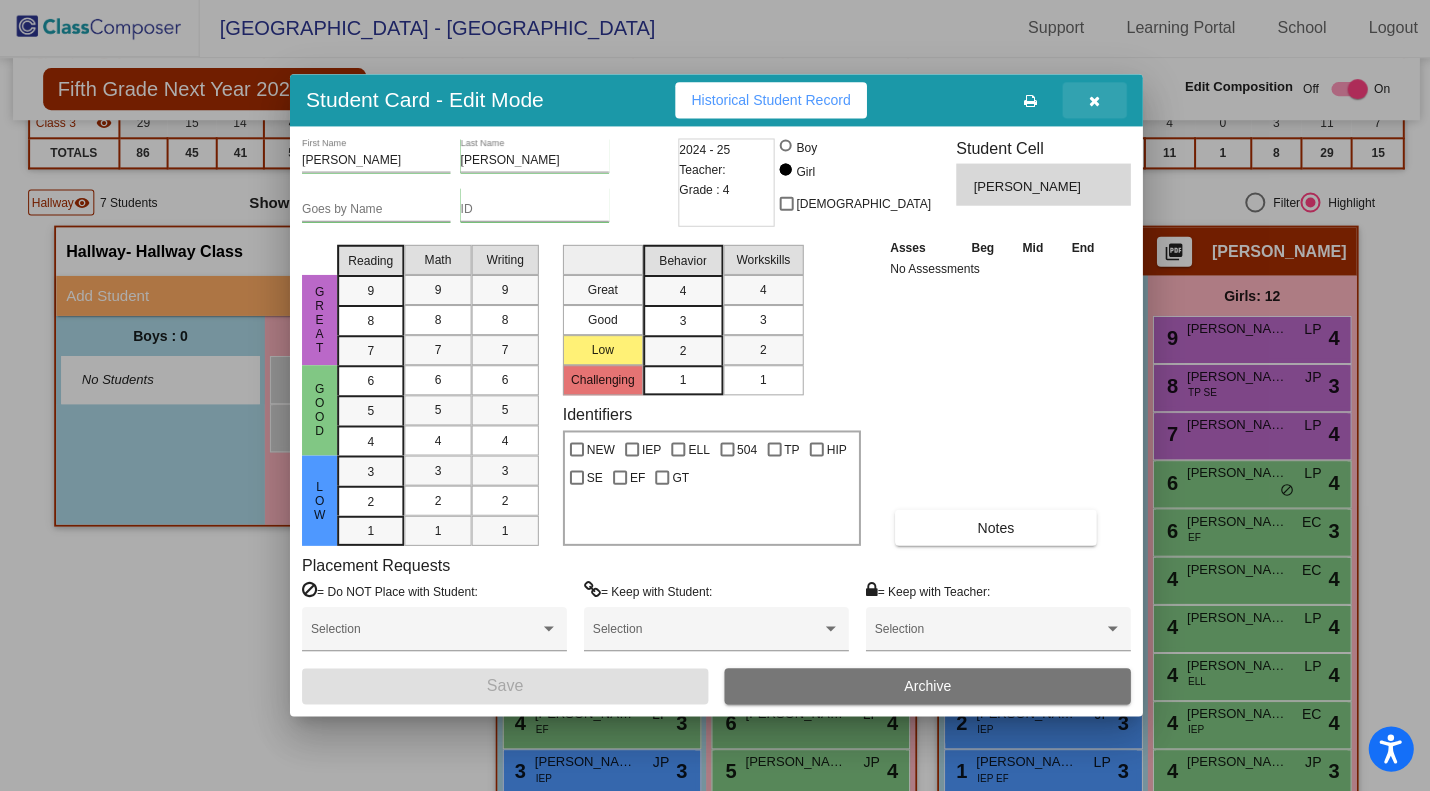 click at bounding box center (1092, 103) 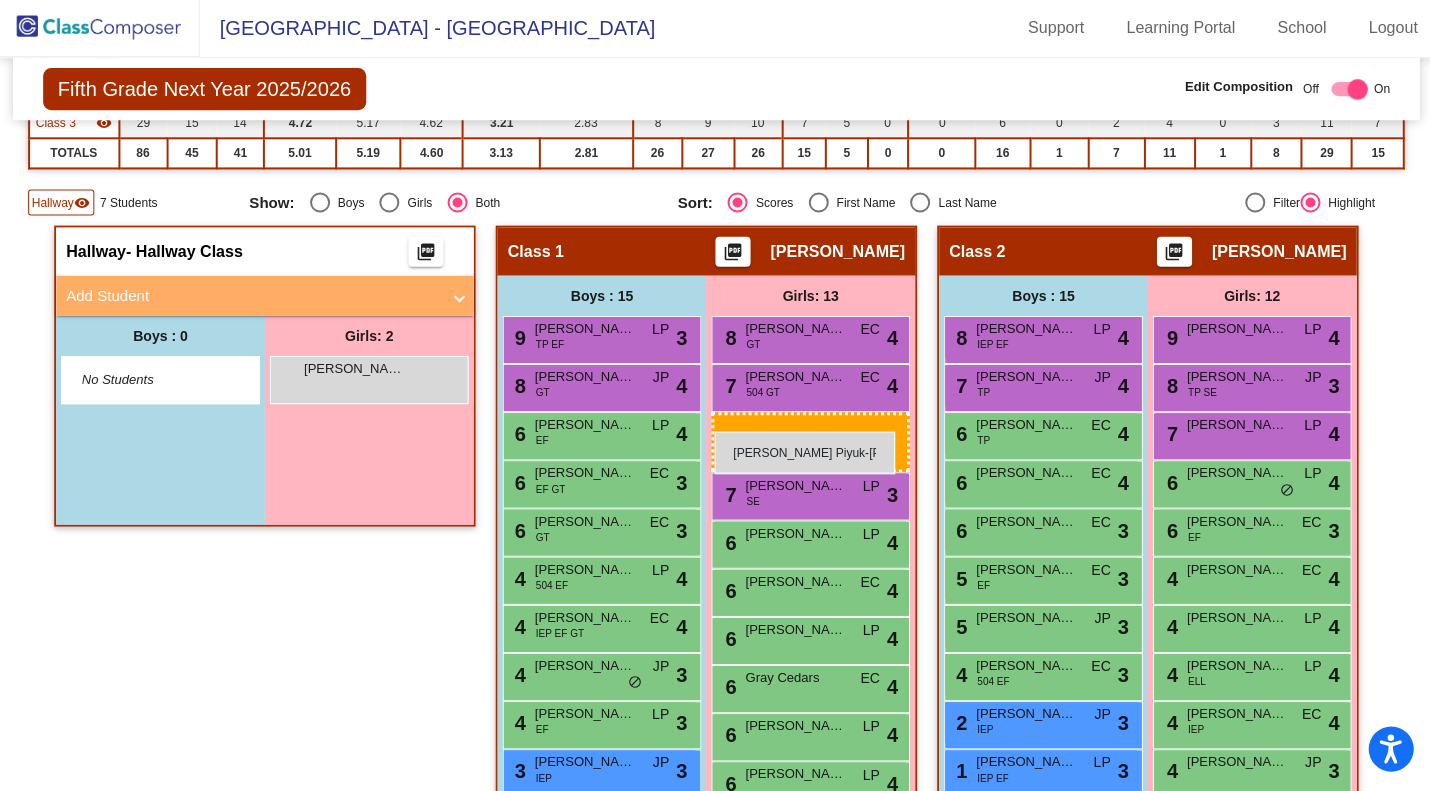 drag, startPoint x: 369, startPoint y: 369, endPoint x: 713, endPoint y: 431, distance: 349.54257 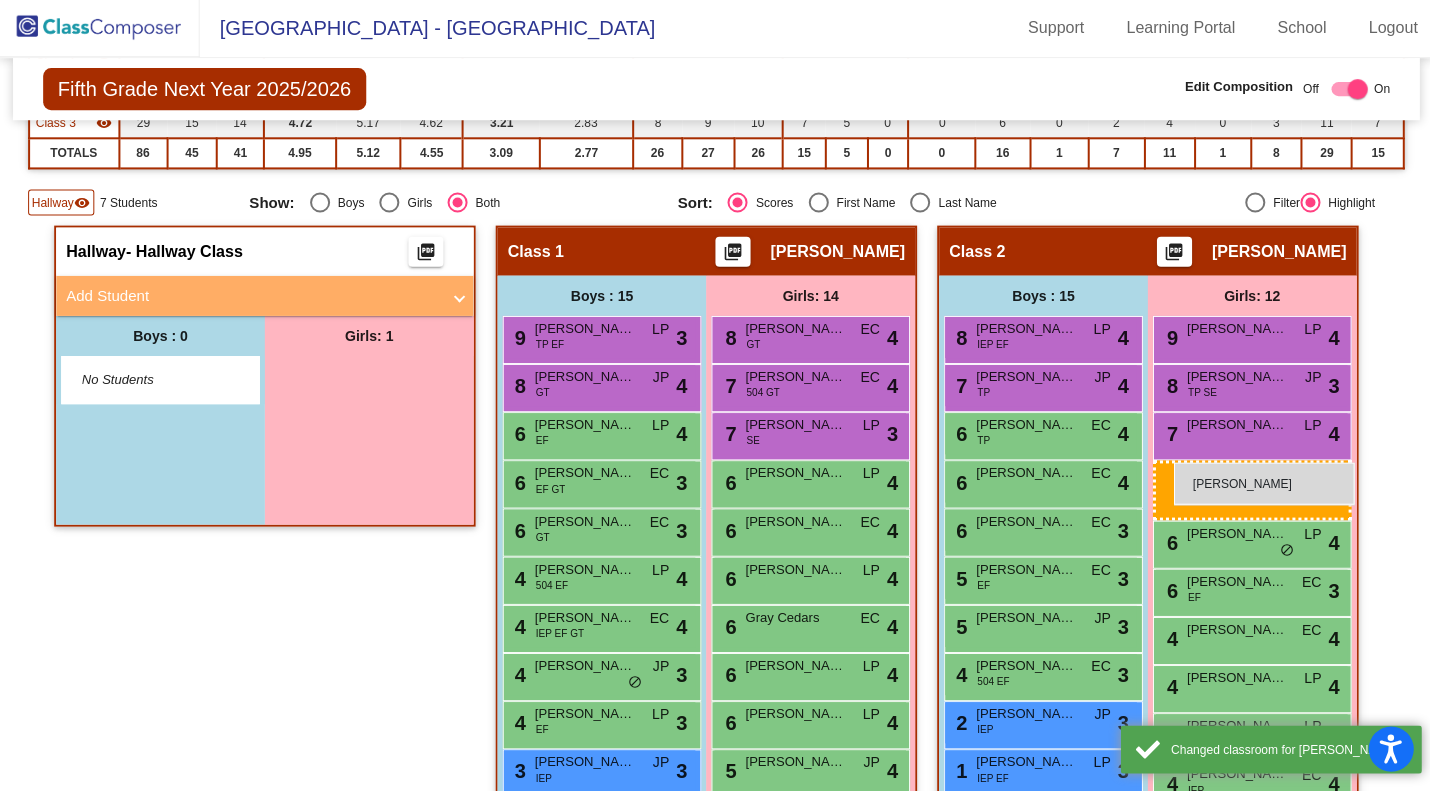 drag, startPoint x: 330, startPoint y: 373, endPoint x: 1171, endPoint y: 457, distance: 845.1846 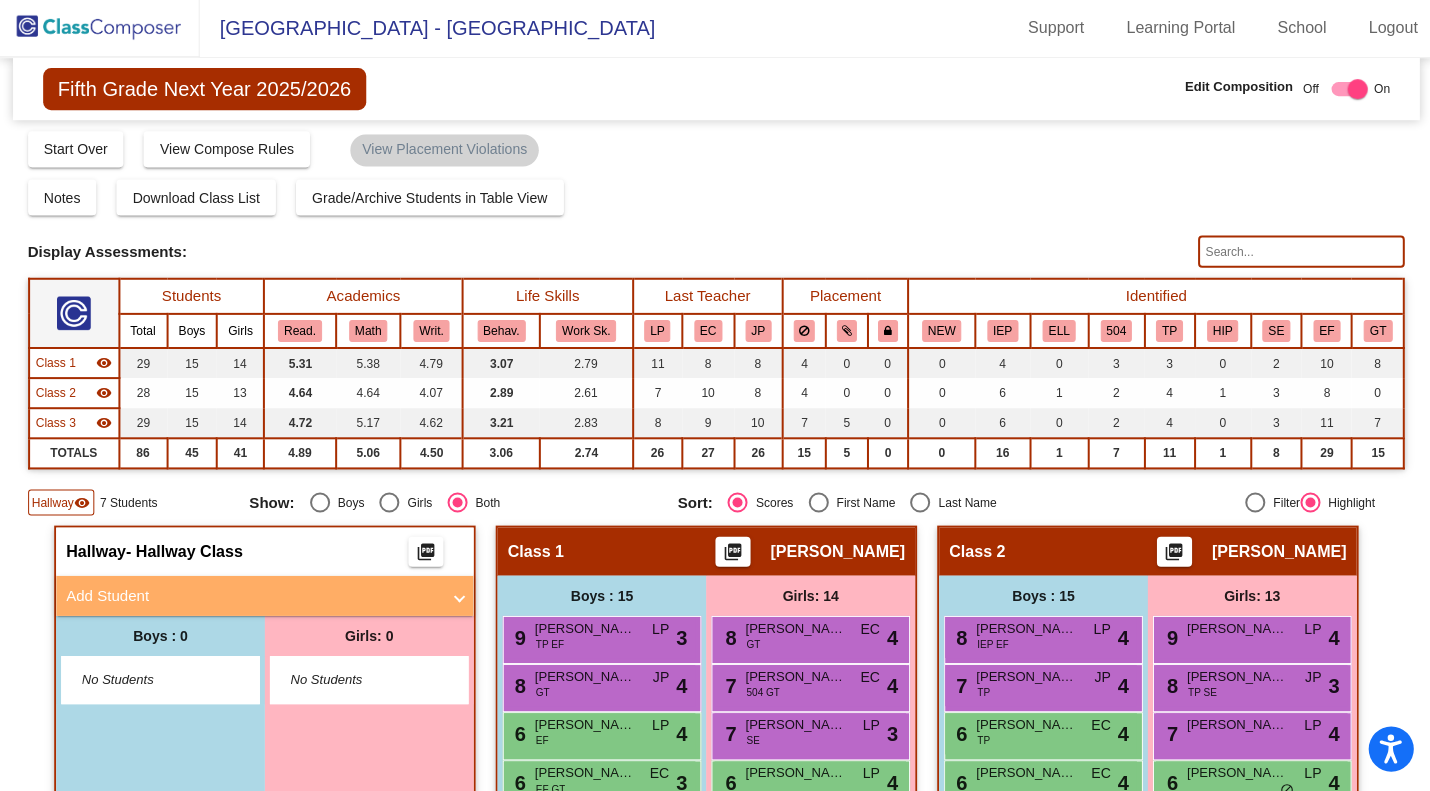 scroll, scrollTop: 0, scrollLeft: 0, axis: both 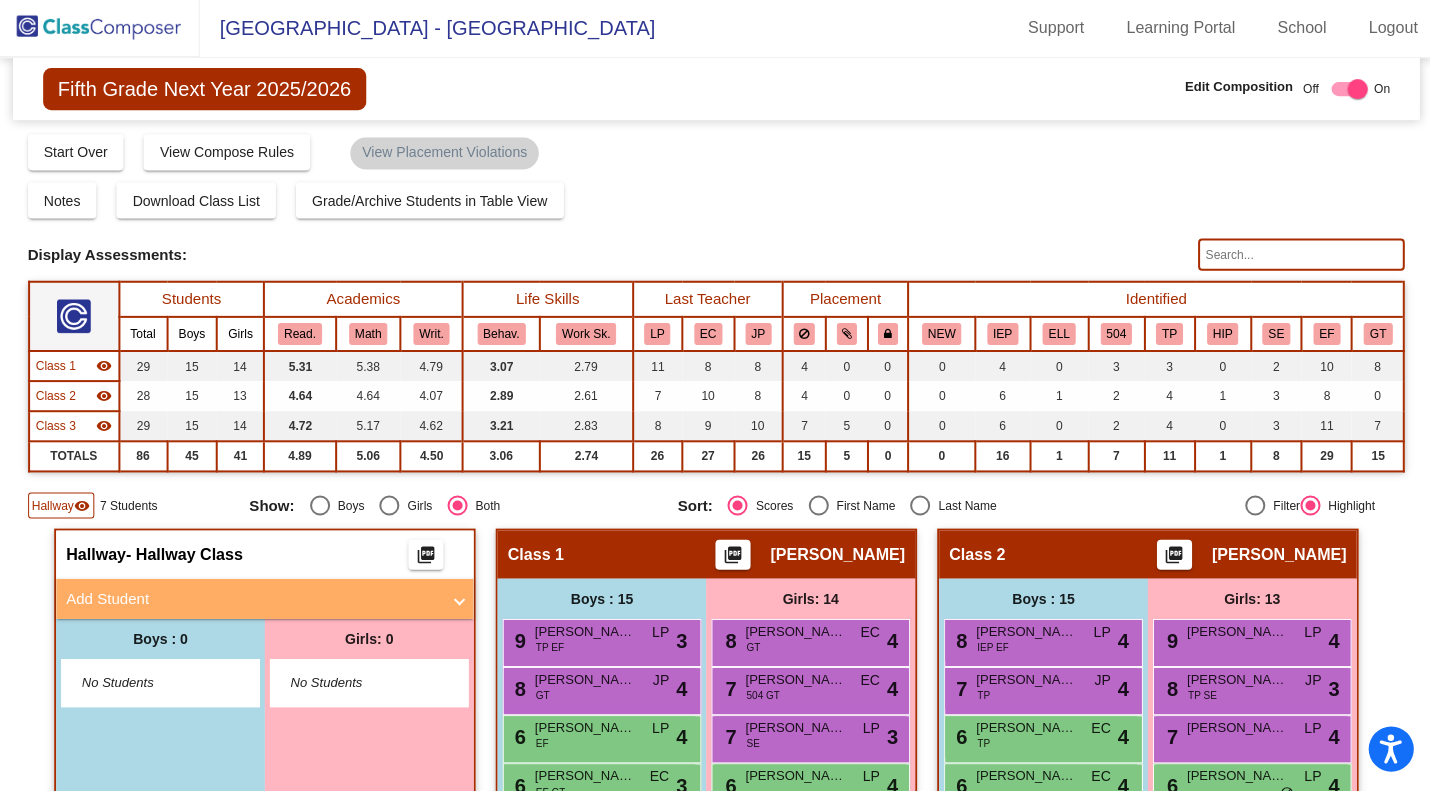 click 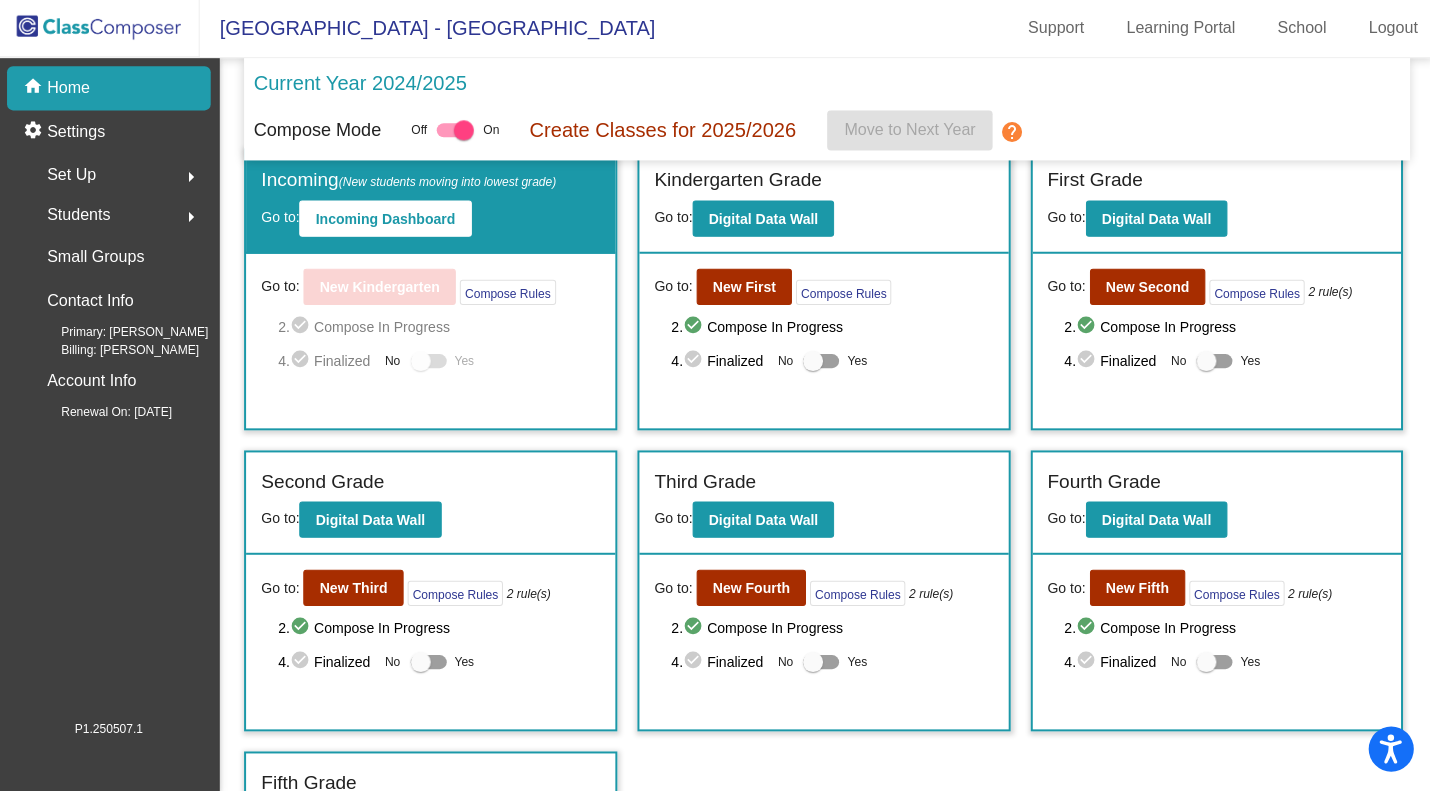 scroll, scrollTop: 0, scrollLeft: 0, axis: both 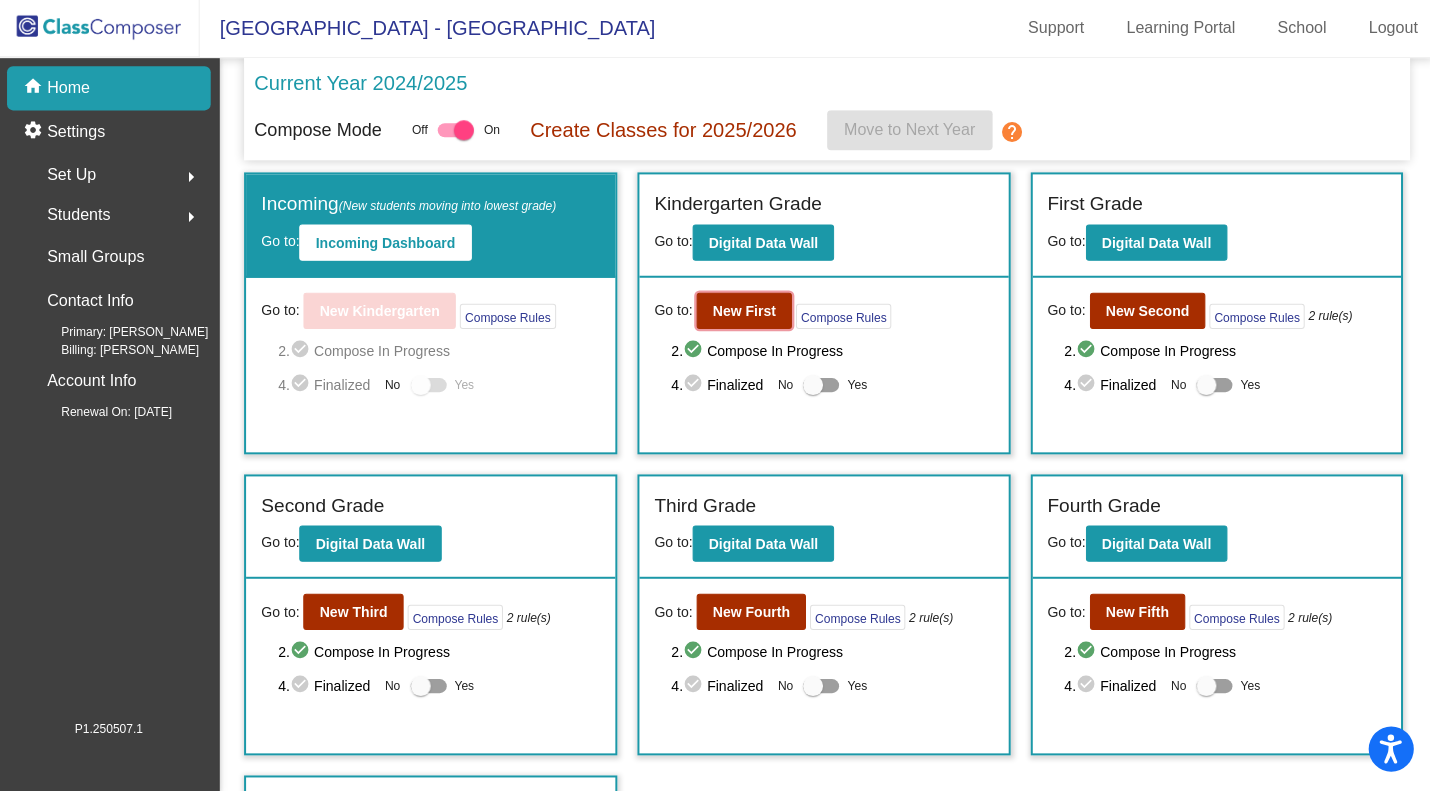 click on "New First" 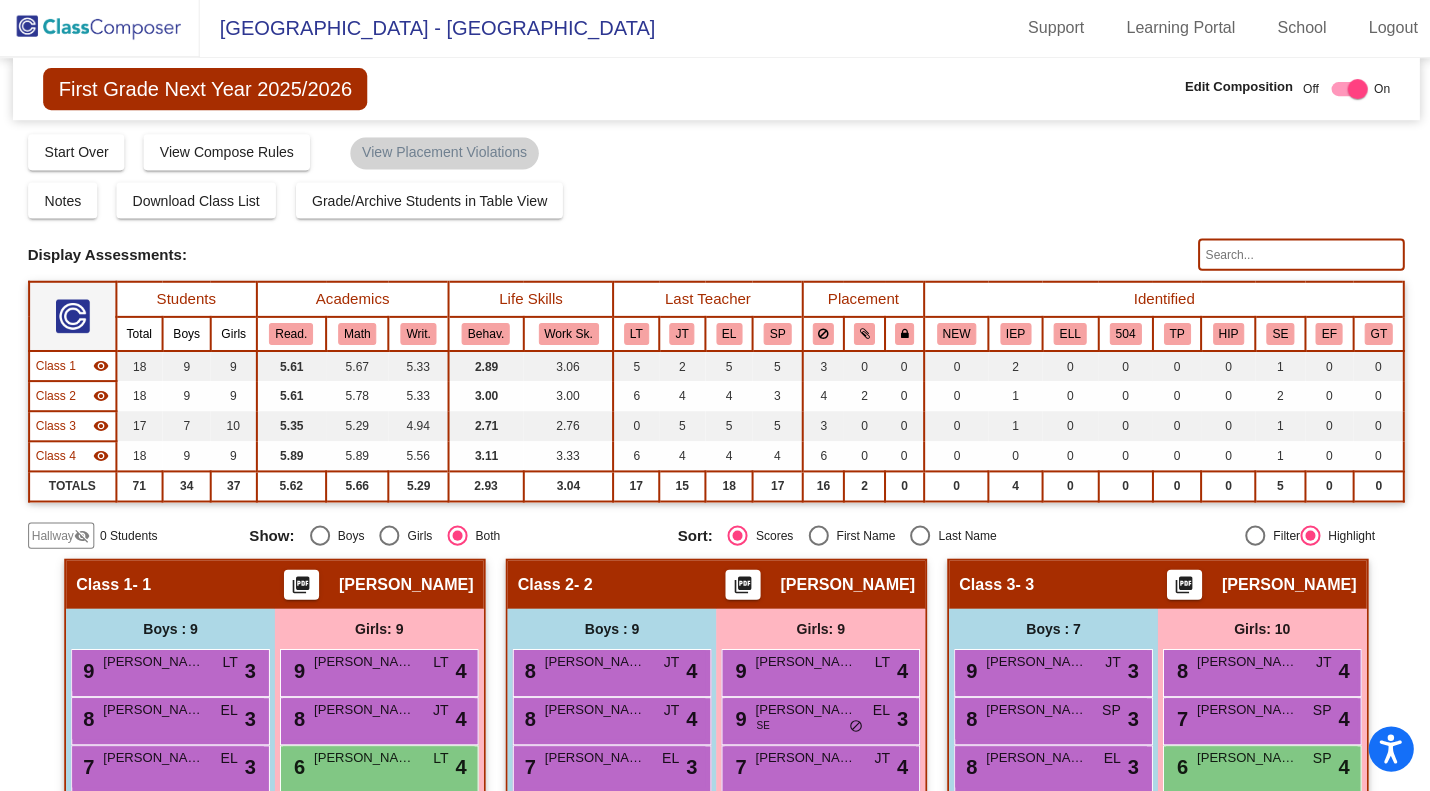 click on "Download Class List" 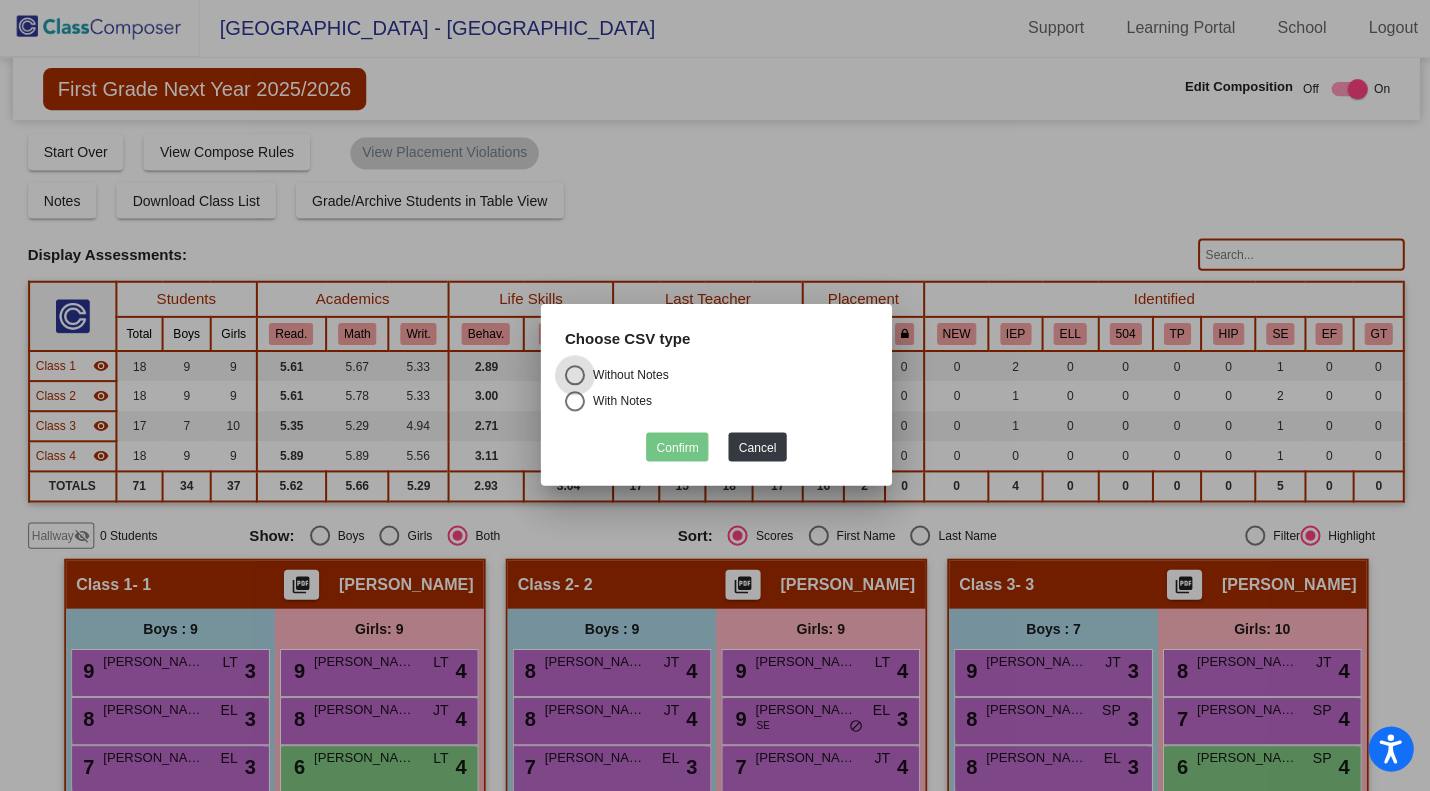 click at bounding box center [574, 376] 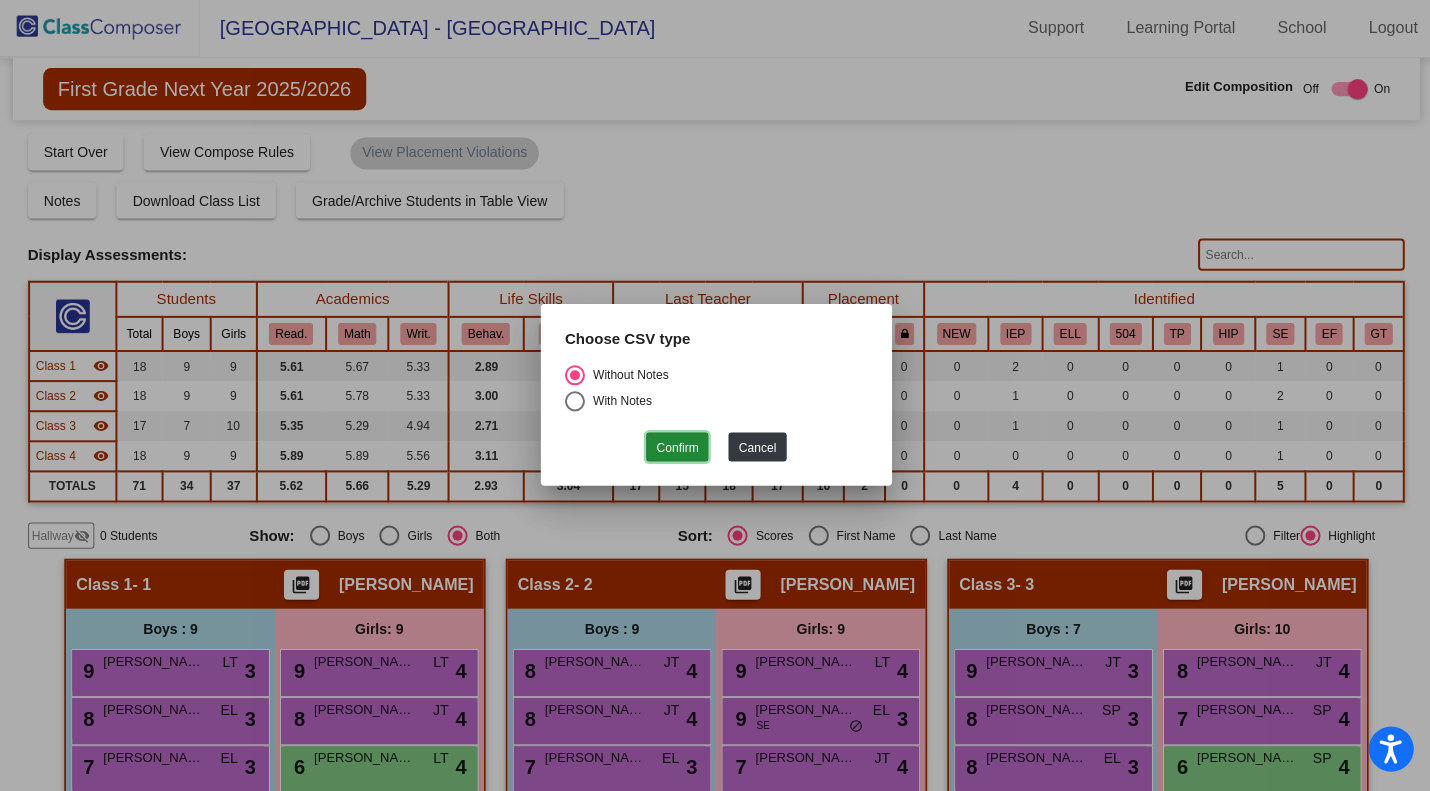 click on "Confirm" at bounding box center (676, 447) 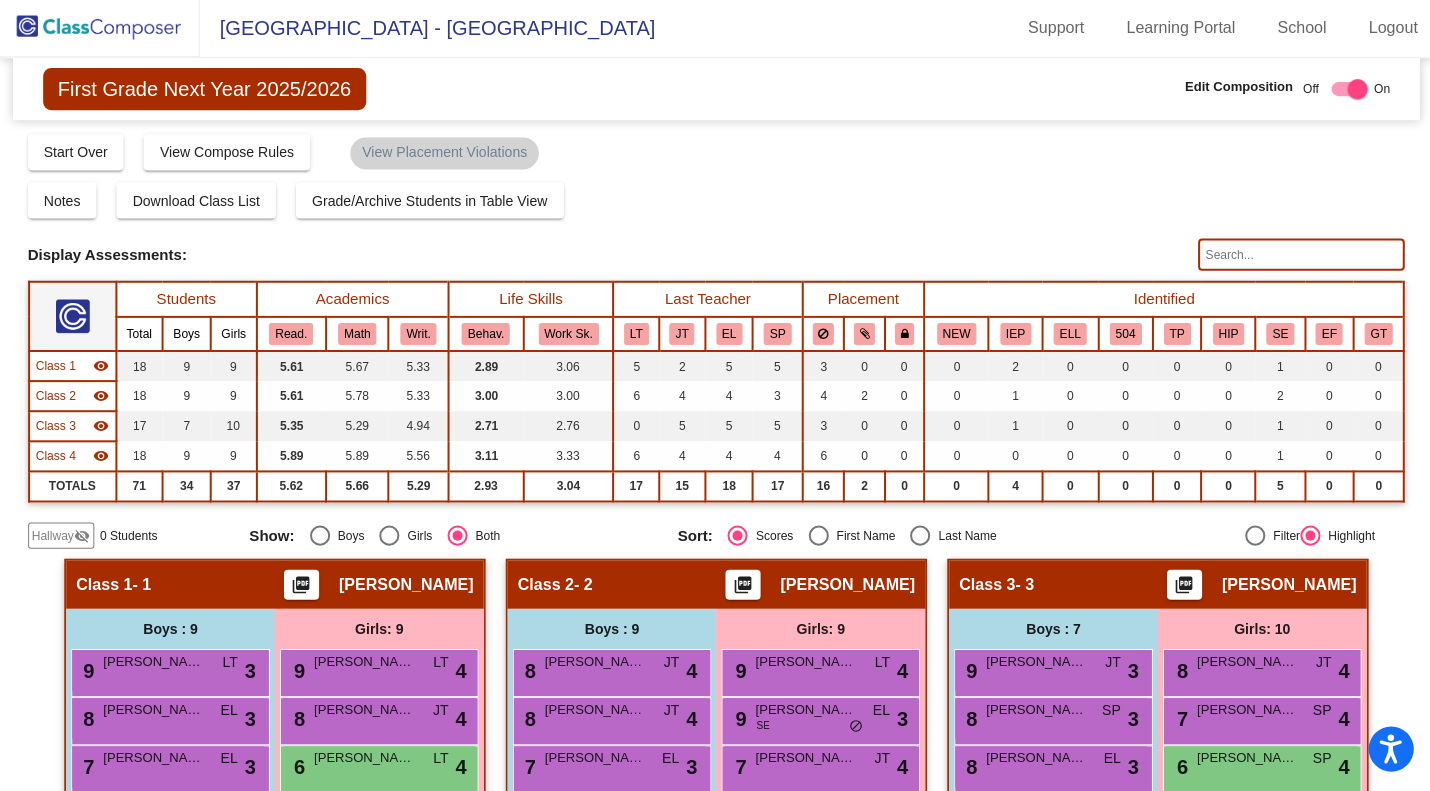 click 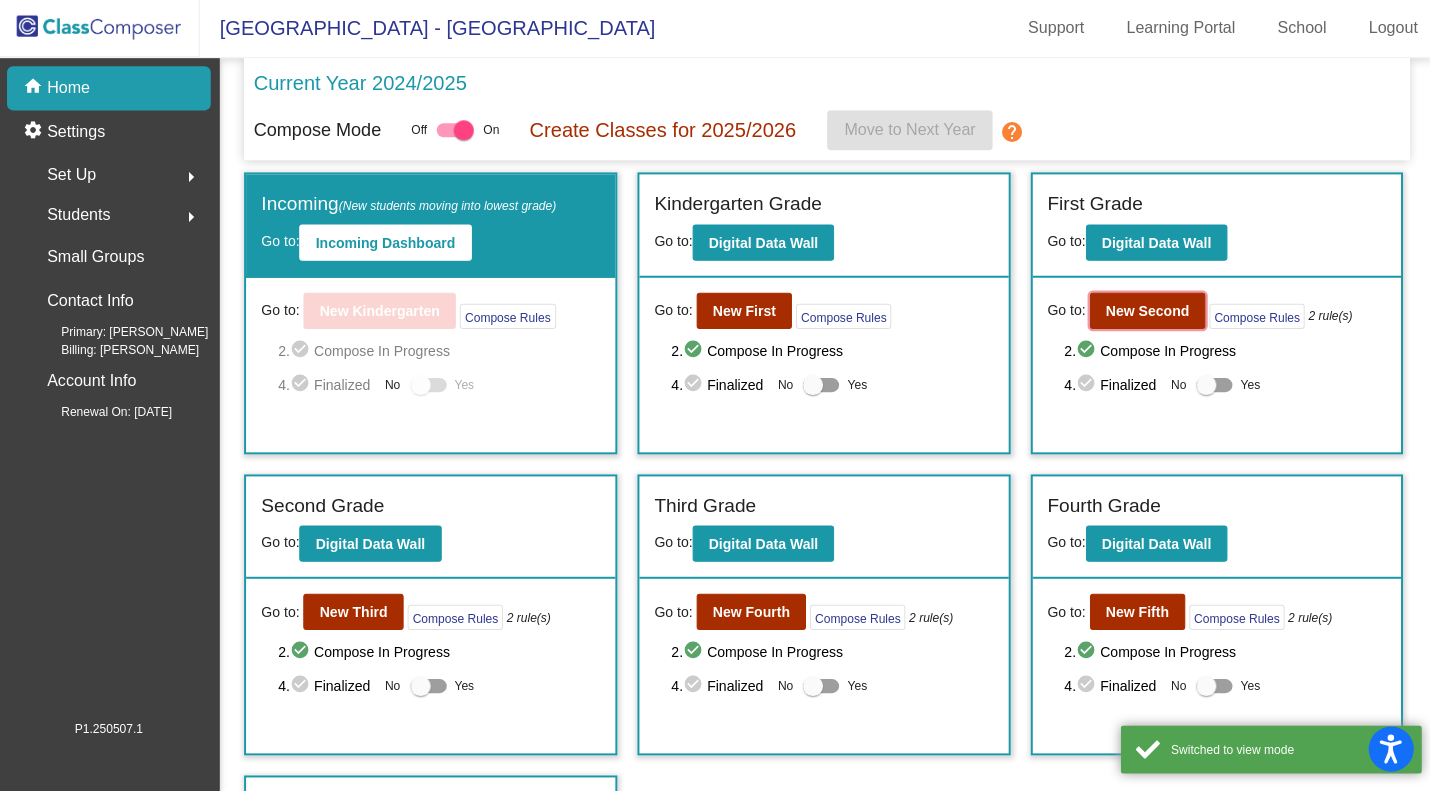 click on "New Second" 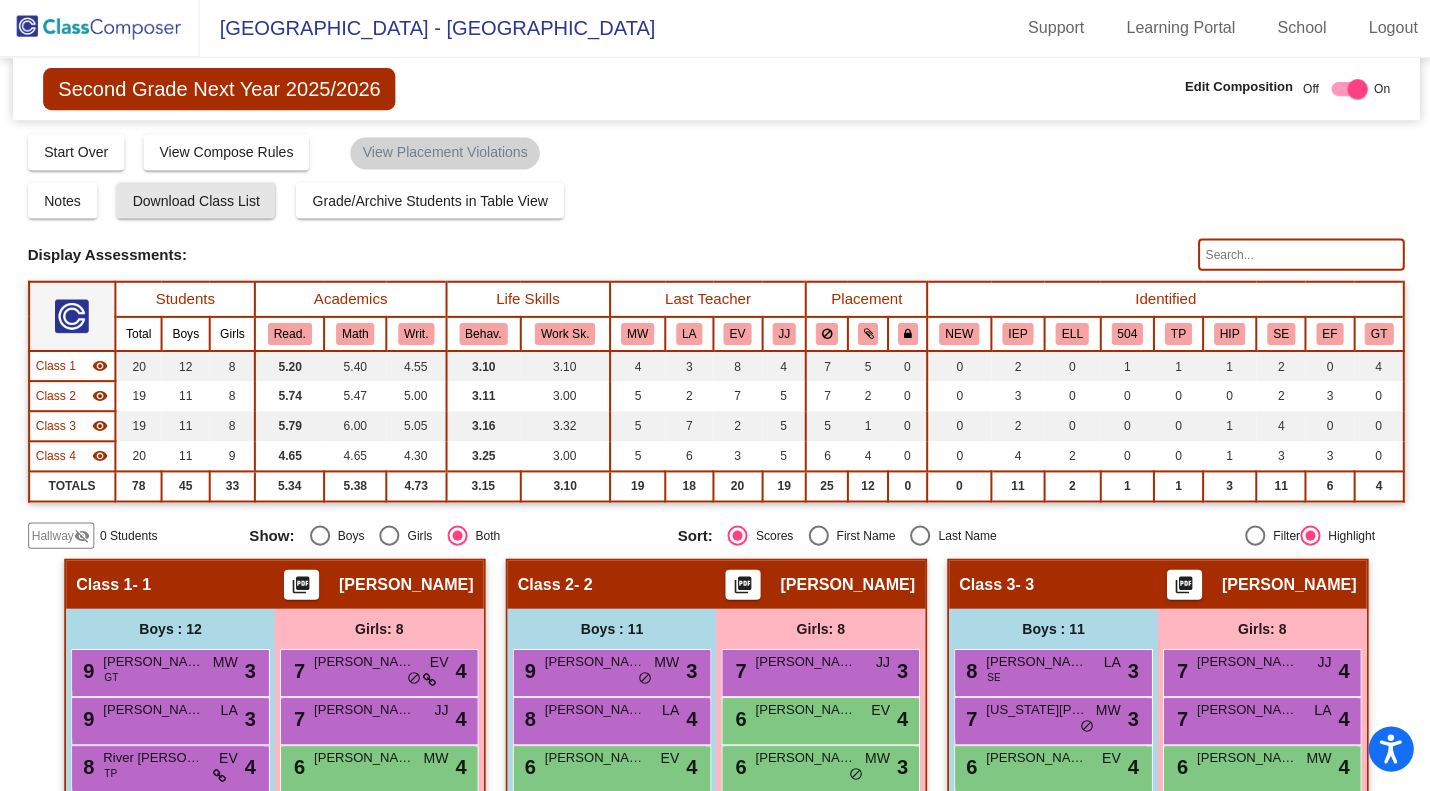 click on "Download Class List" 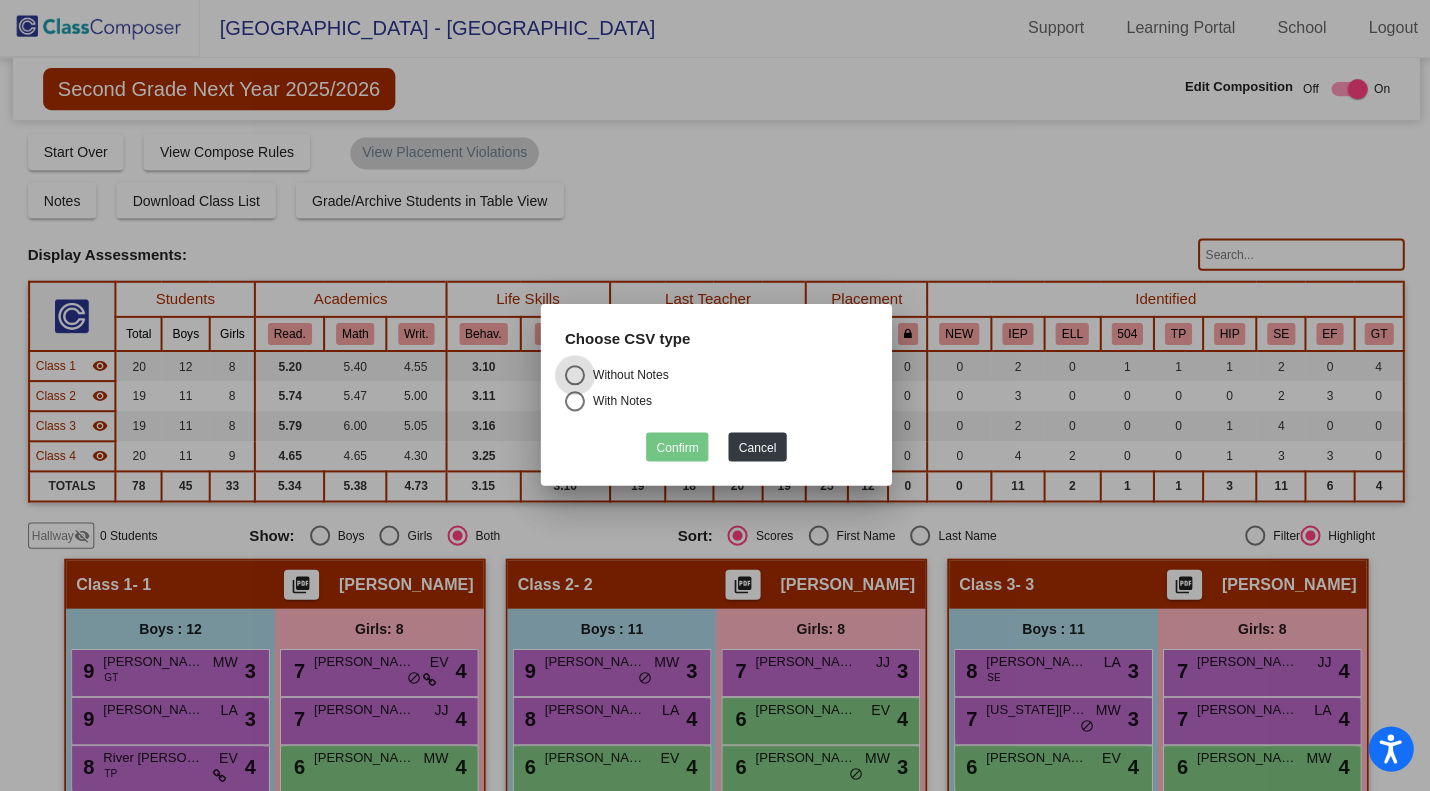 click at bounding box center [574, 376] 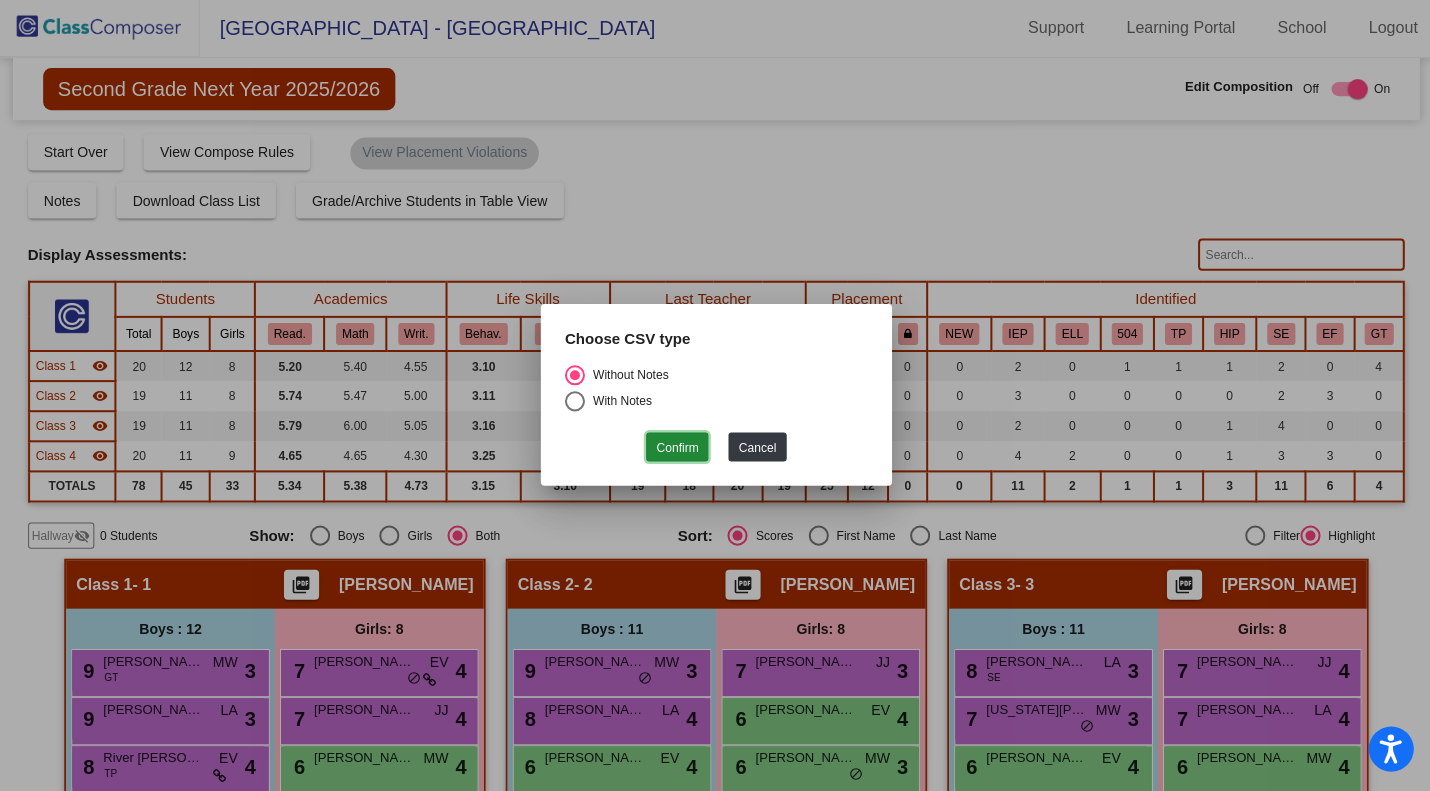 click on "Confirm" at bounding box center (676, 447) 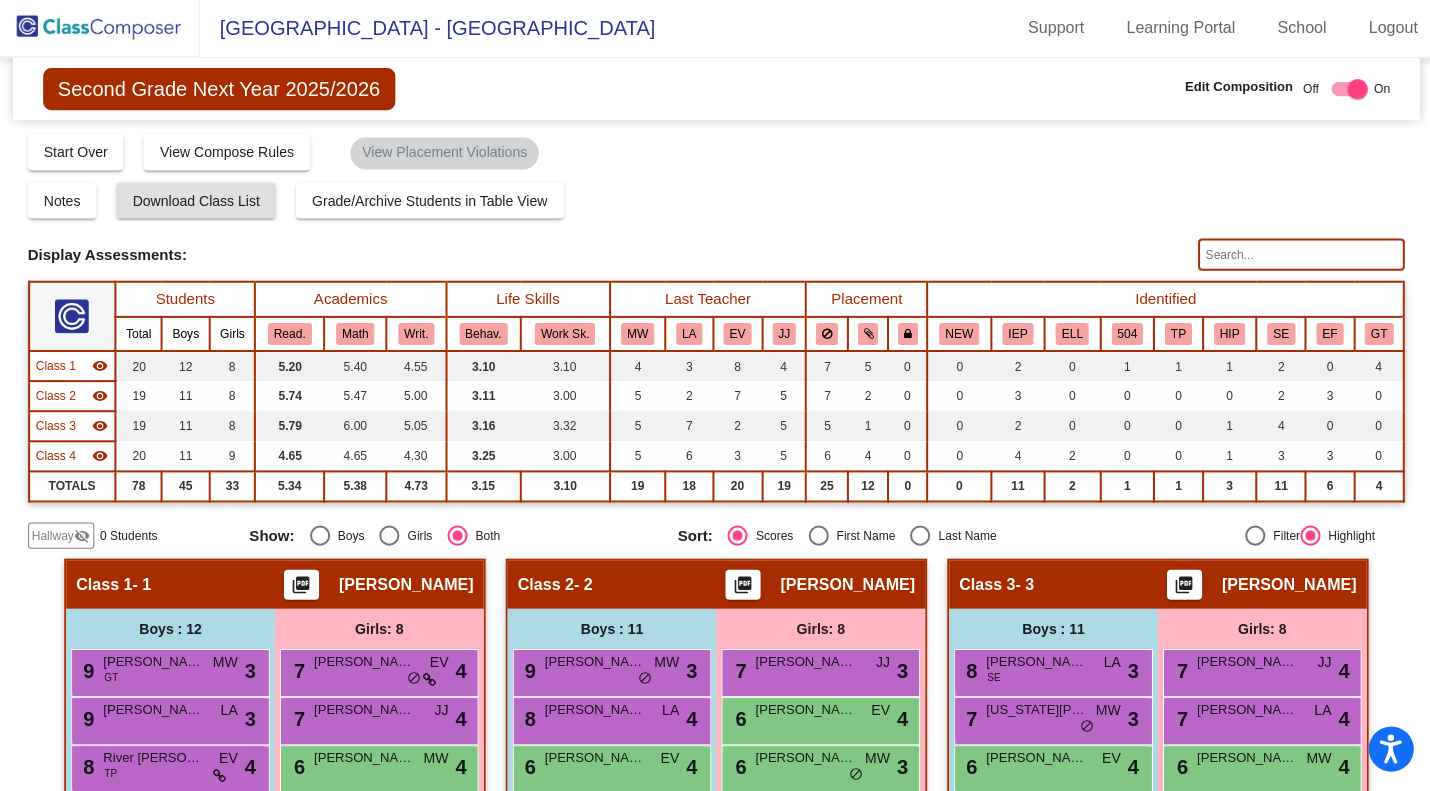click 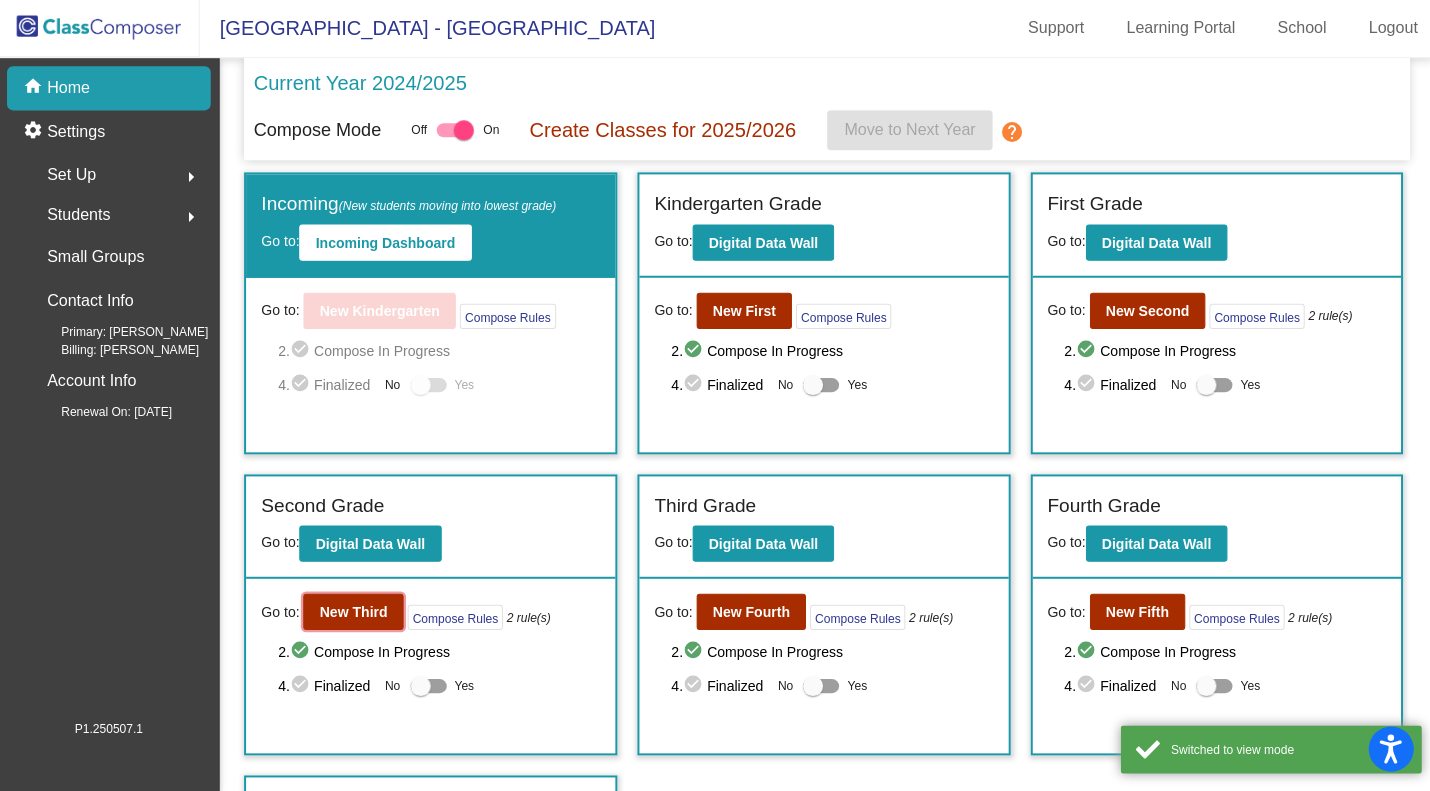 click on "New Third" 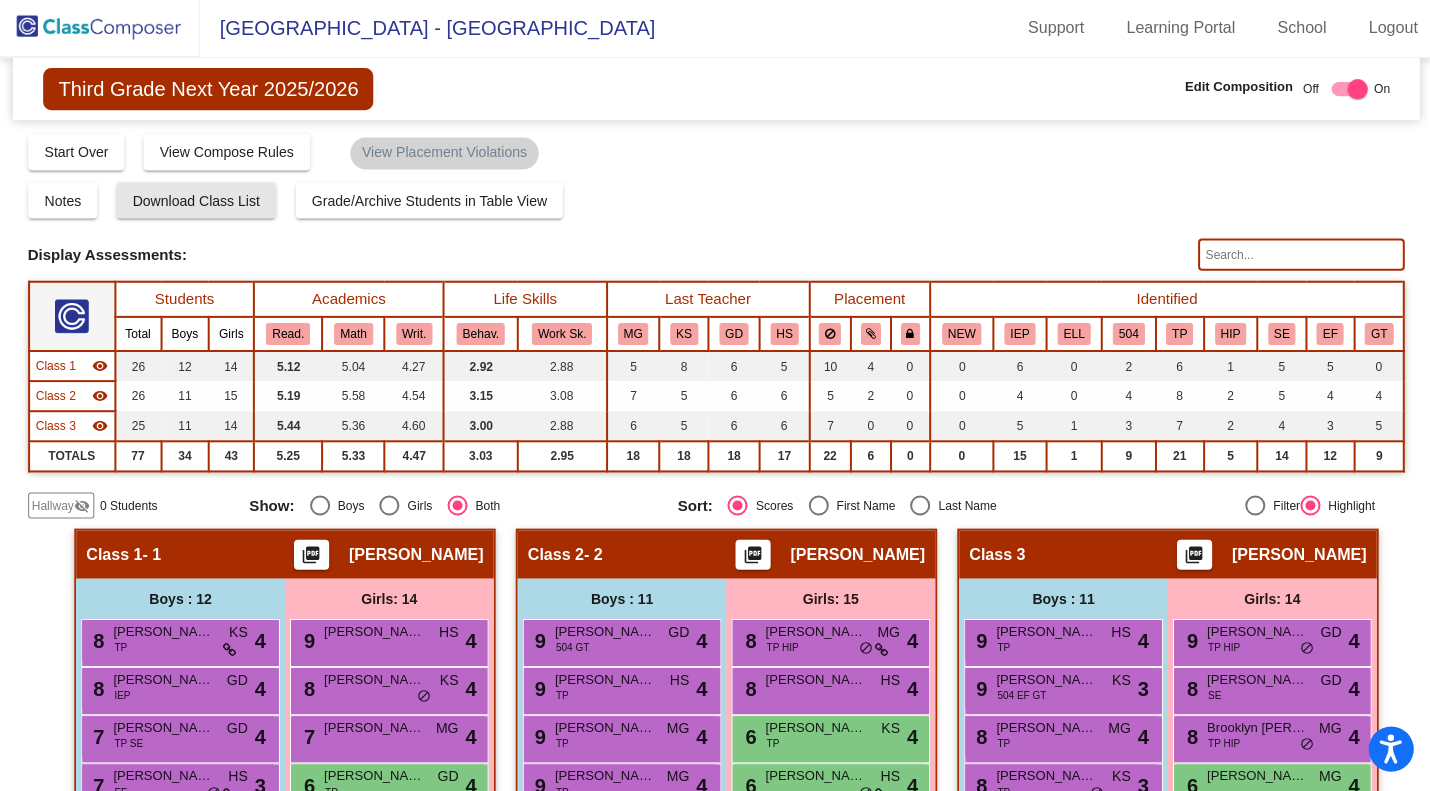 click on "Download Class List" 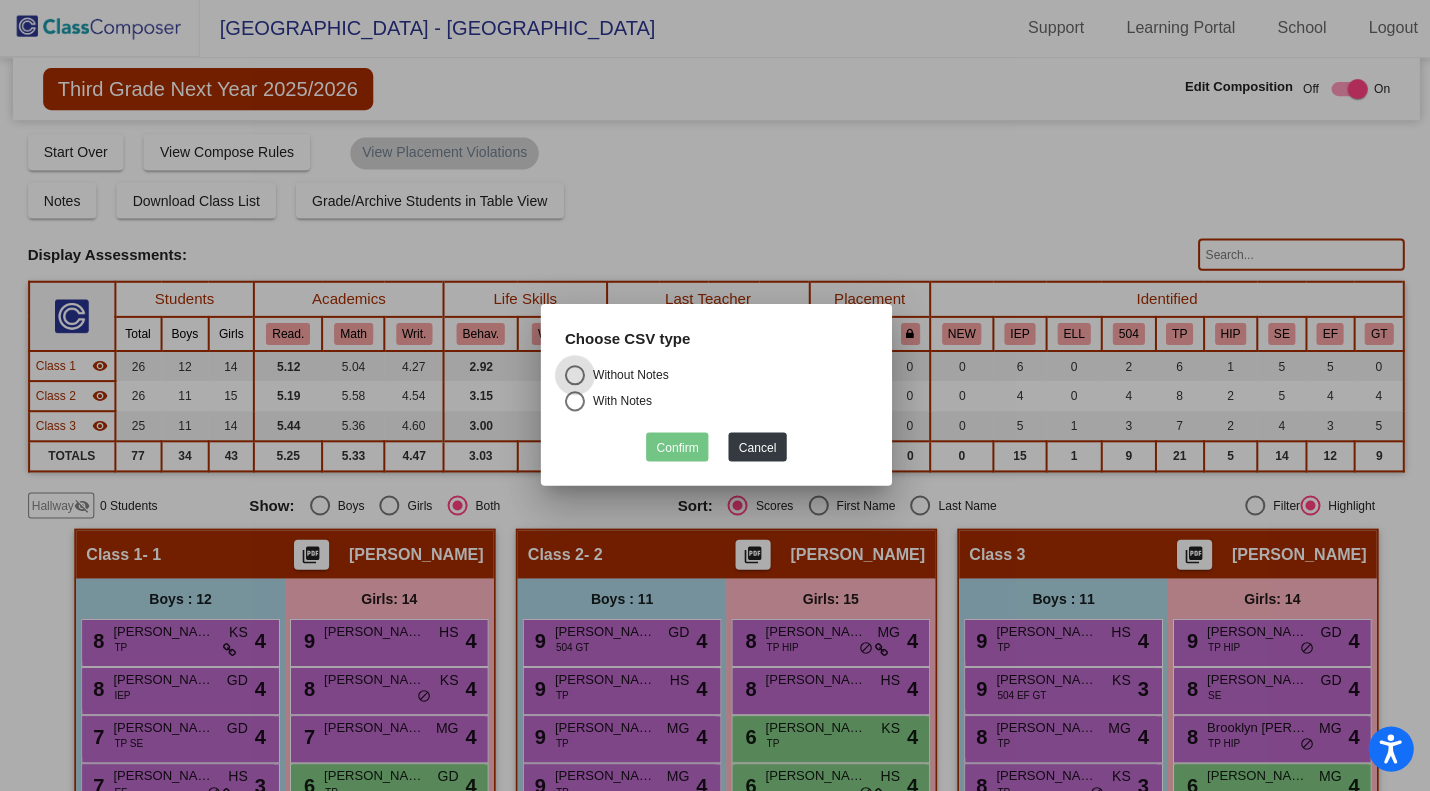 click at bounding box center (574, 376) 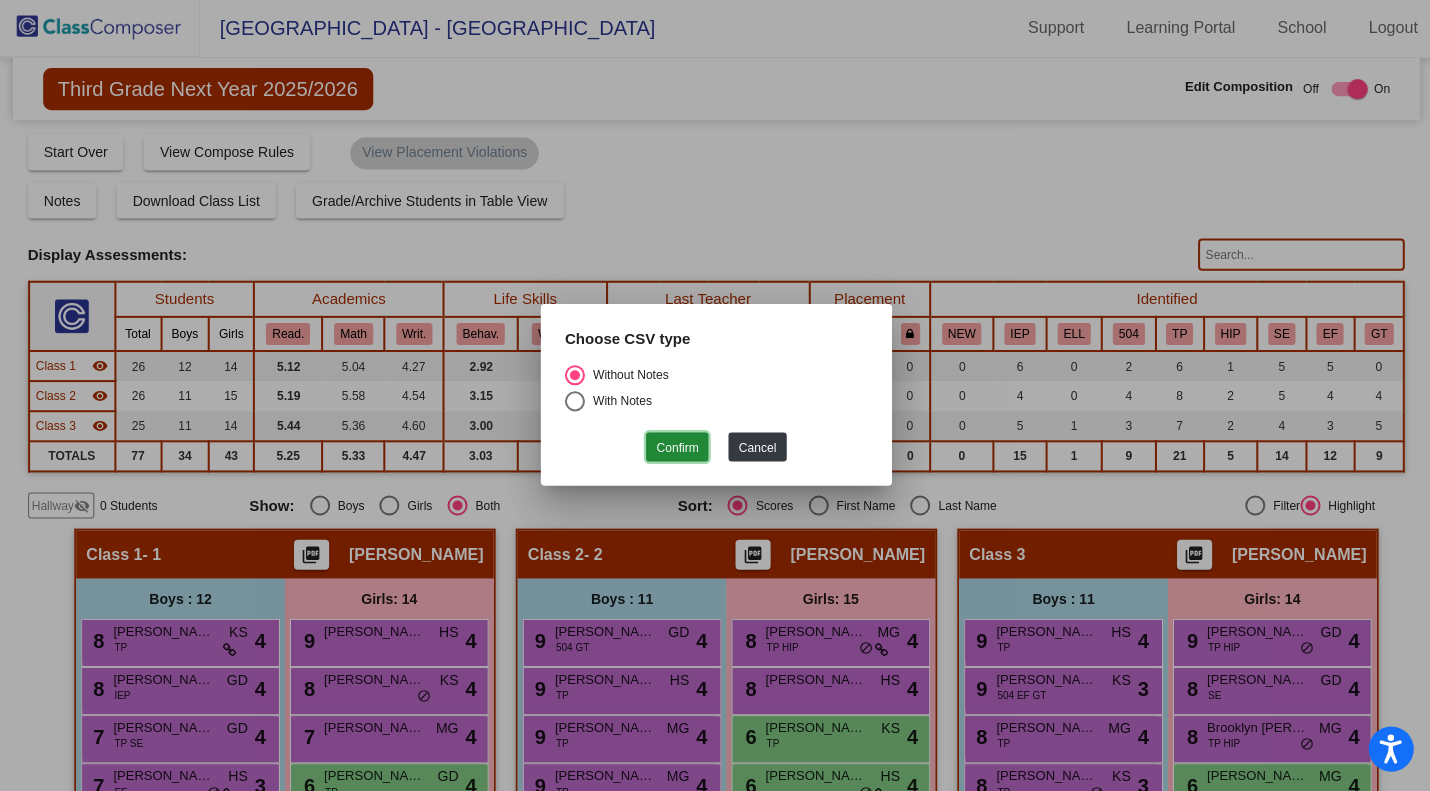 click on "Confirm" at bounding box center [676, 447] 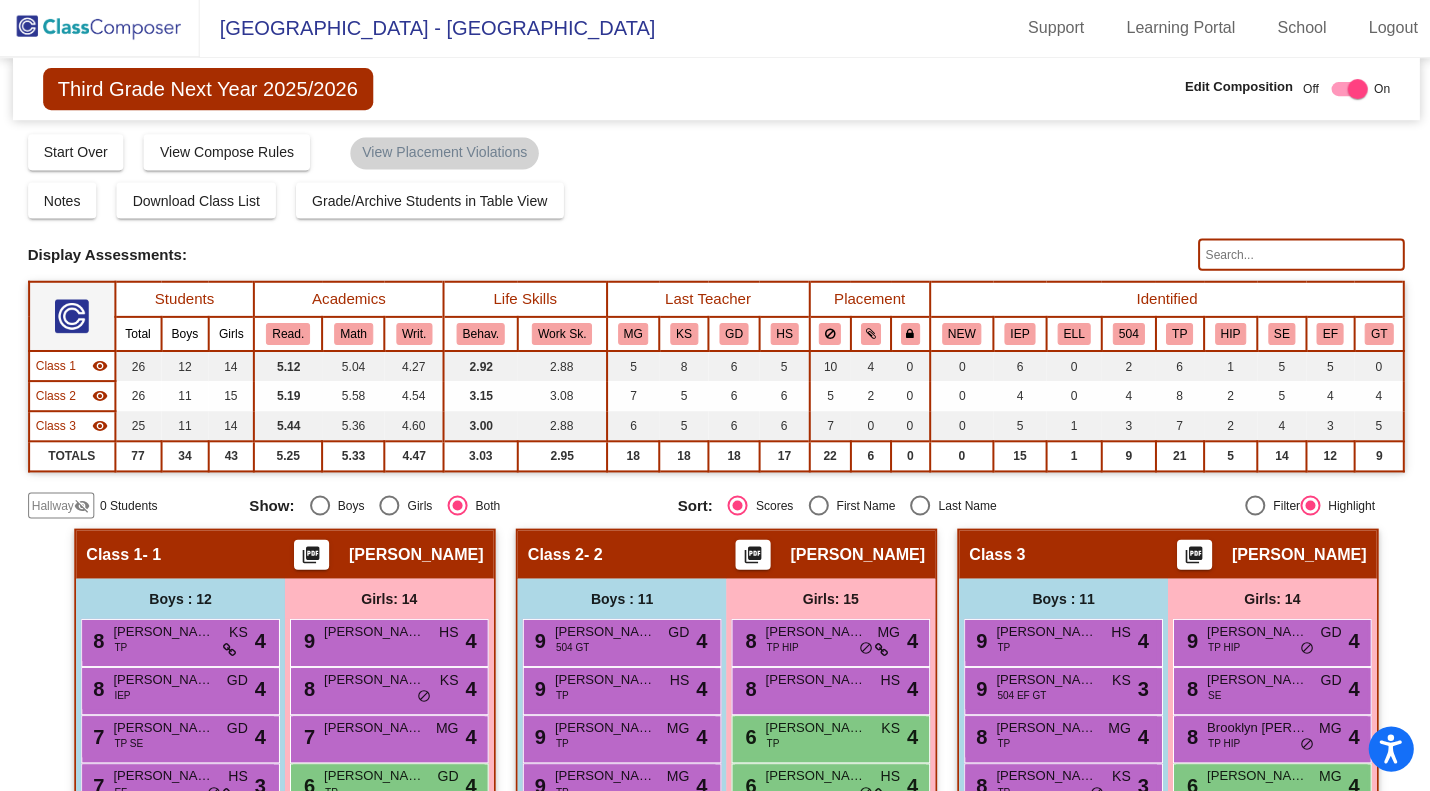 click 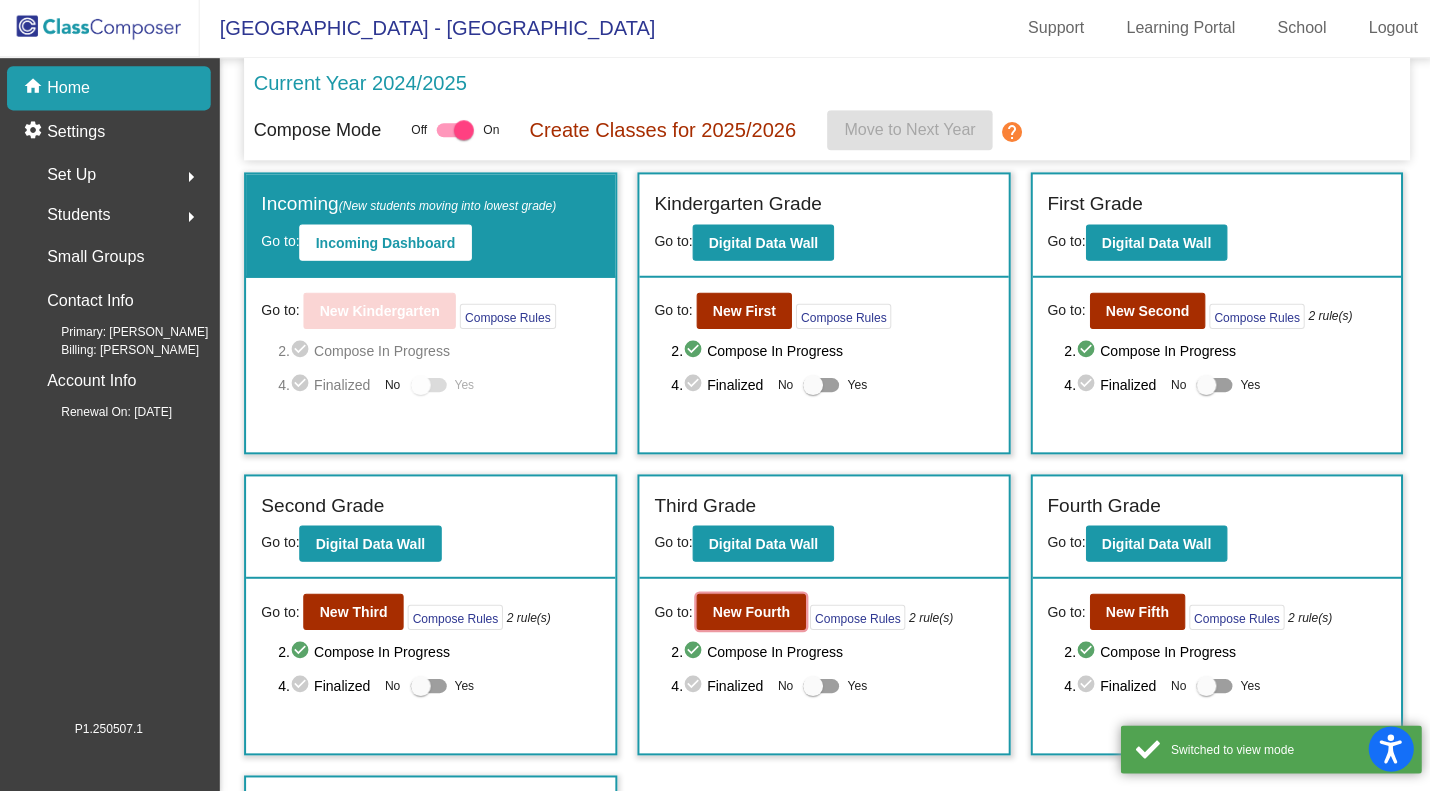 click on "New Fourth" 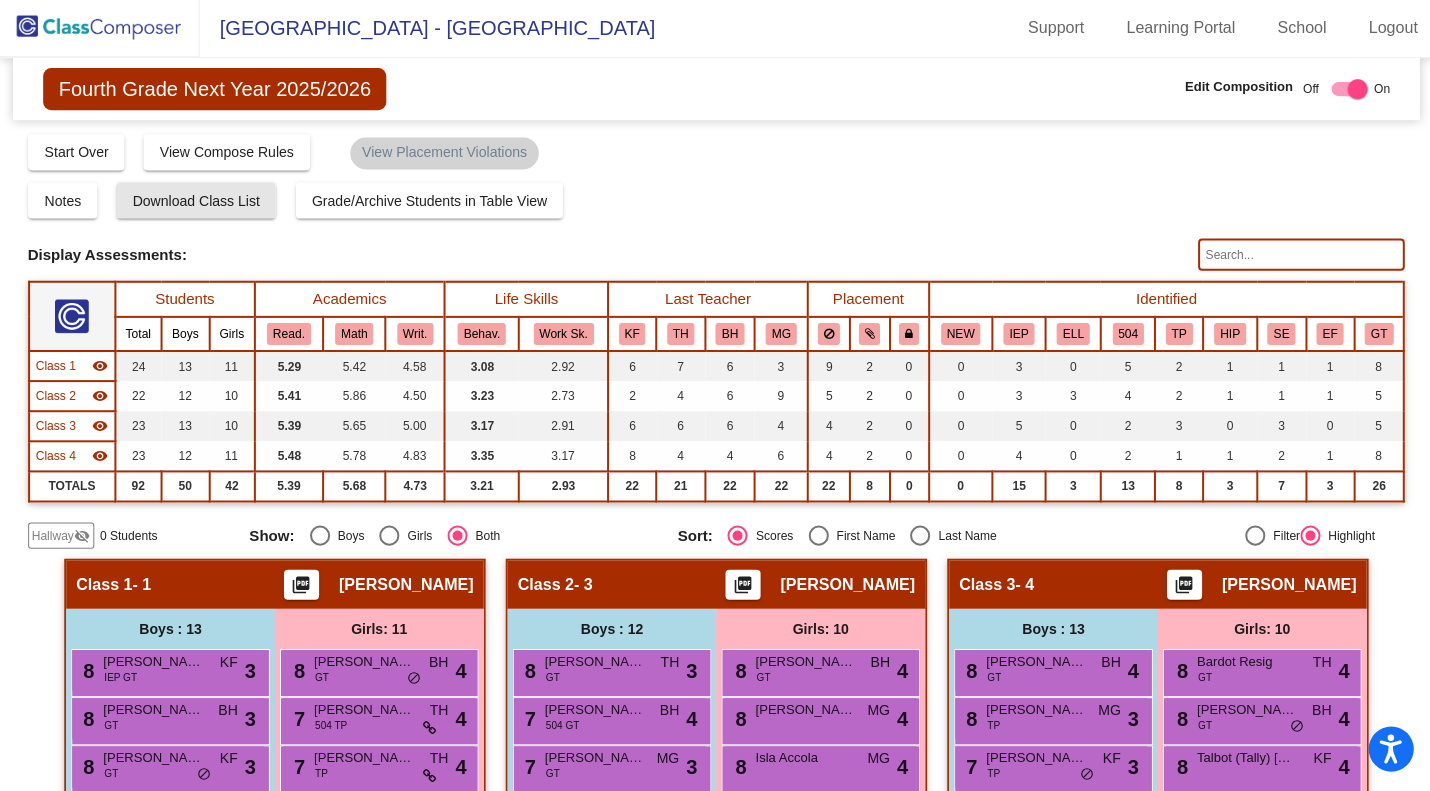 click on "Download Class List" 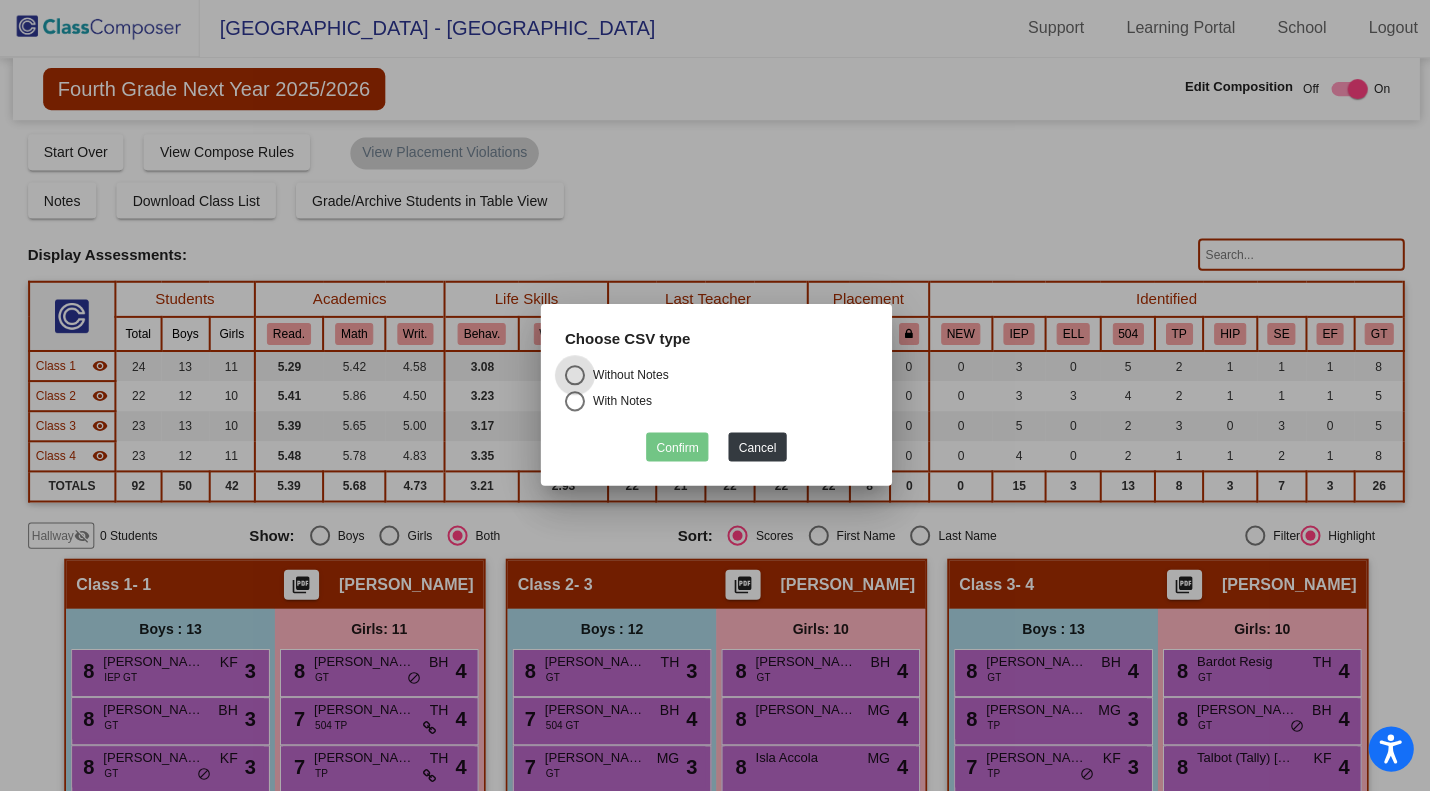 click at bounding box center (574, 376) 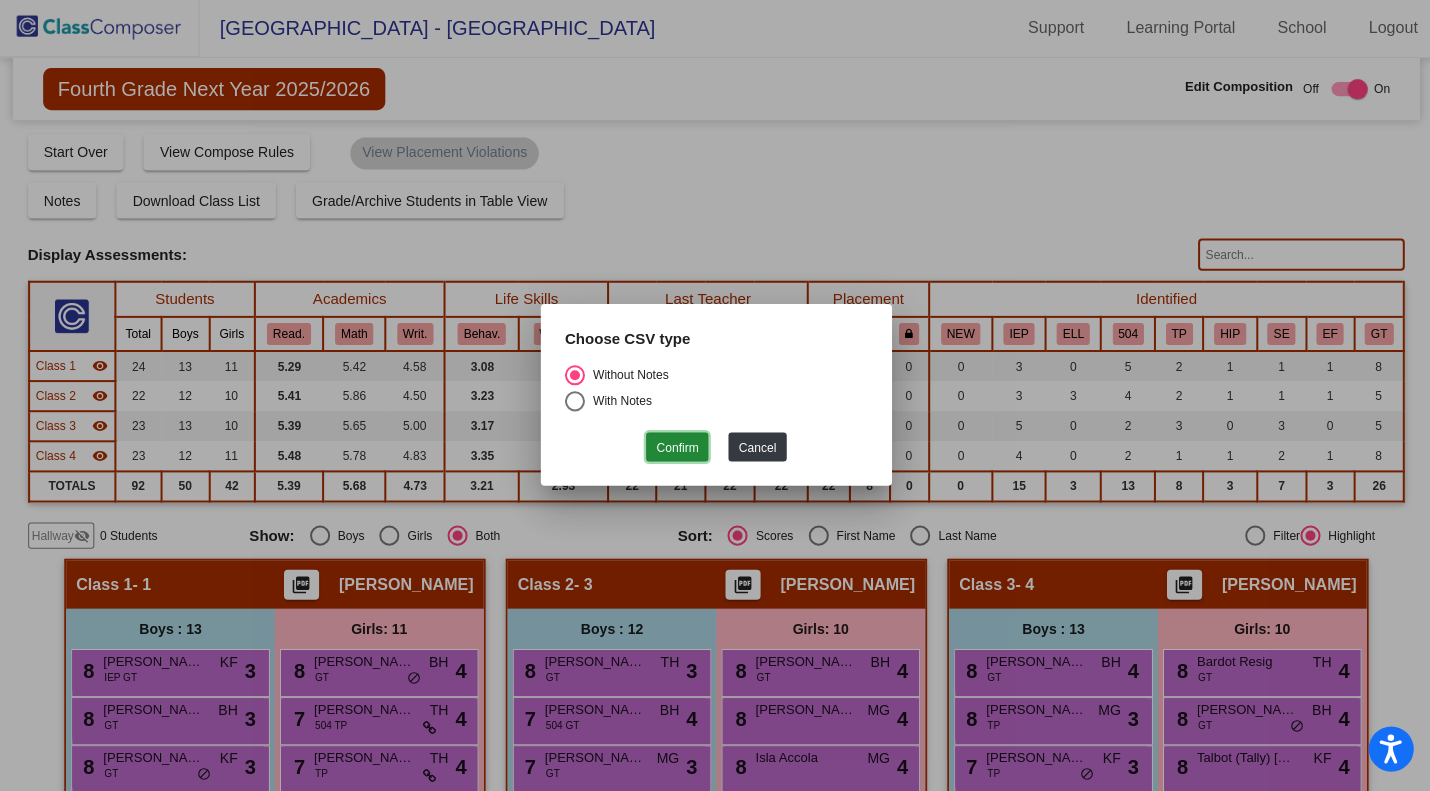 click on "Confirm" at bounding box center [676, 447] 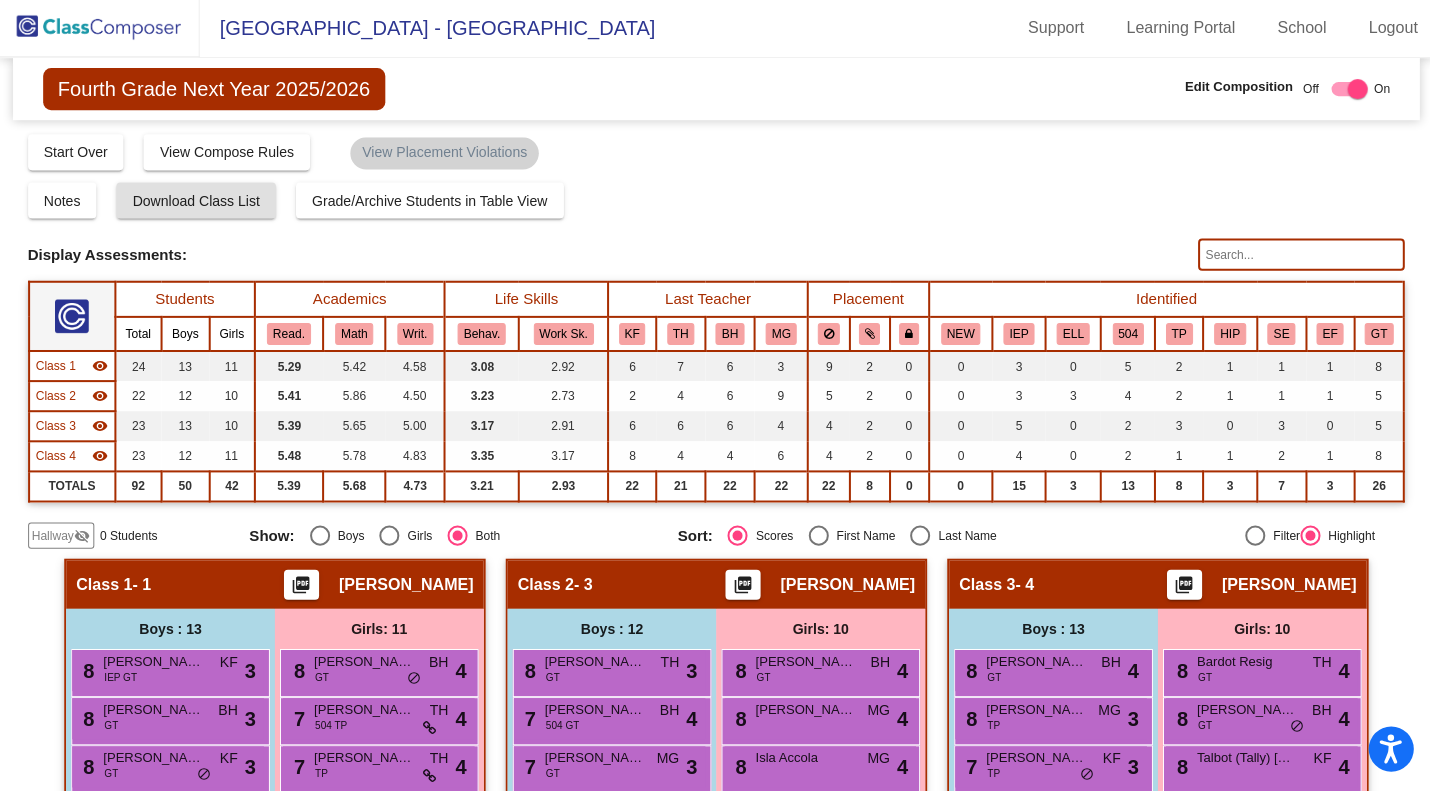 click 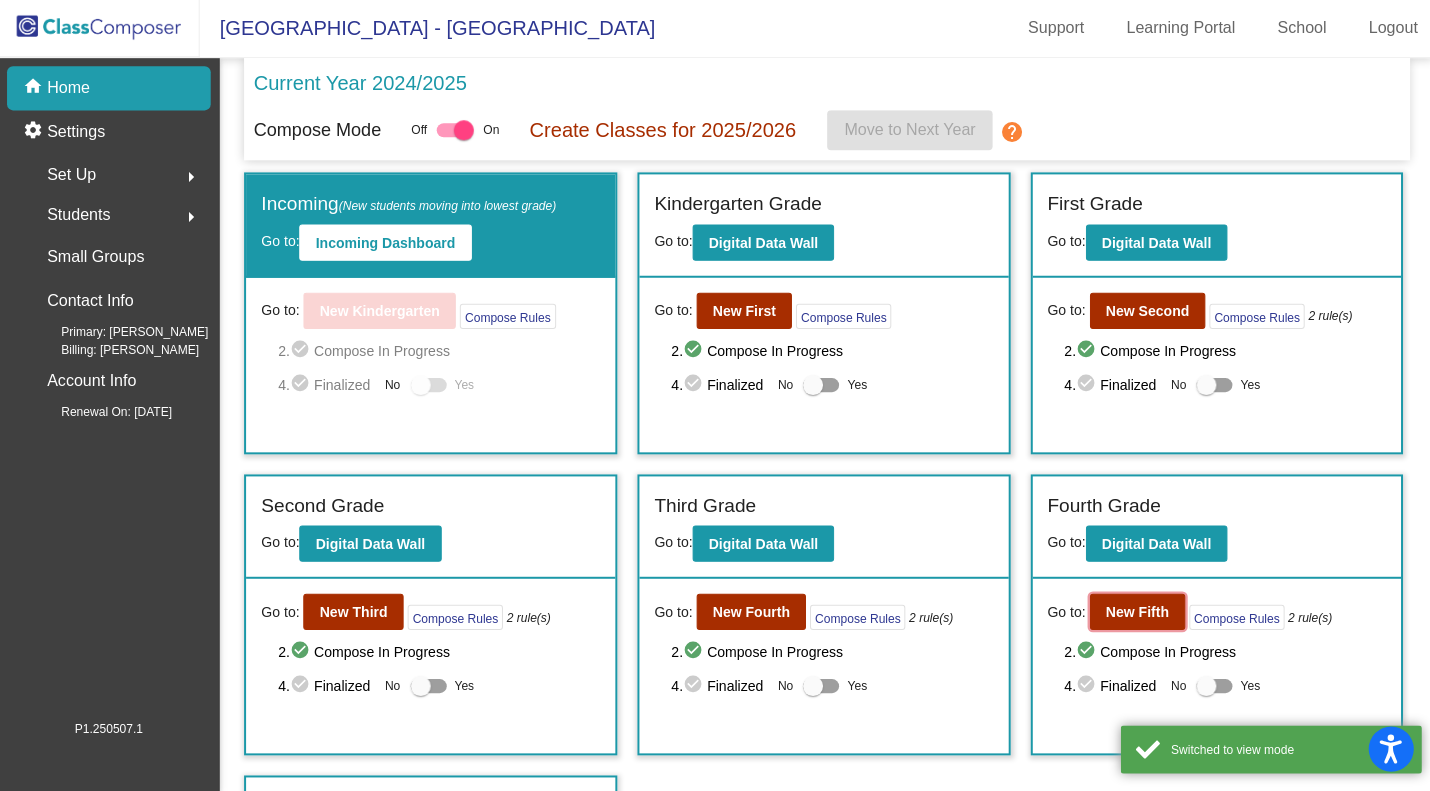 click on "New Fifth" 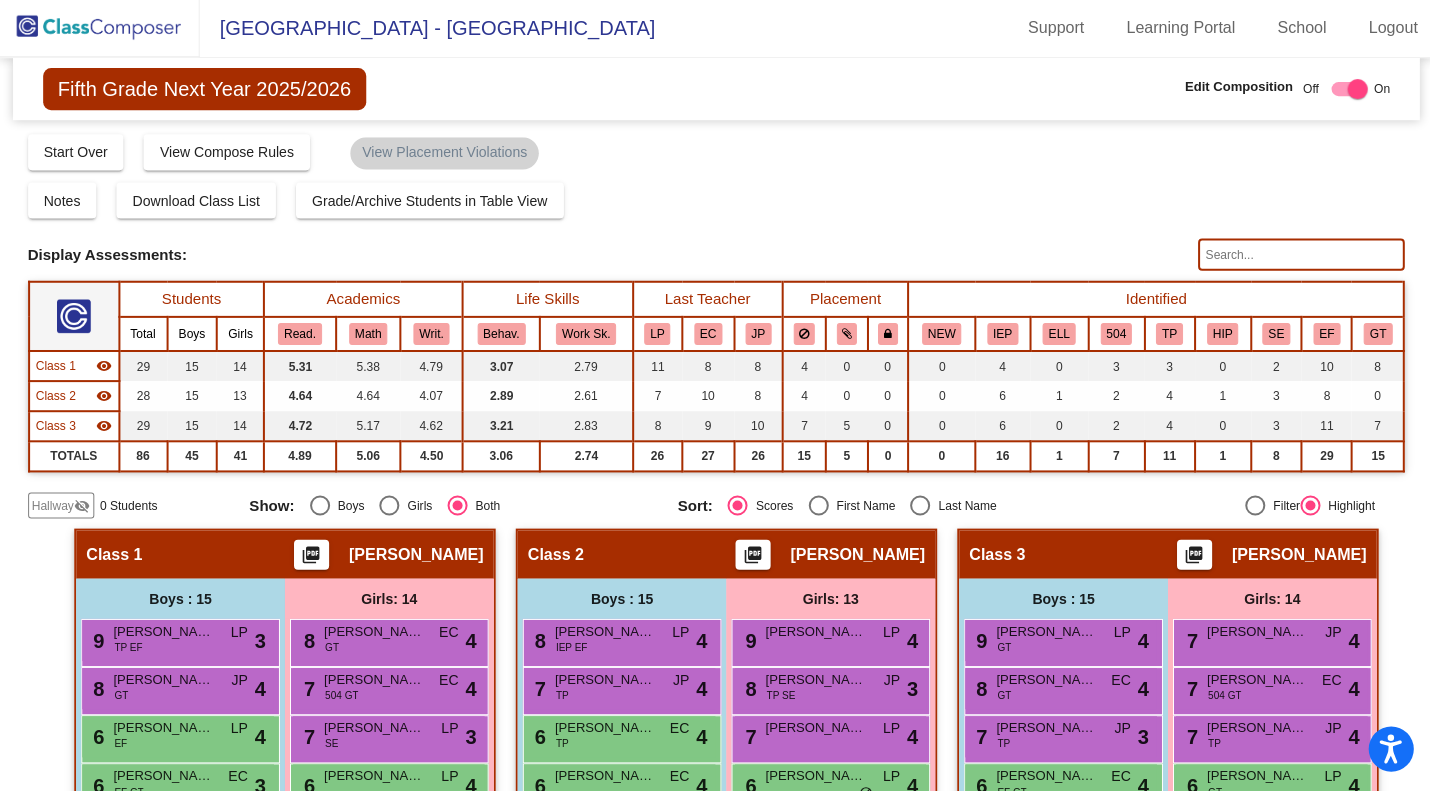 click on "Download Class List" 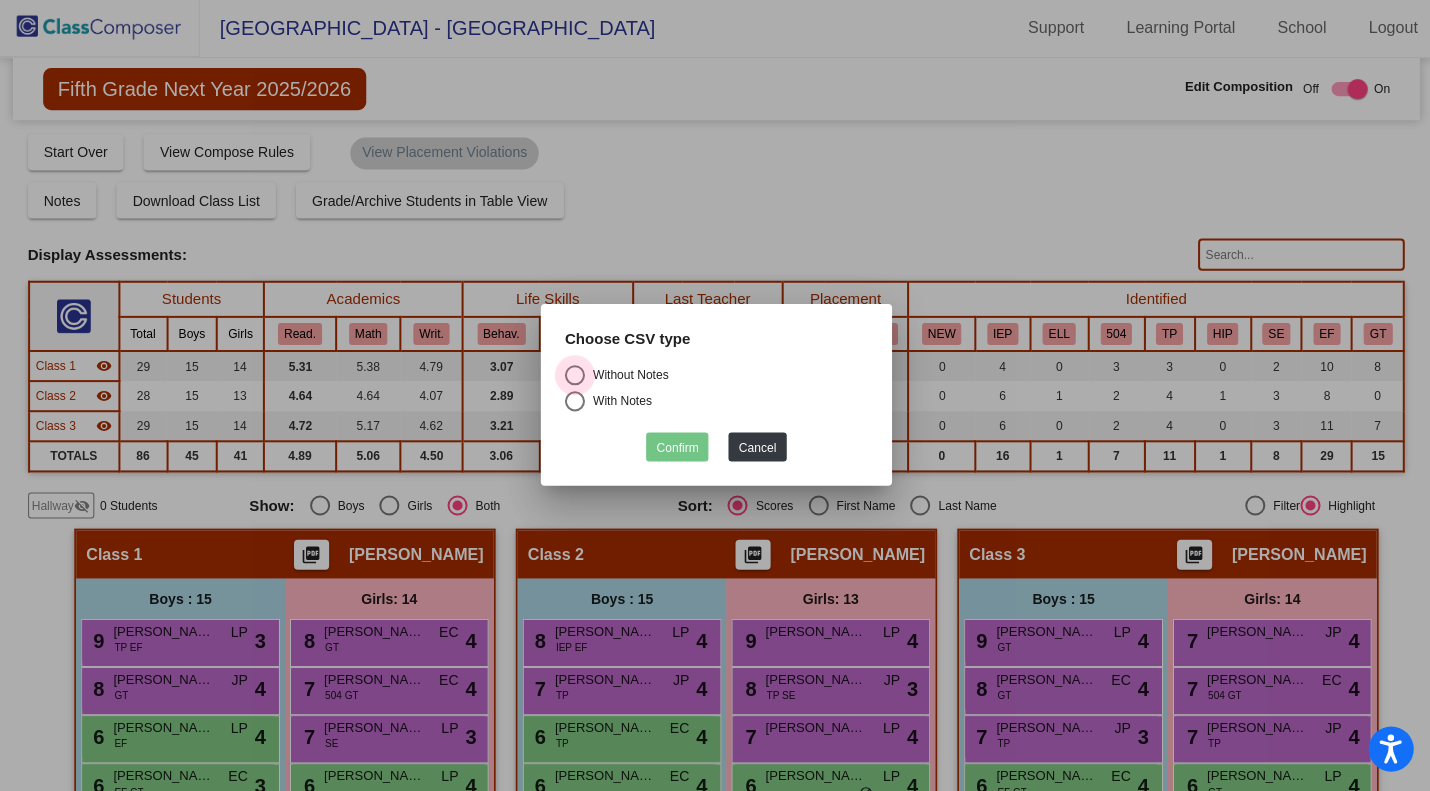 click at bounding box center [574, 376] 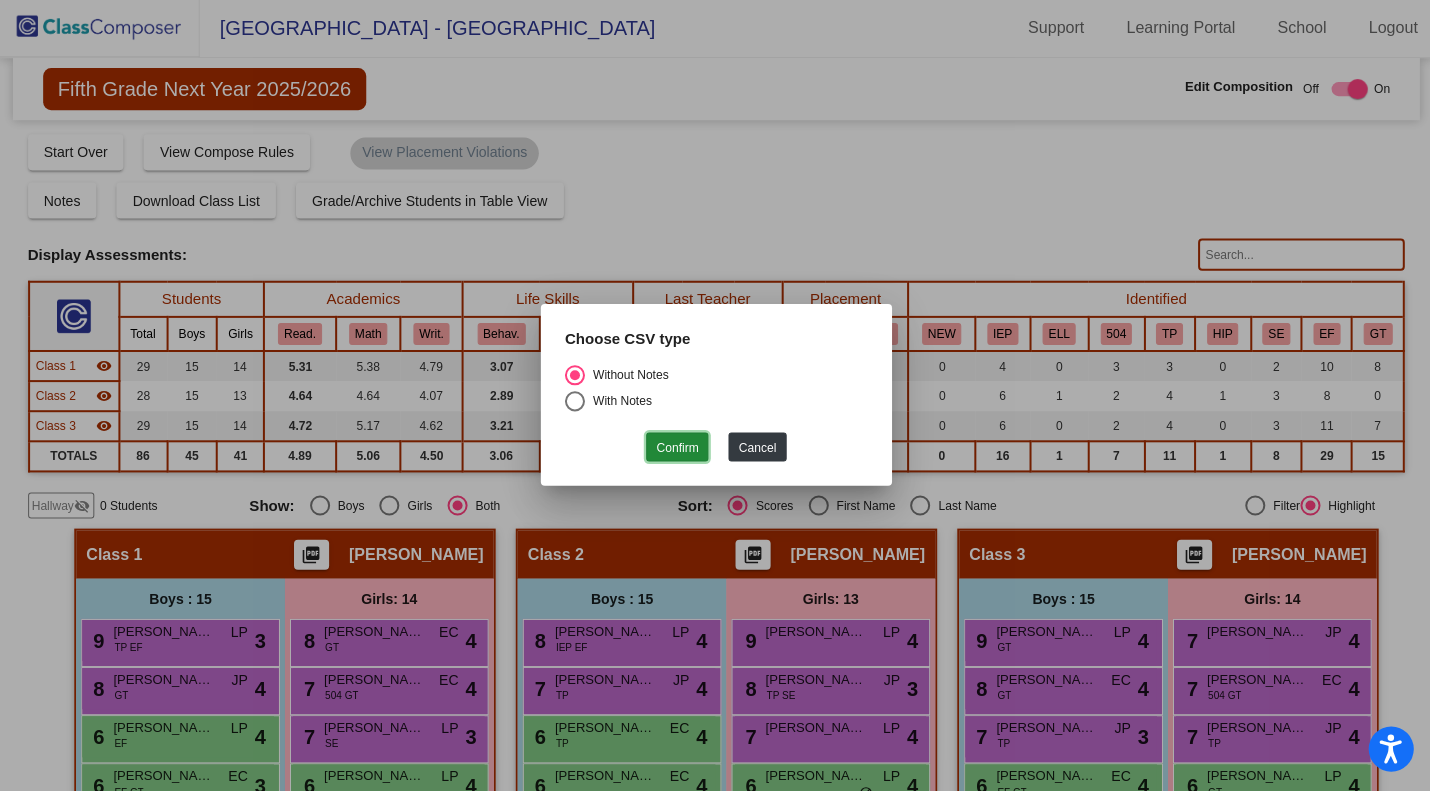 click on "Confirm" at bounding box center (676, 447) 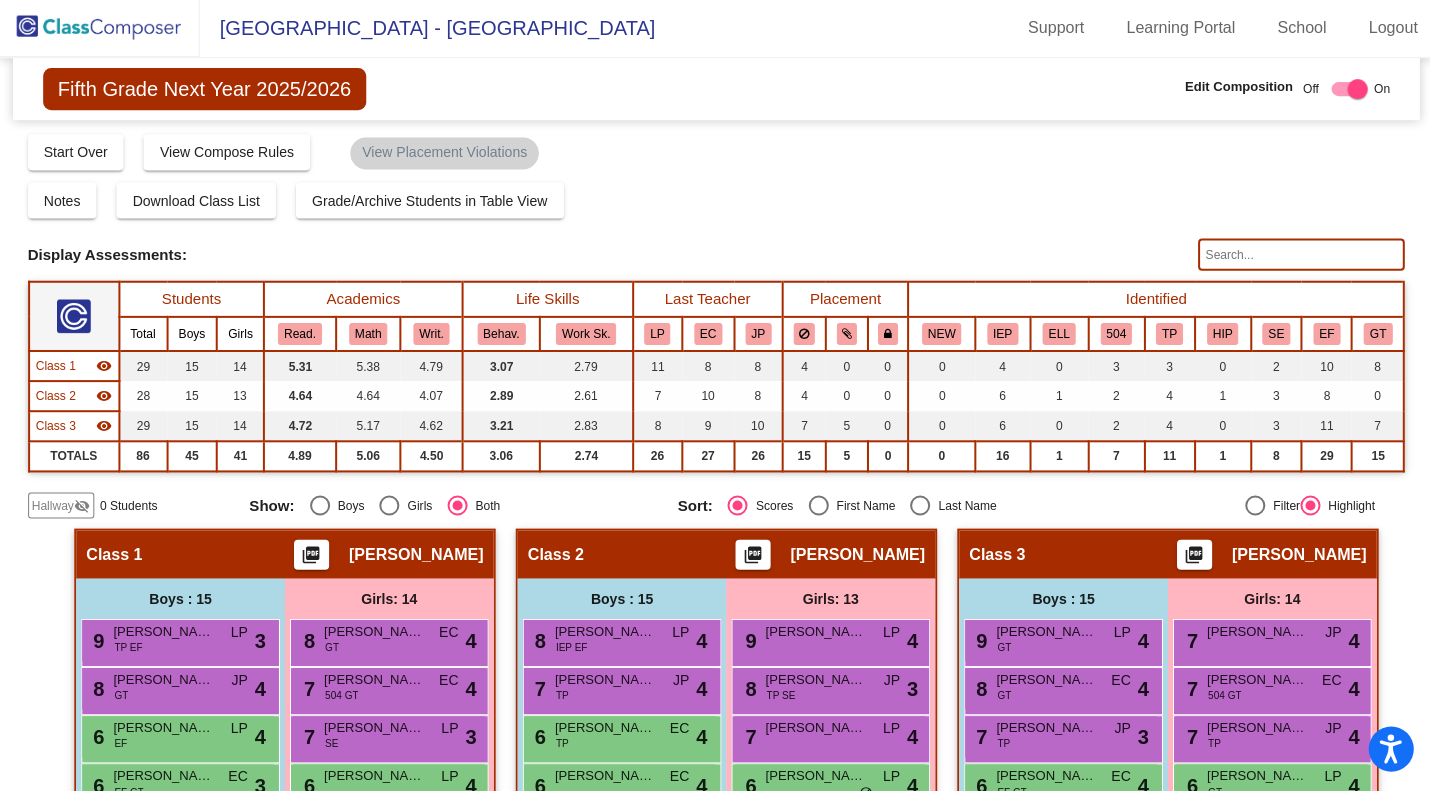 checkbox on "false" 